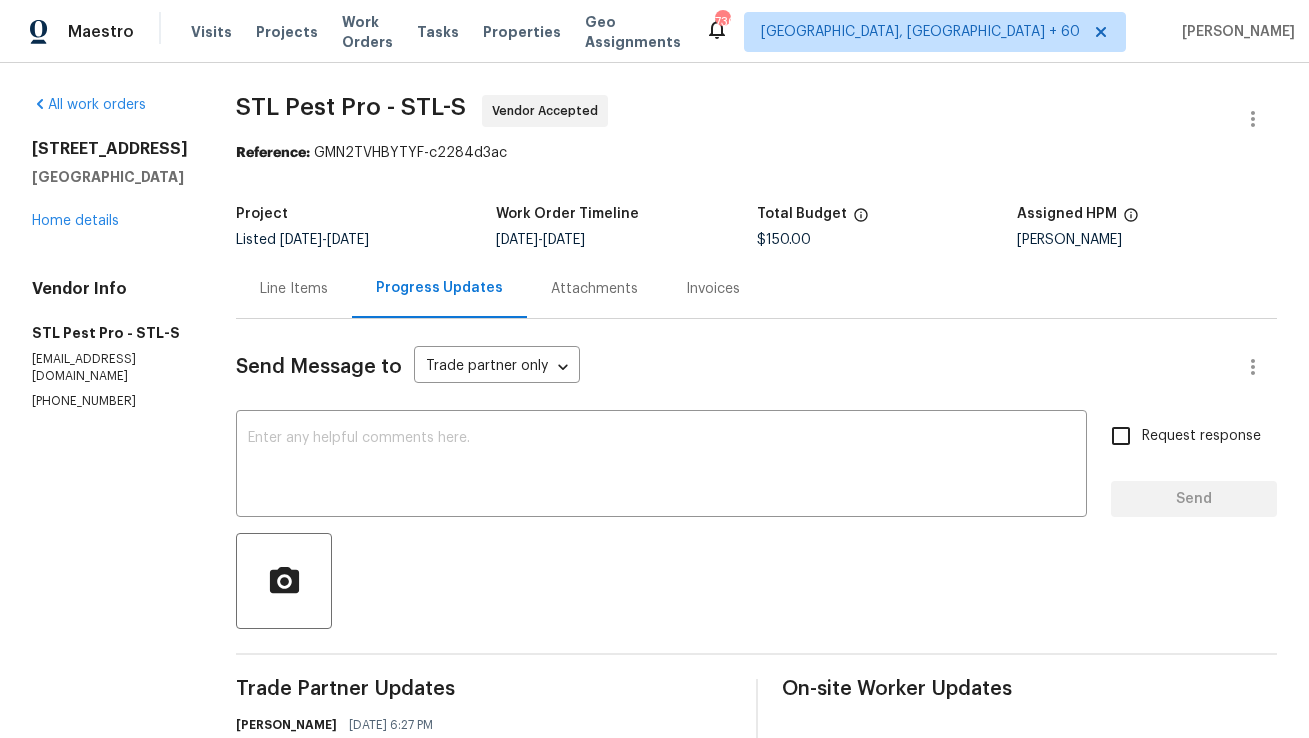 scroll, scrollTop: 0, scrollLeft: 0, axis: both 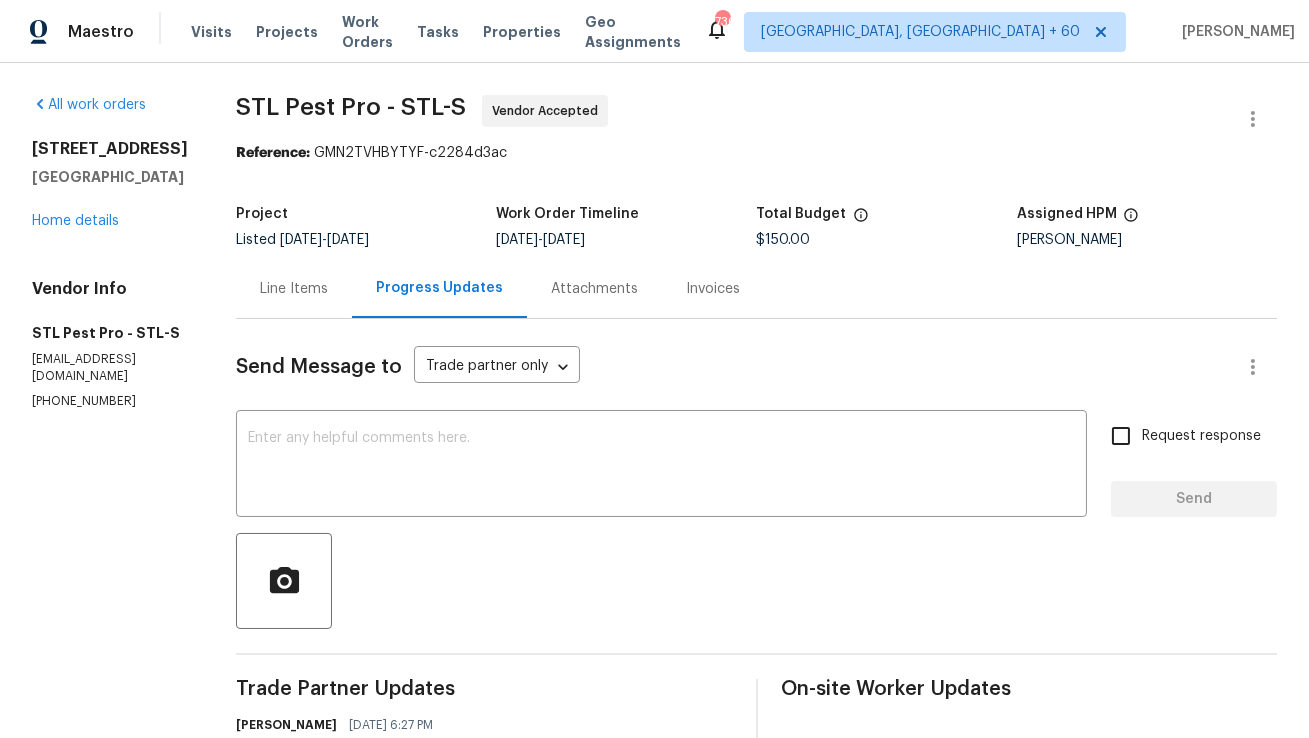 click on "Line Items" at bounding box center (294, 289) 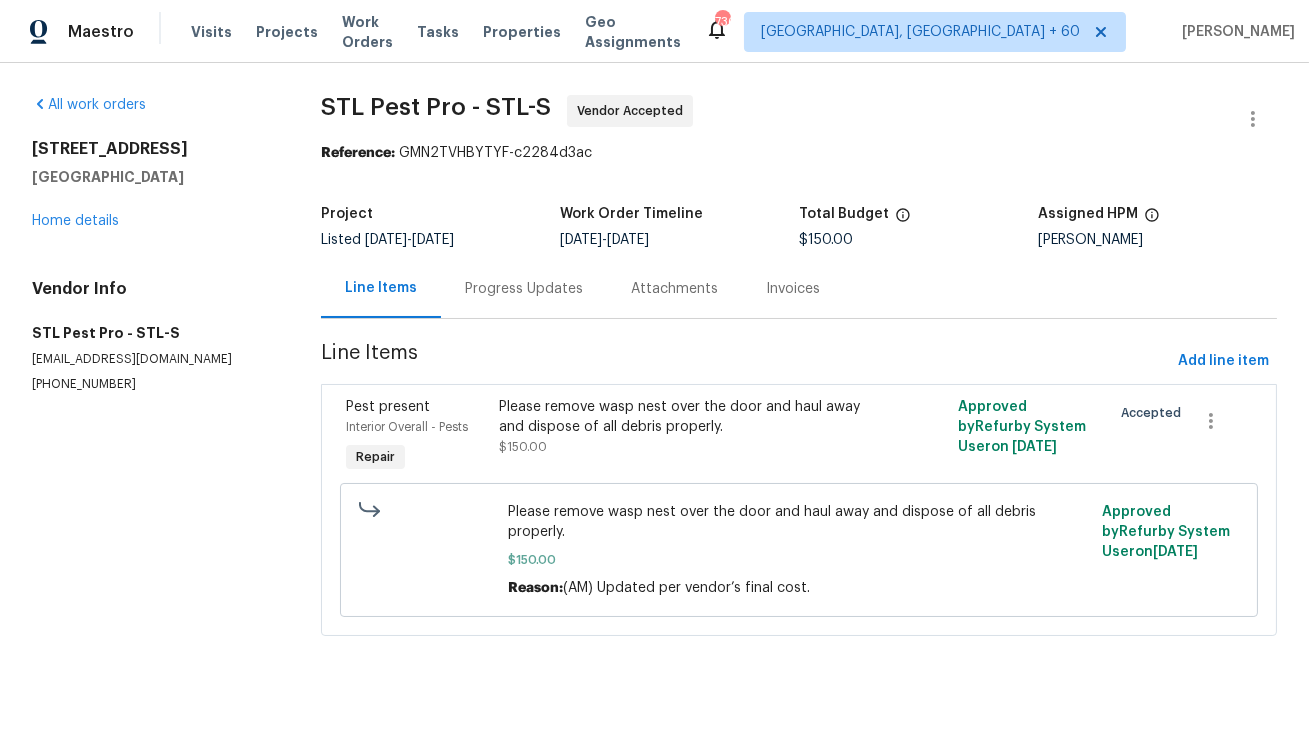 click on "Progress Updates" at bounding box center [524, 289] 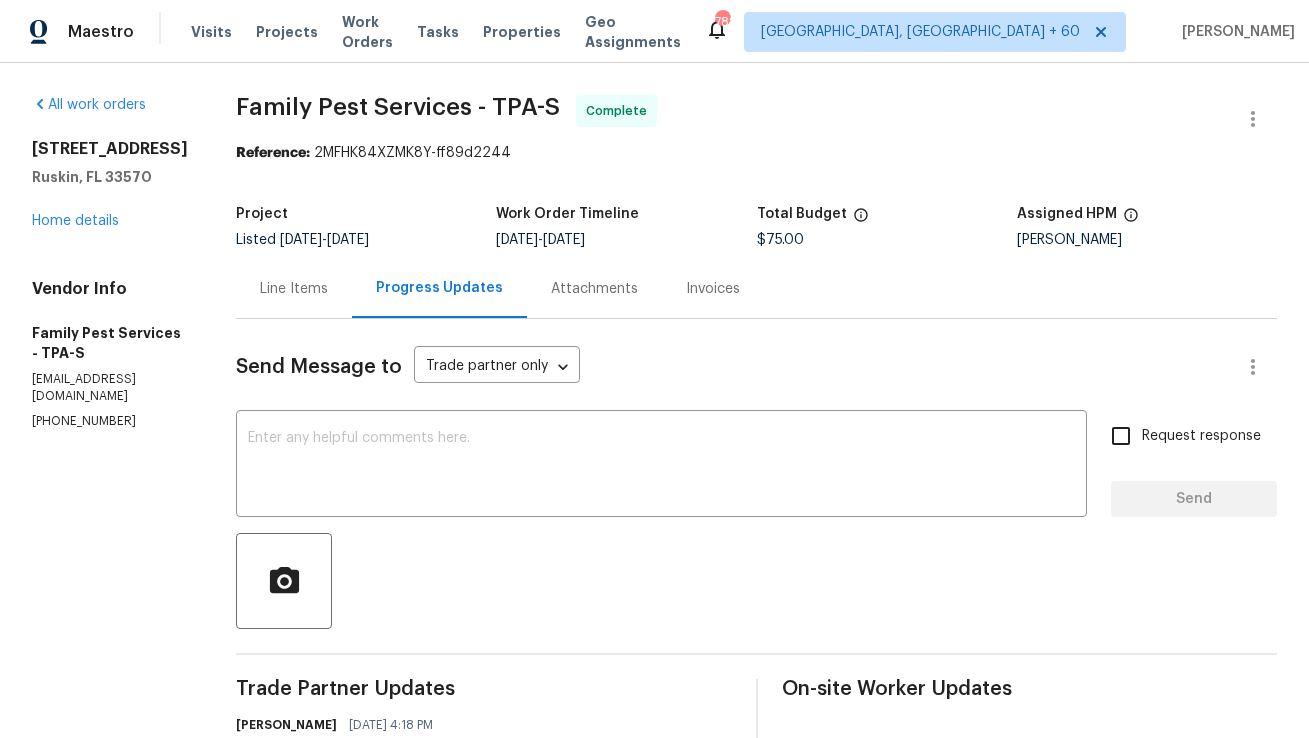 scroll, scrollTop: 0, scrollLeft: 0, axis: both 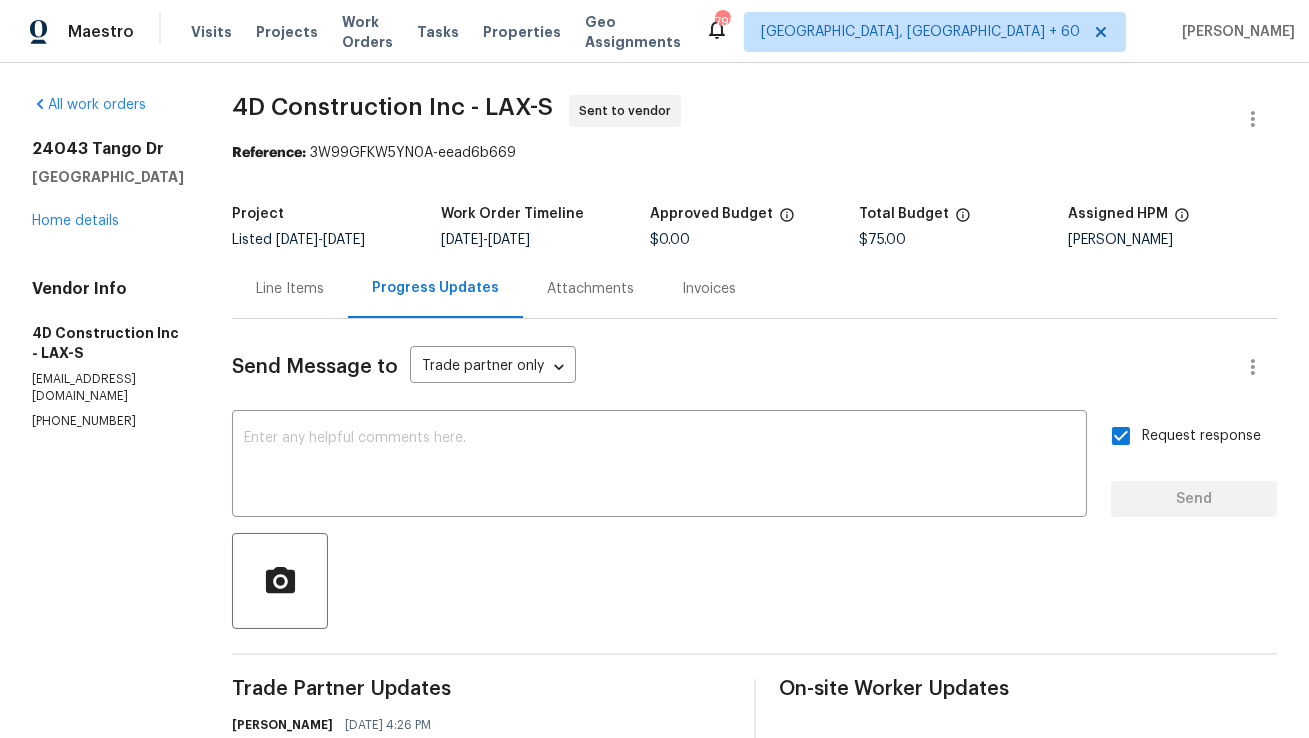 click on "Project Listed   [DATE]  -  [DATE] Work Order Timeline [DATE]  -  [DATE] Approved Budget $0.00 Total Budget $75.00 Assigned HPM [PERSON_NAME]" at bounding box center (754, 227) 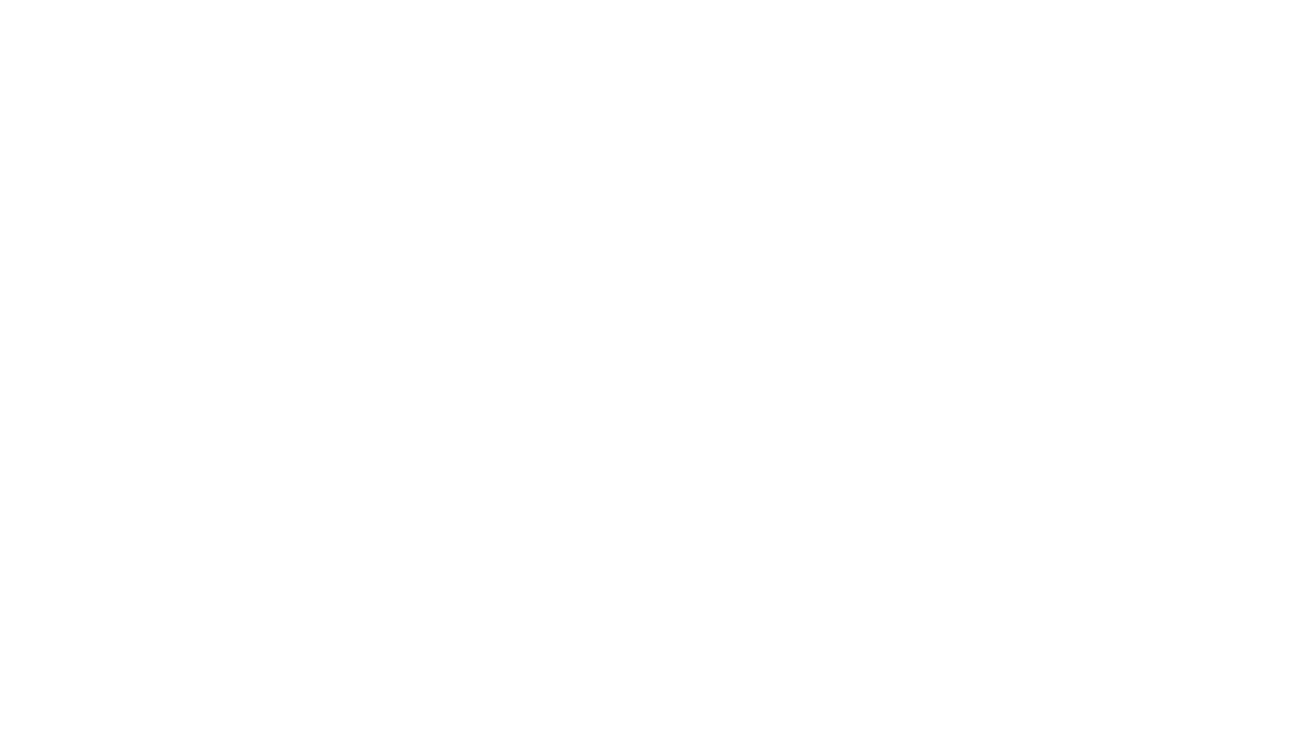 scroll, scrollTop: 0, scrollLeft: 0, axis: both 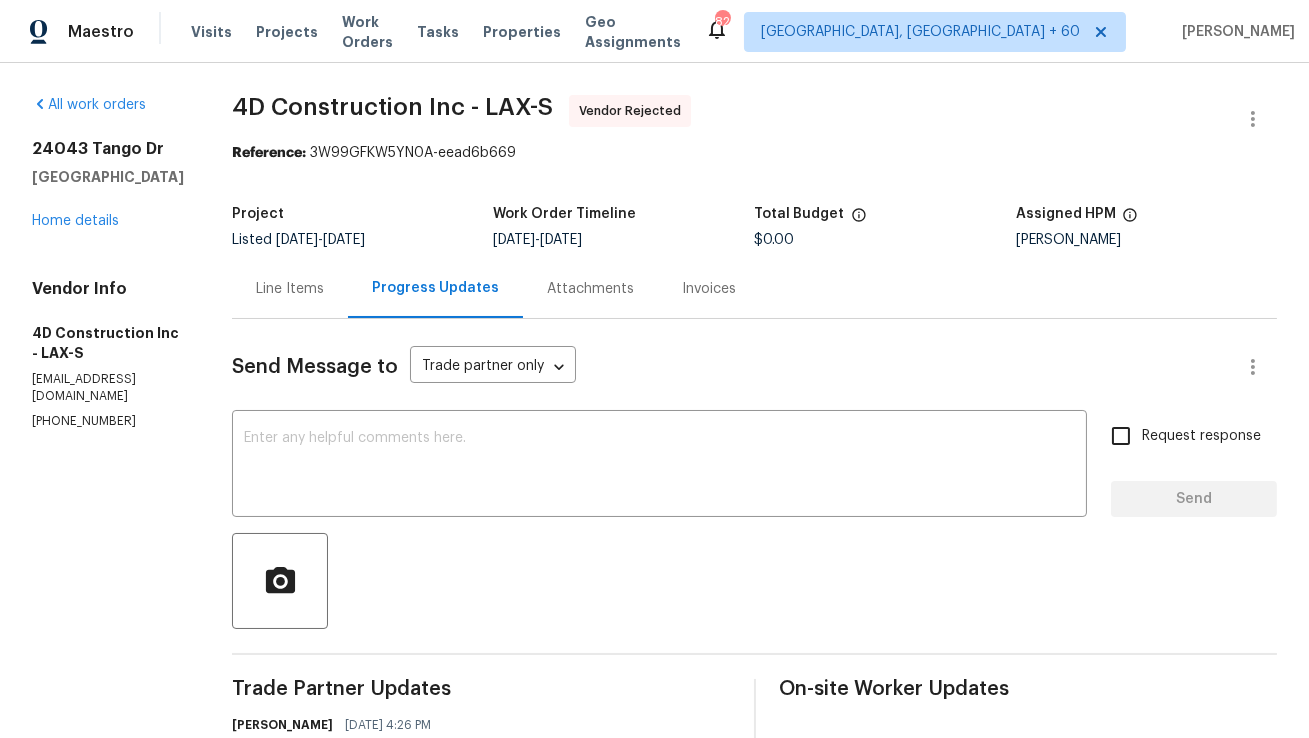 click on "Line Items" at bounding box center (290, 289) 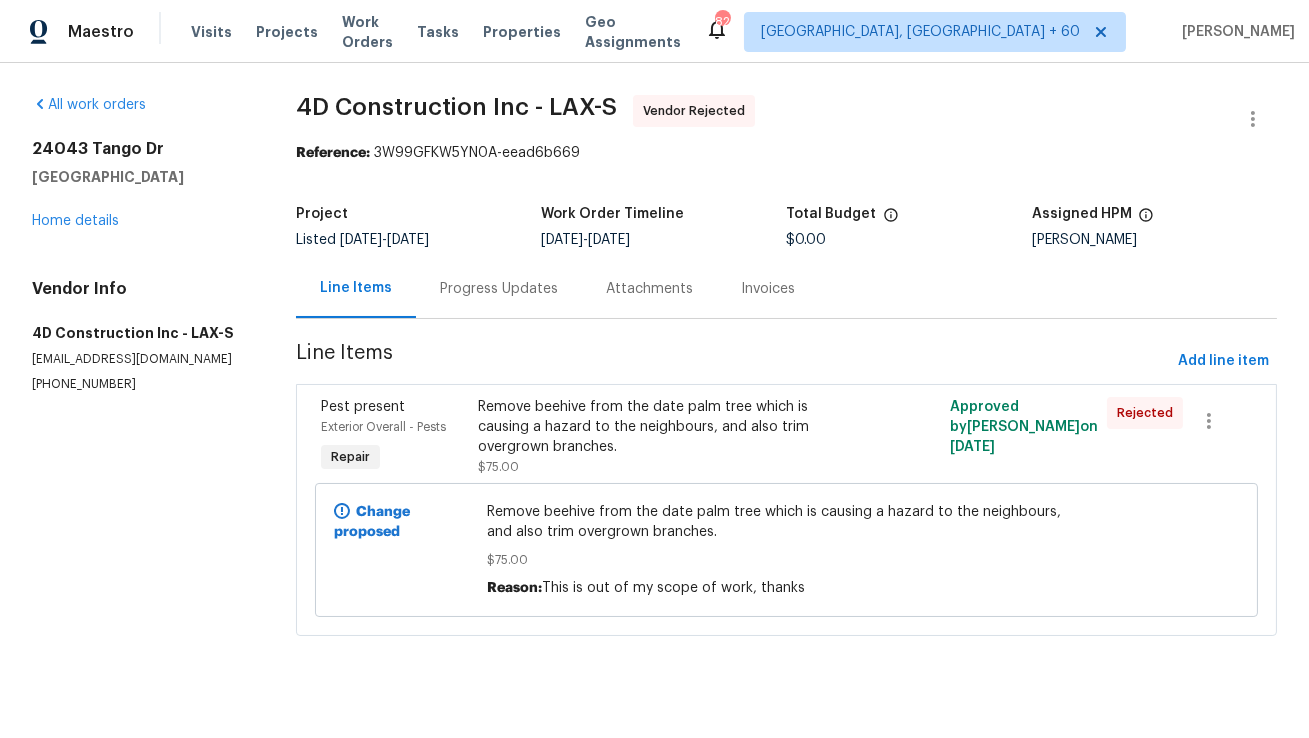 click on "Progress Updates" at bounding box center [499, 289] 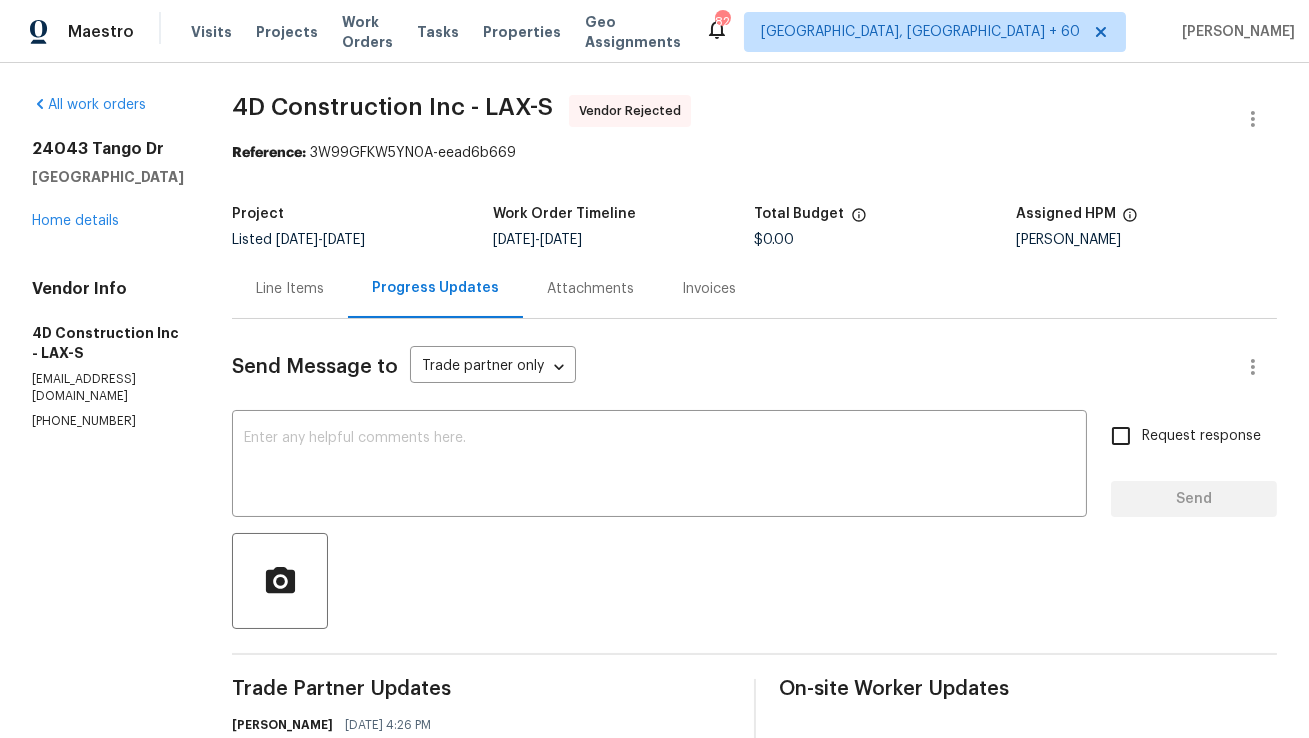 click on "Line Items" at bounding box center (290, 288) 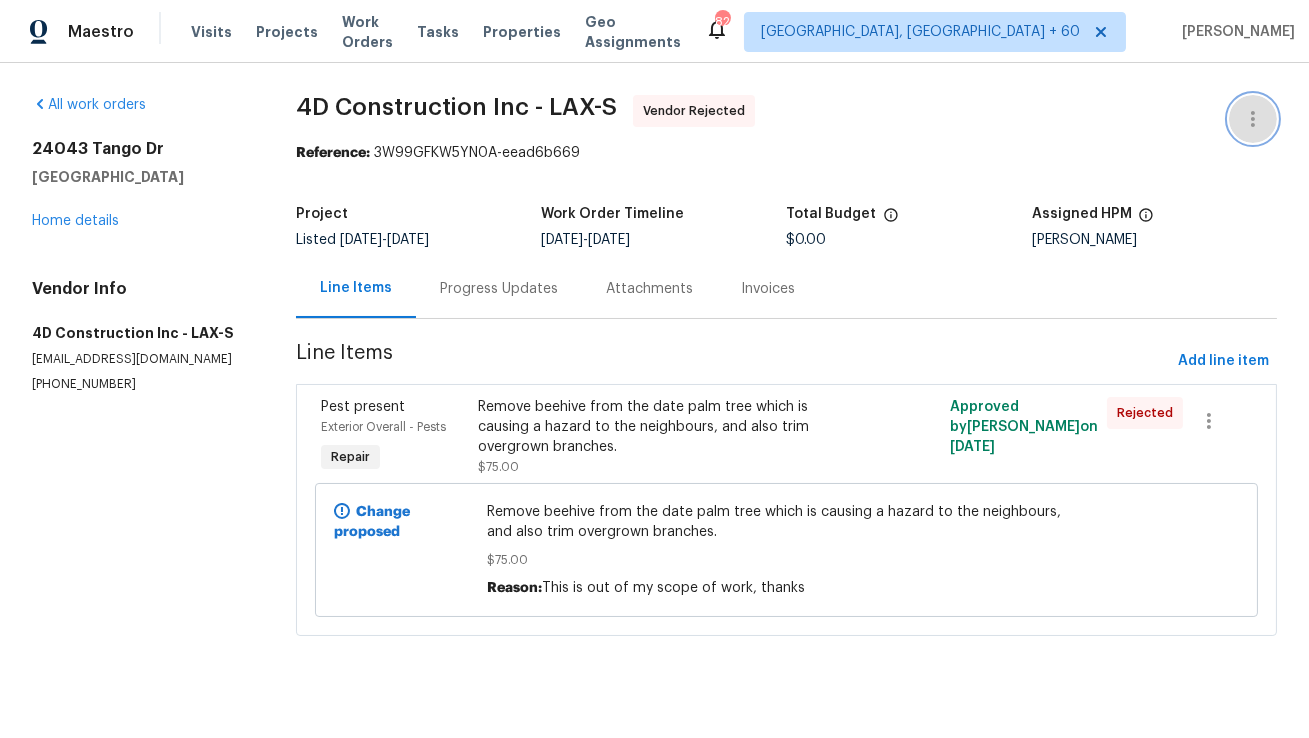 click 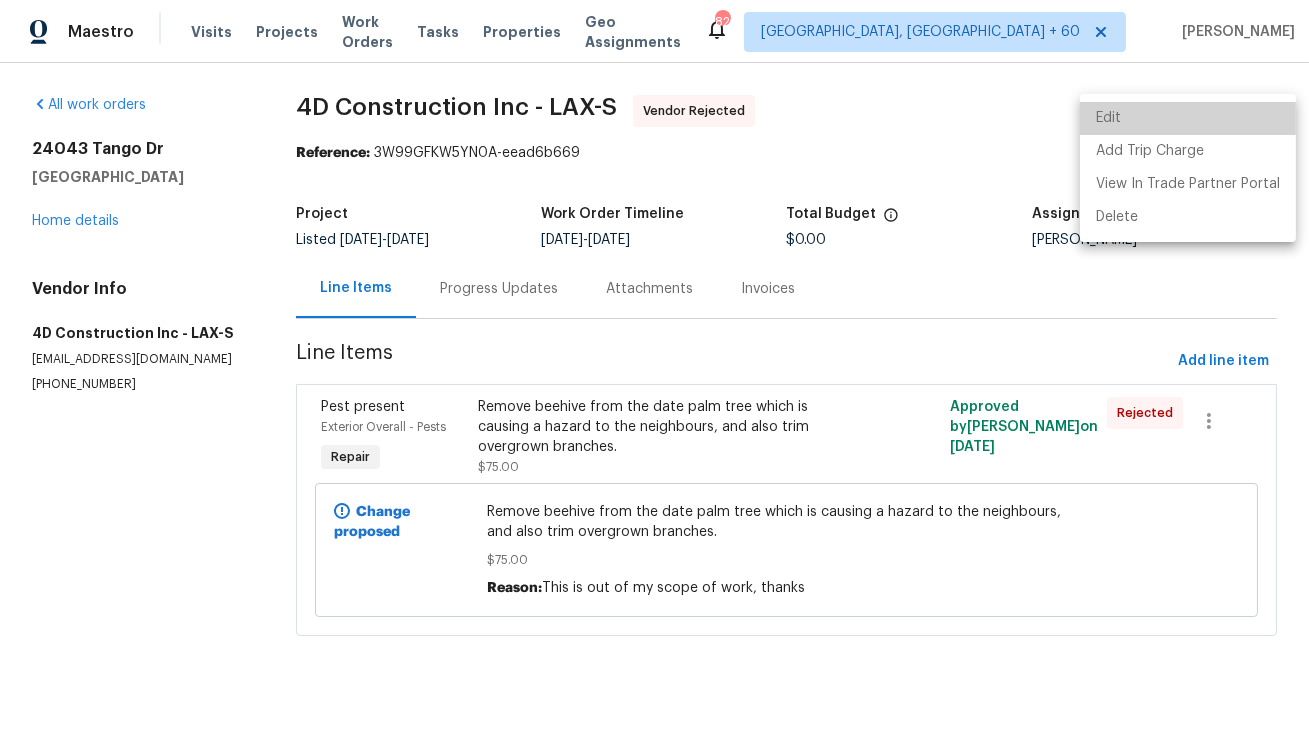 click on "Edit" at bounding box center (1188, 118) 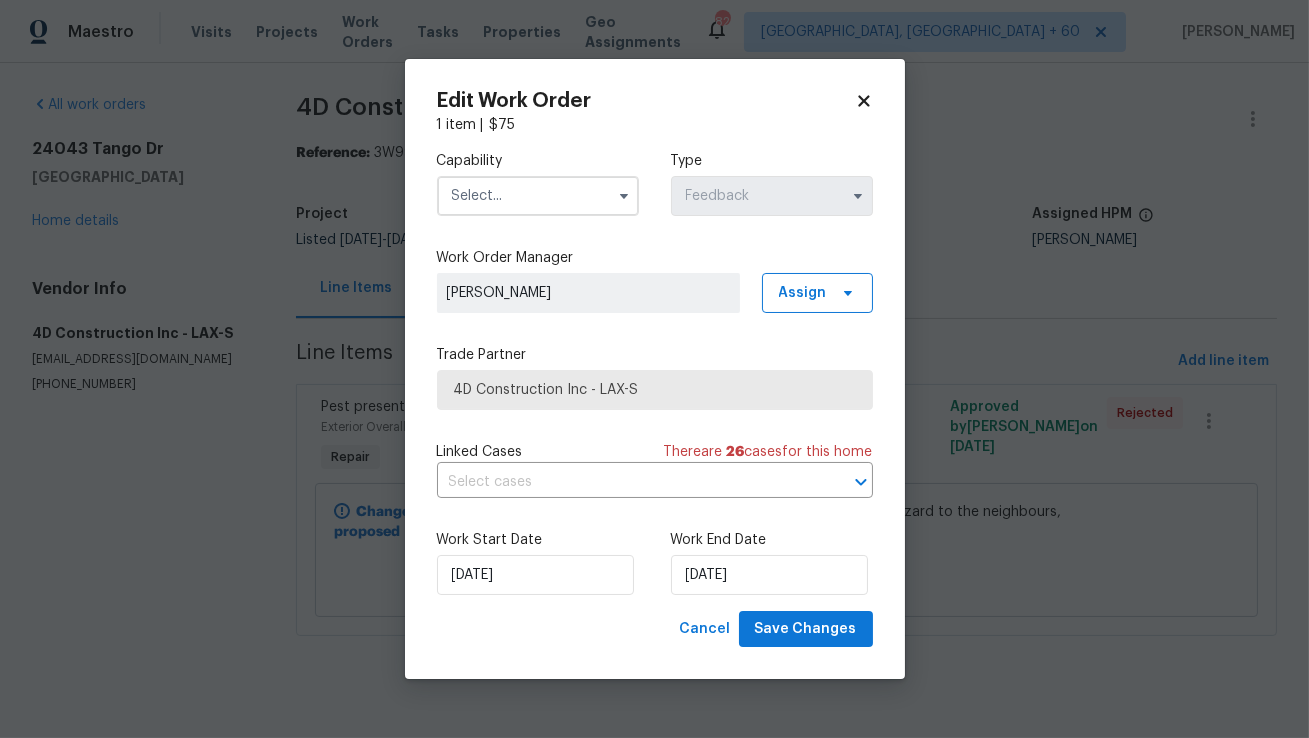 click at bounding box center (538, 196) 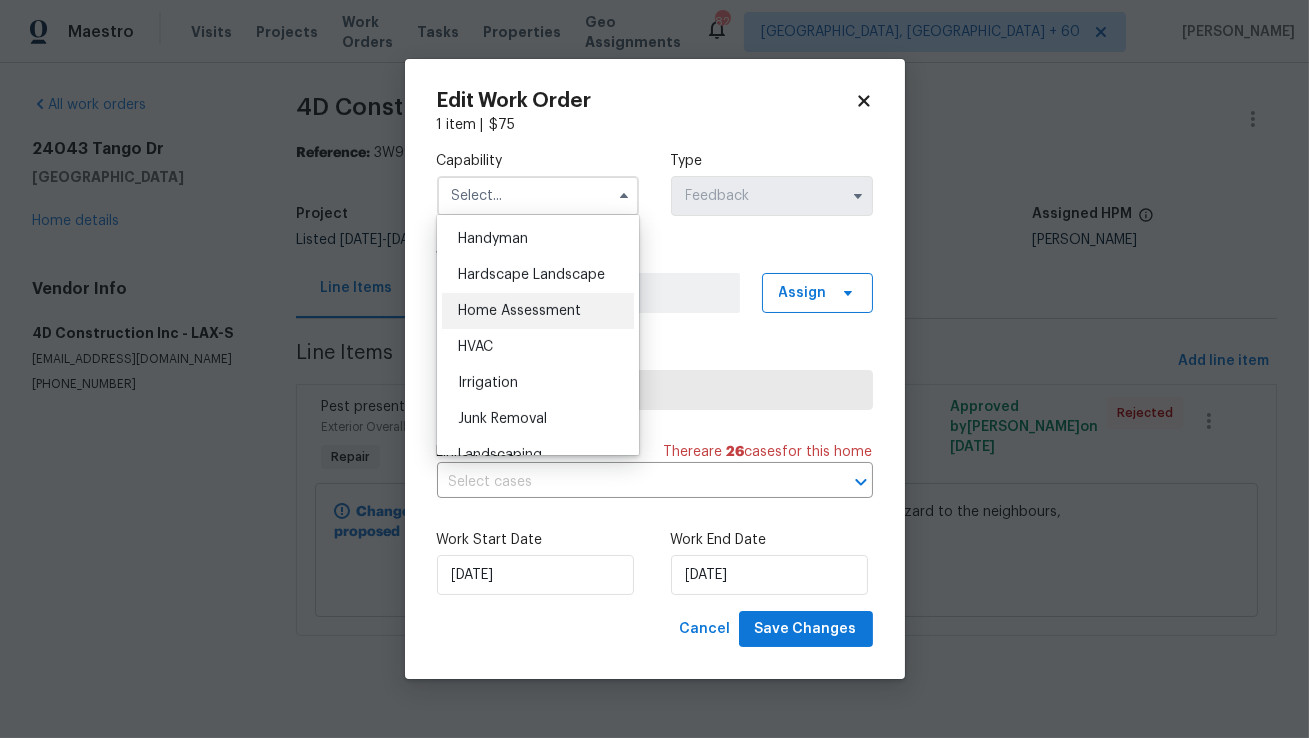 scroll, scrollTop: 1089, scrollLeft: 0, axis: vertical 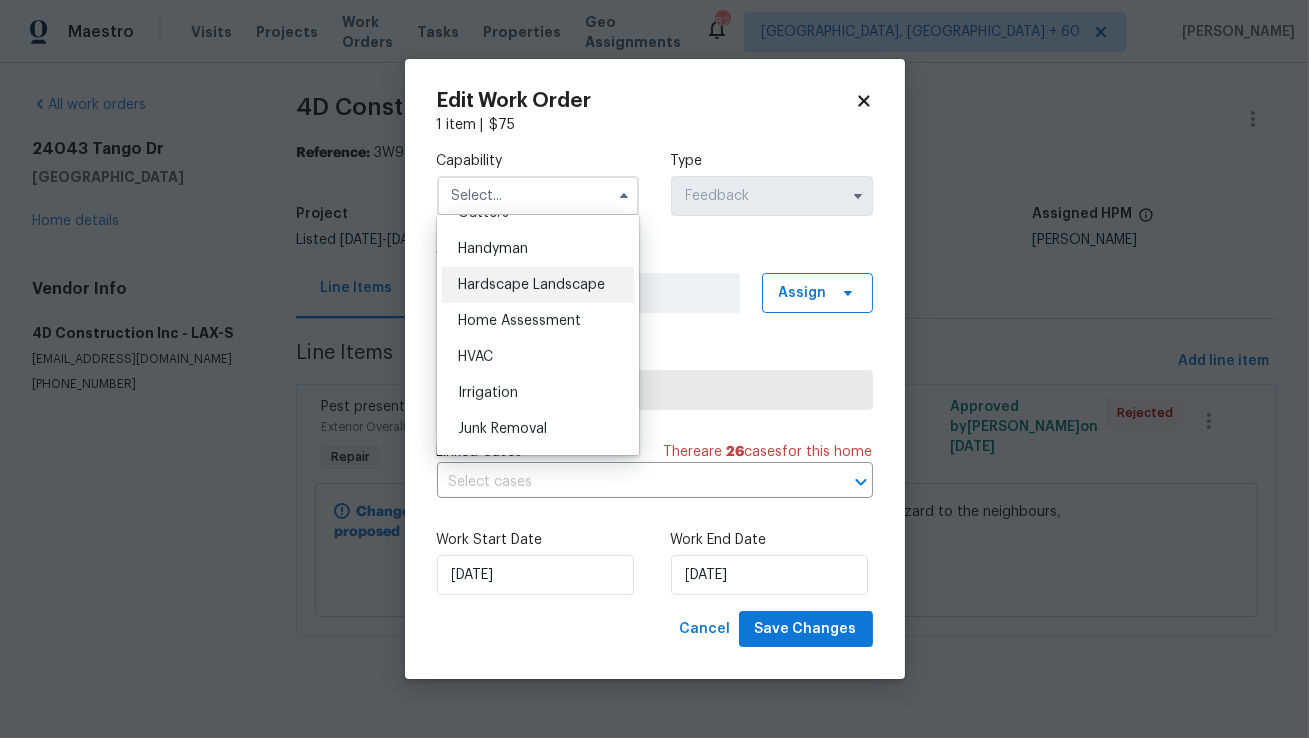 click on "Hardscape Landscape" at bounding box center (538, 285) 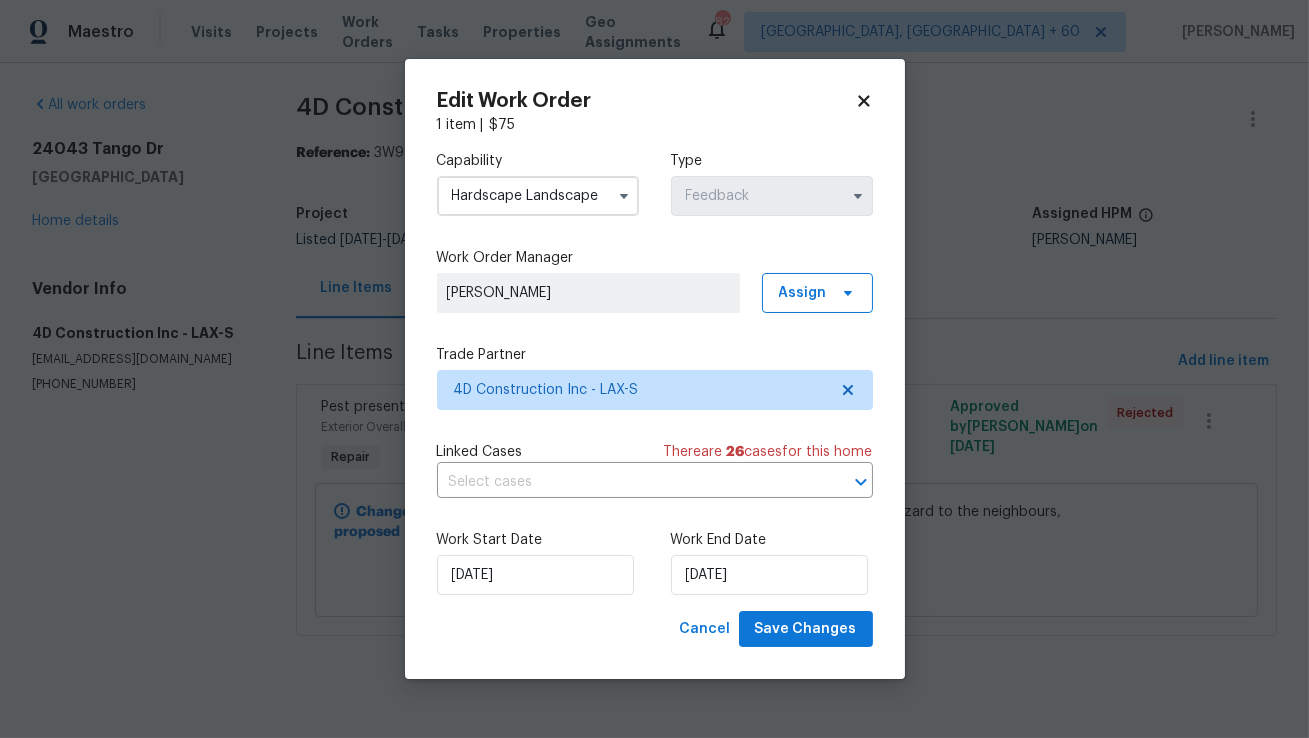 click on "Work Order Manager   Anthony Mascarenhas Assign" at bounding box center (655, 280) 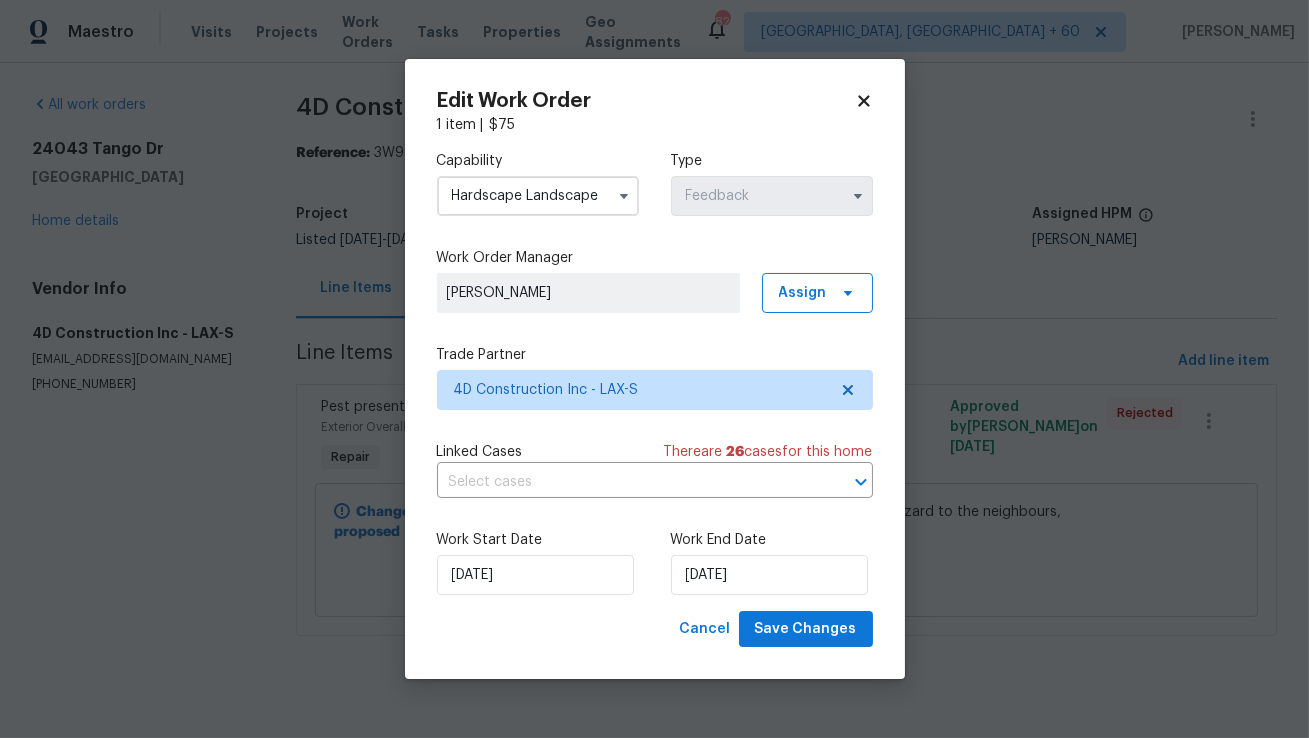 click on "Hardscape Landscape" at bounding box center (538, 196) 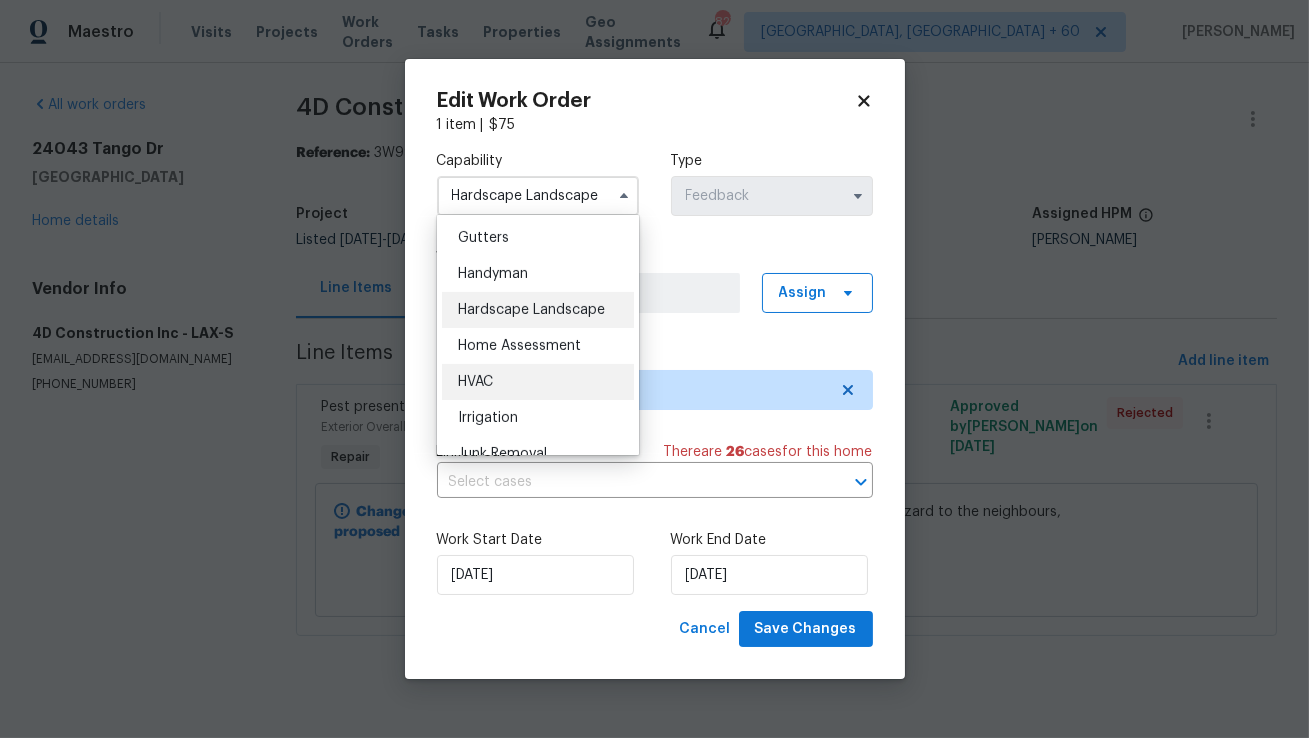scroll, scrollTop: 1011, scrollLeft: 0, axis: vertical 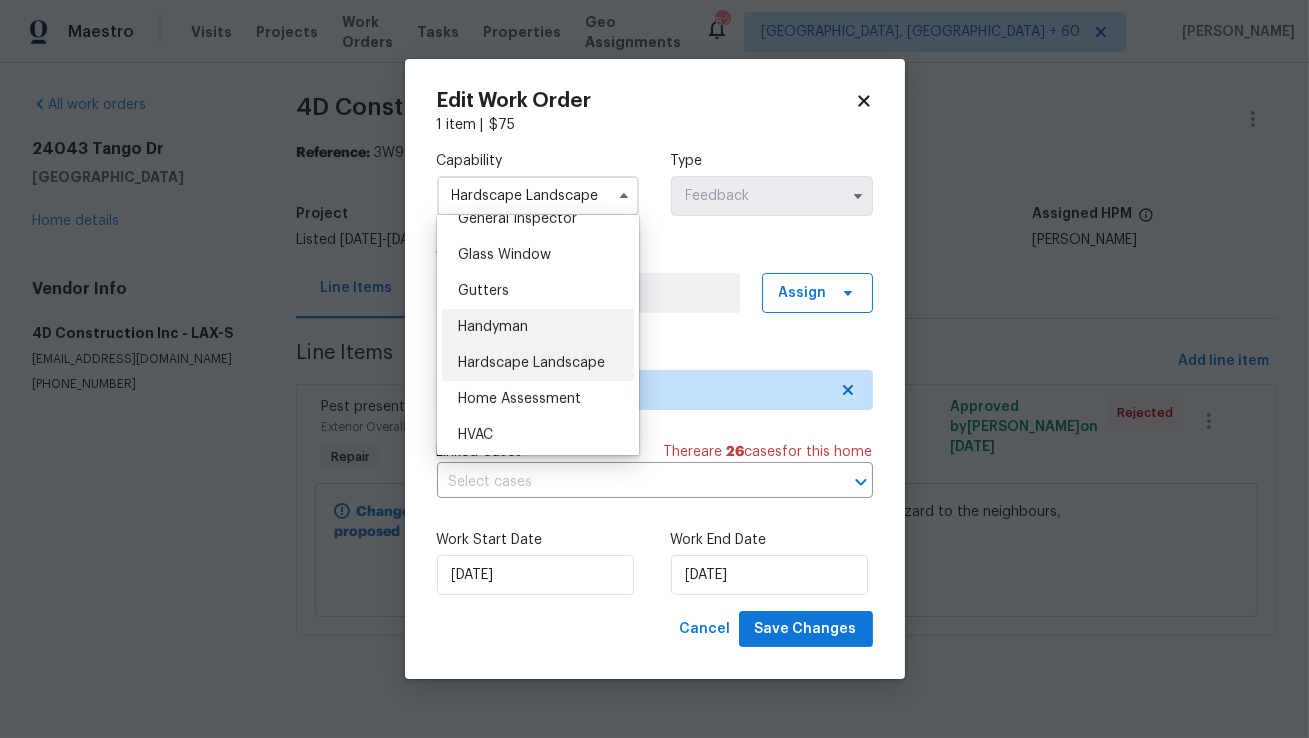 click on "Handyman" at bounding box center (493, 327) 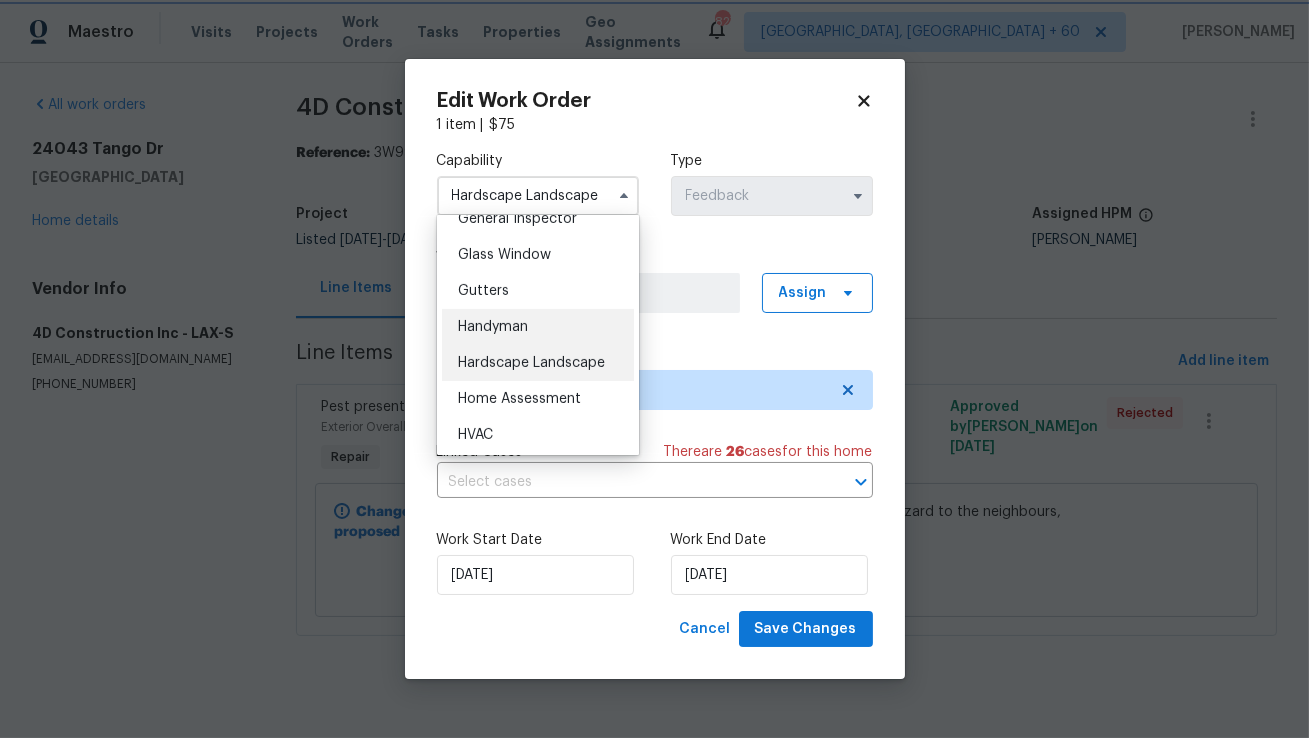 type on "Handyman" 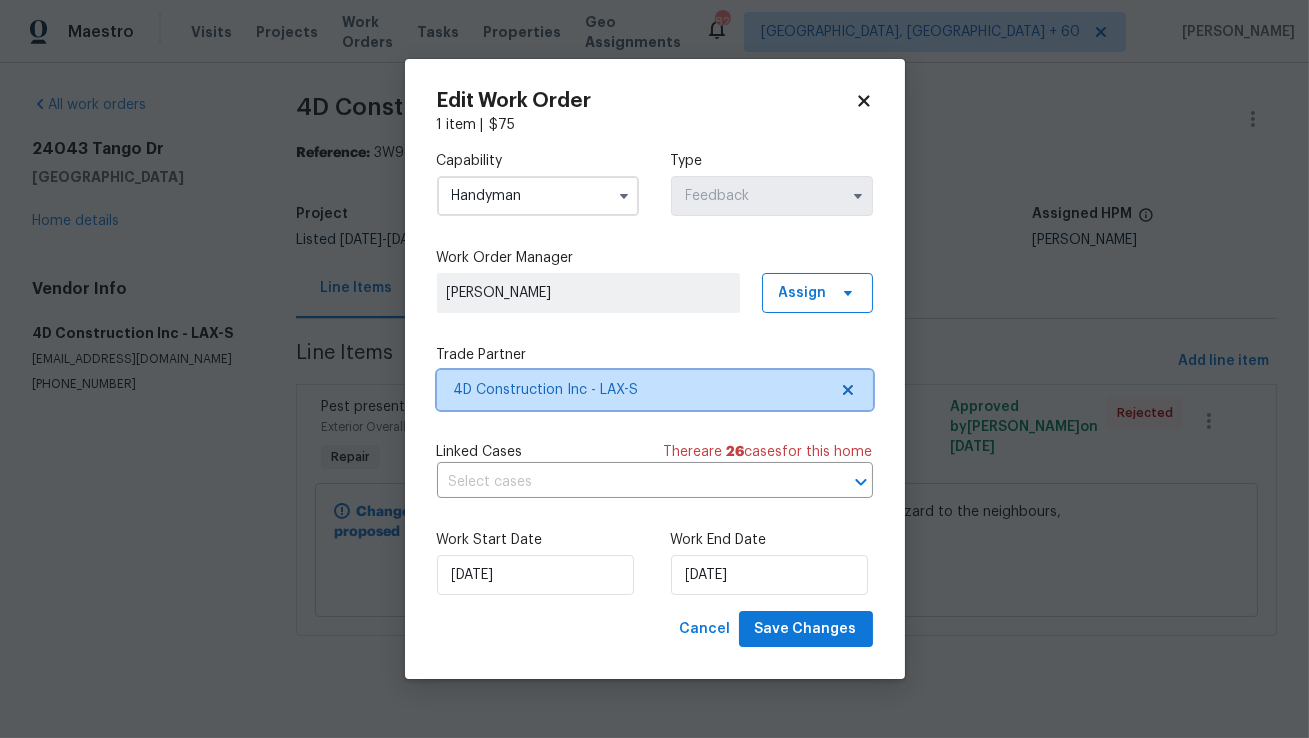 click on "4D Construction Inc - LAX-S" at bounding box center [640, 390] 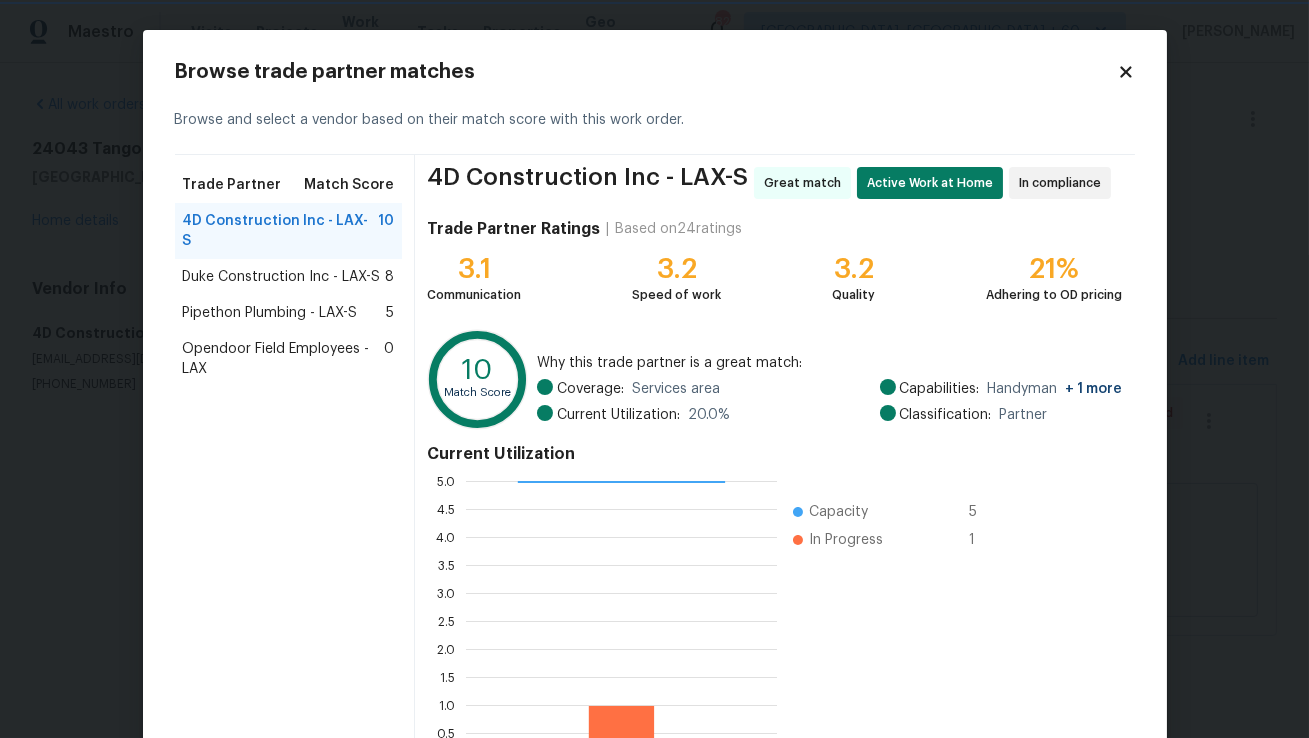 scroll, scrollTop: 280, scrollLeft: 310, axis: both 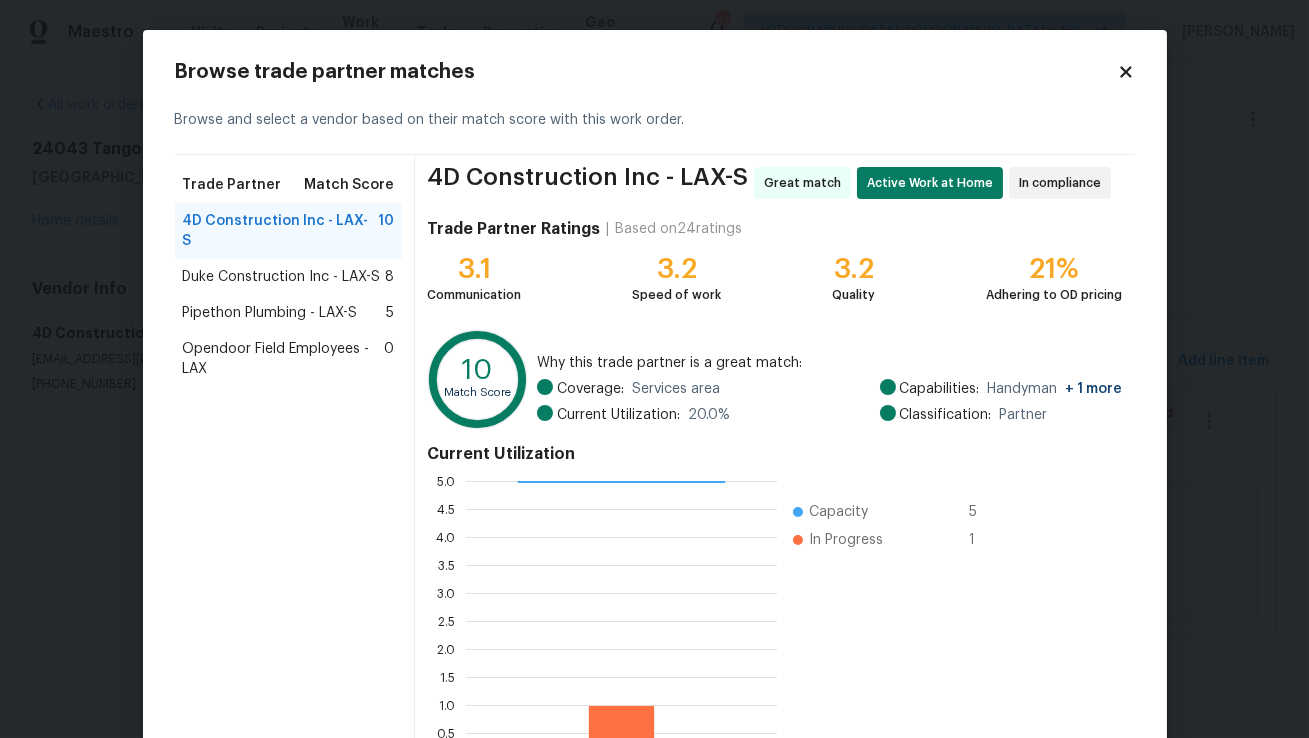 click on "Duke Construction Inc - LAX-S" at bounding box center (282, 277) 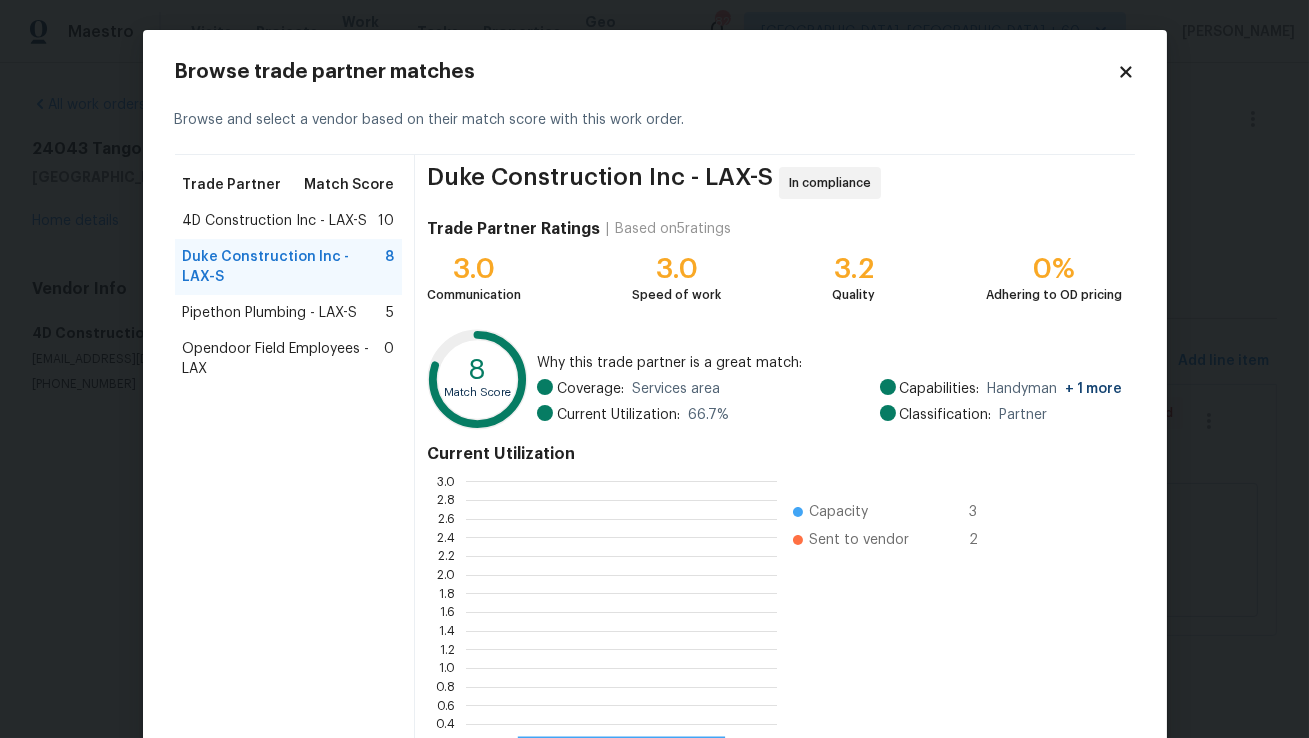 scroll, scrollTop: 1, scrollLeft: 1, axis: both 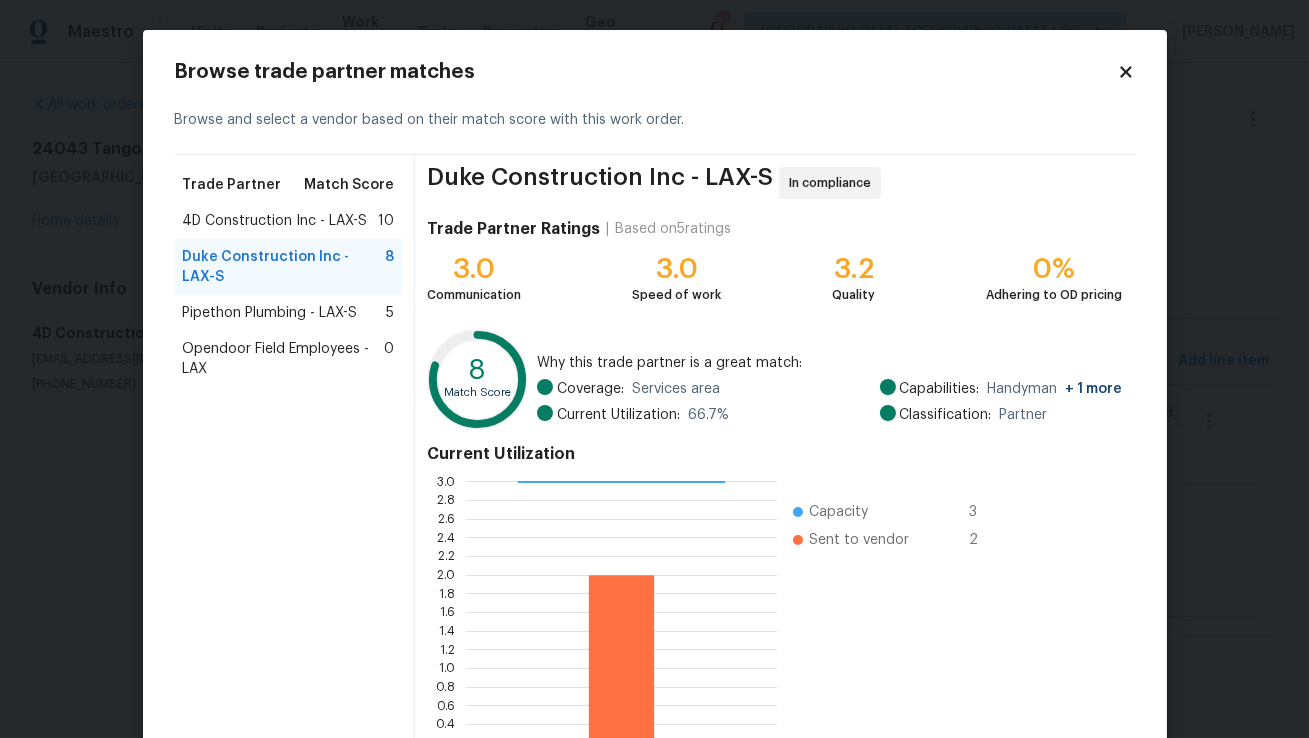 click on "Pipethon Plumbing - LAX-S" at bounding box center [270, 313] 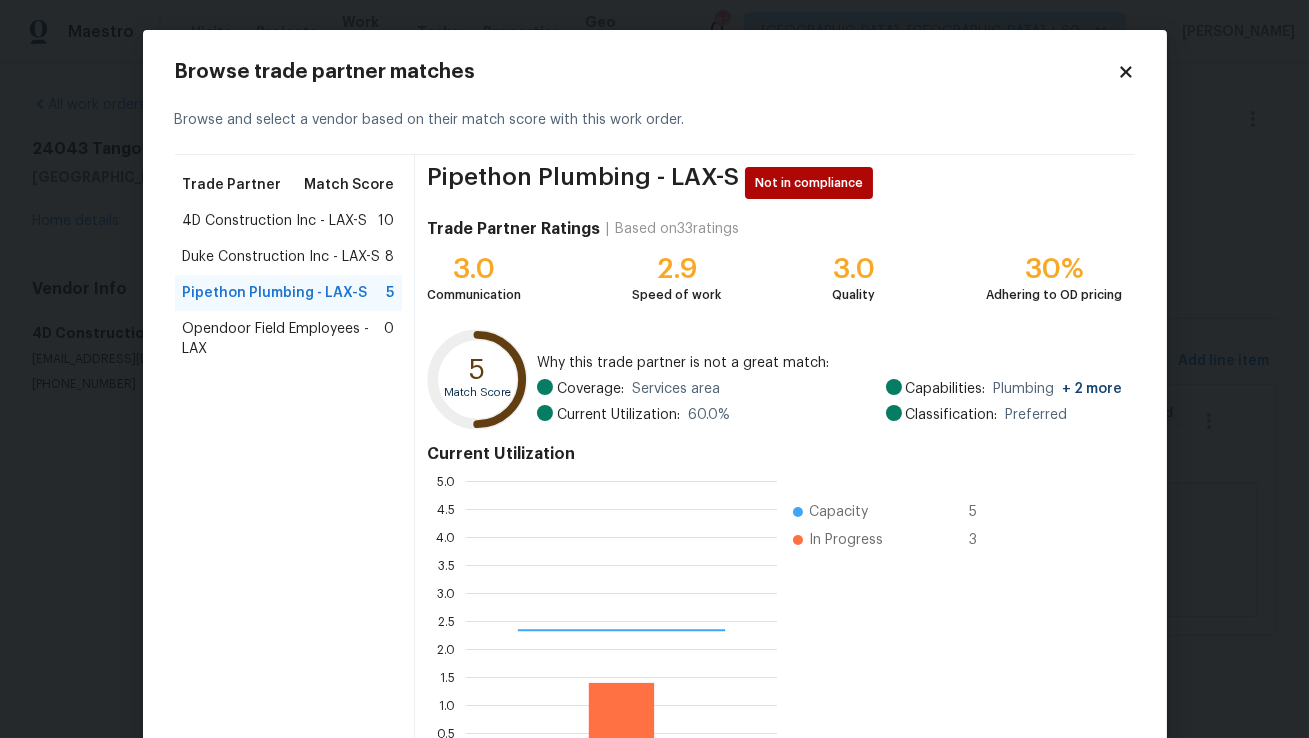 scroll, scrollTop: 1, scrollLeft: 1, axis: both 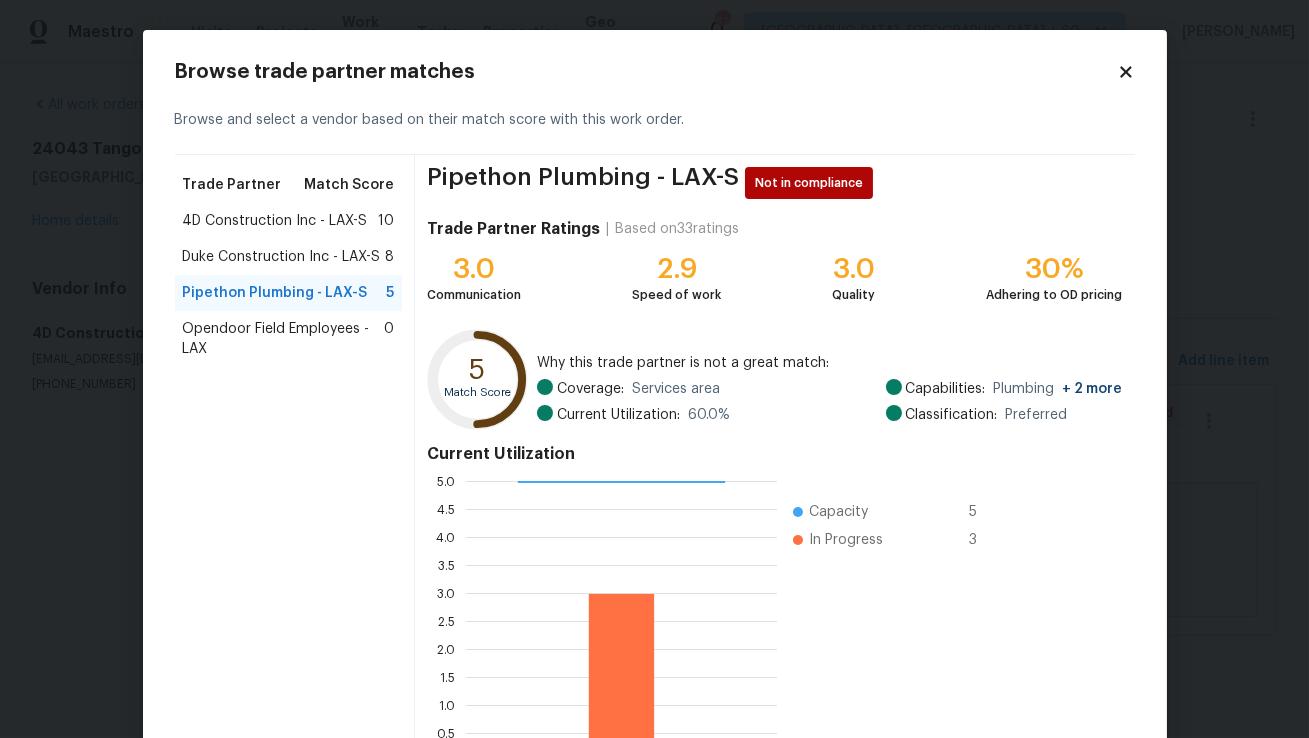 click on "Duke Construction Inc - LAX-S" at bounding box center (282, 257) 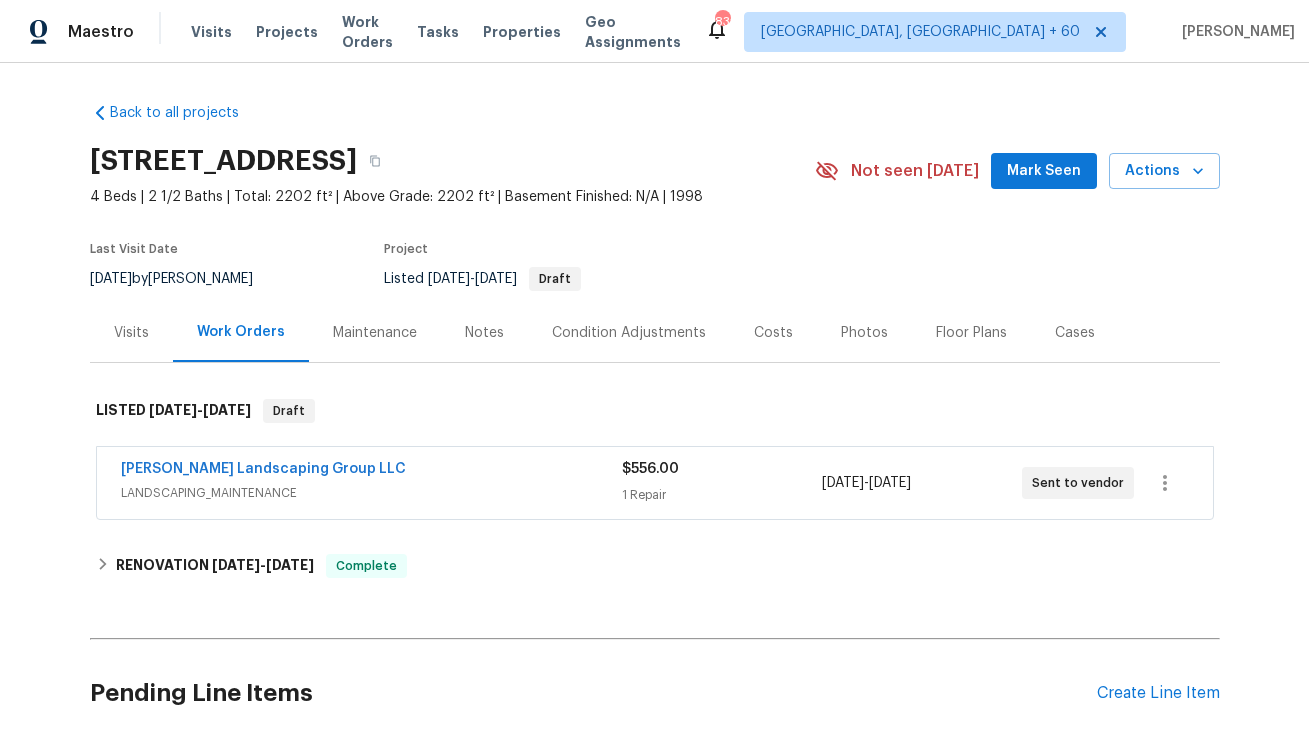 scroll, scrollTop: 0, scrollLeft: 0, axis: both 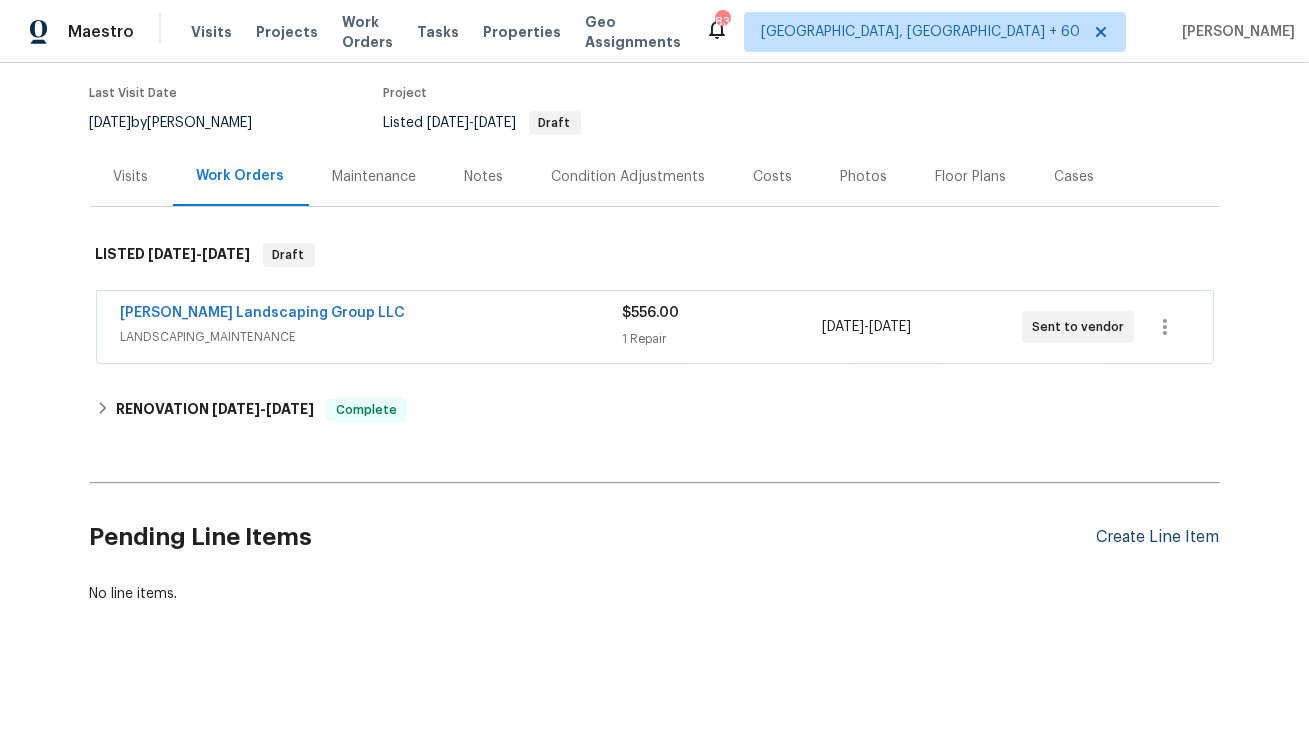 click on "Create Line Item" at bounding box center [1158, 537] 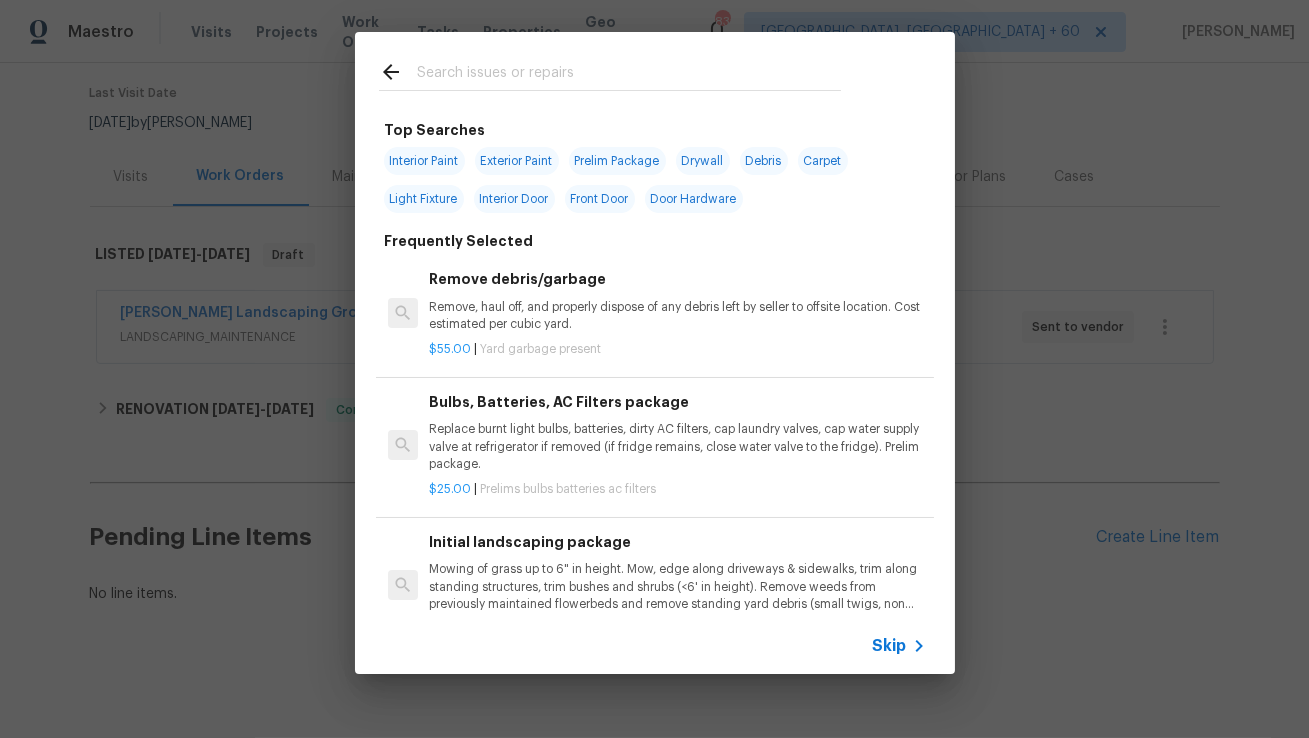 click at bounding box center [629, 75] 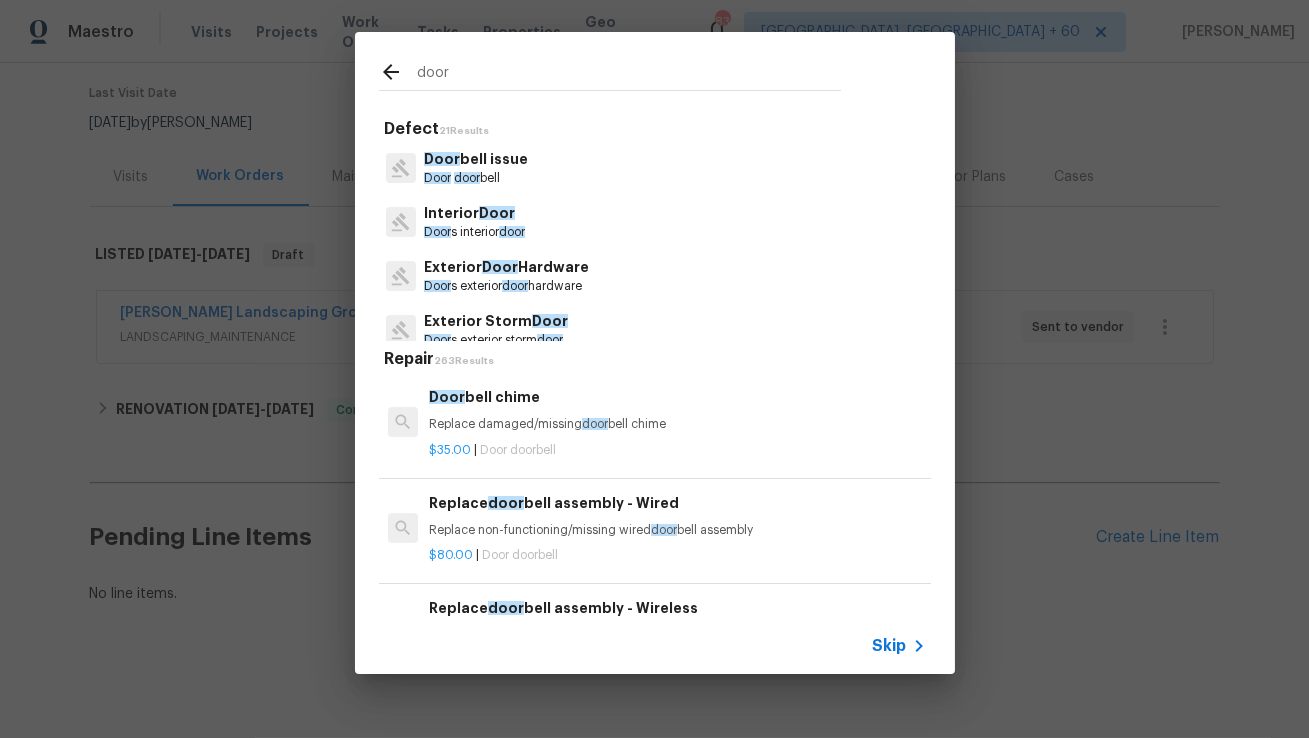 type on "door" 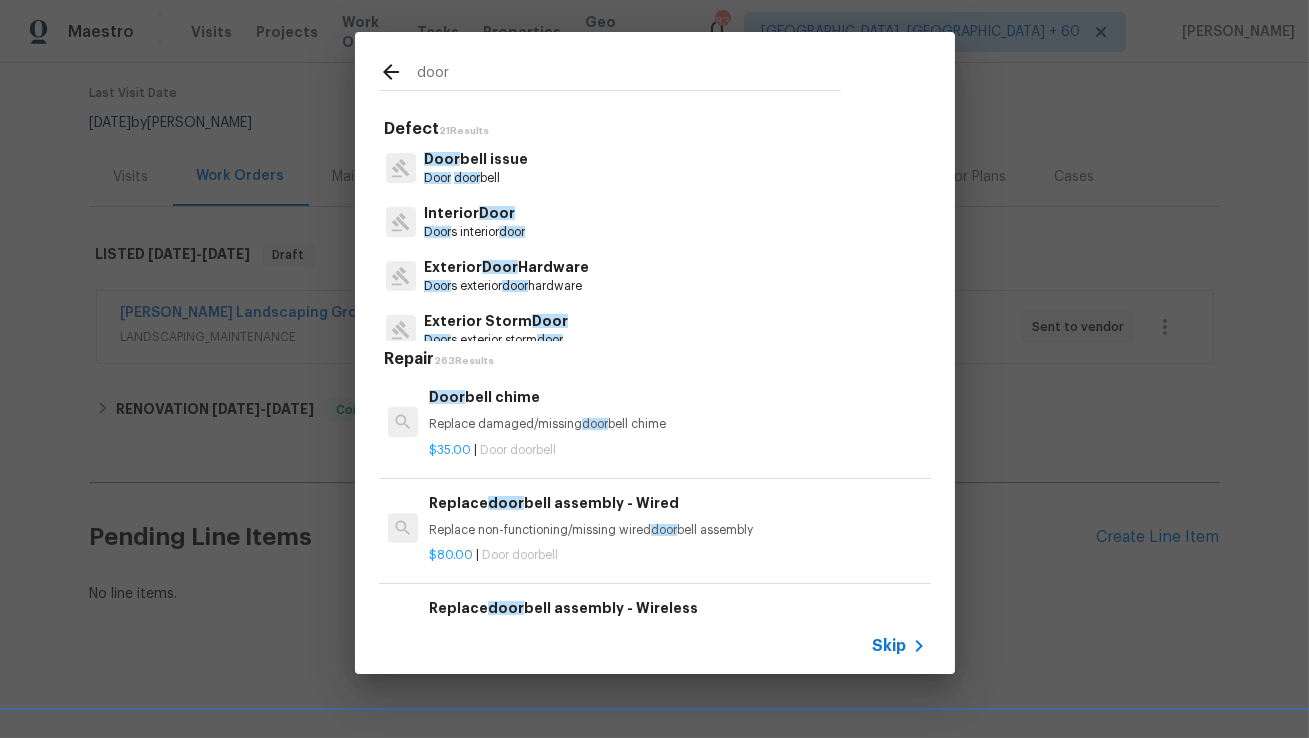 click on "Exterior  Door  Hardware" at bounding box center [506, 267] 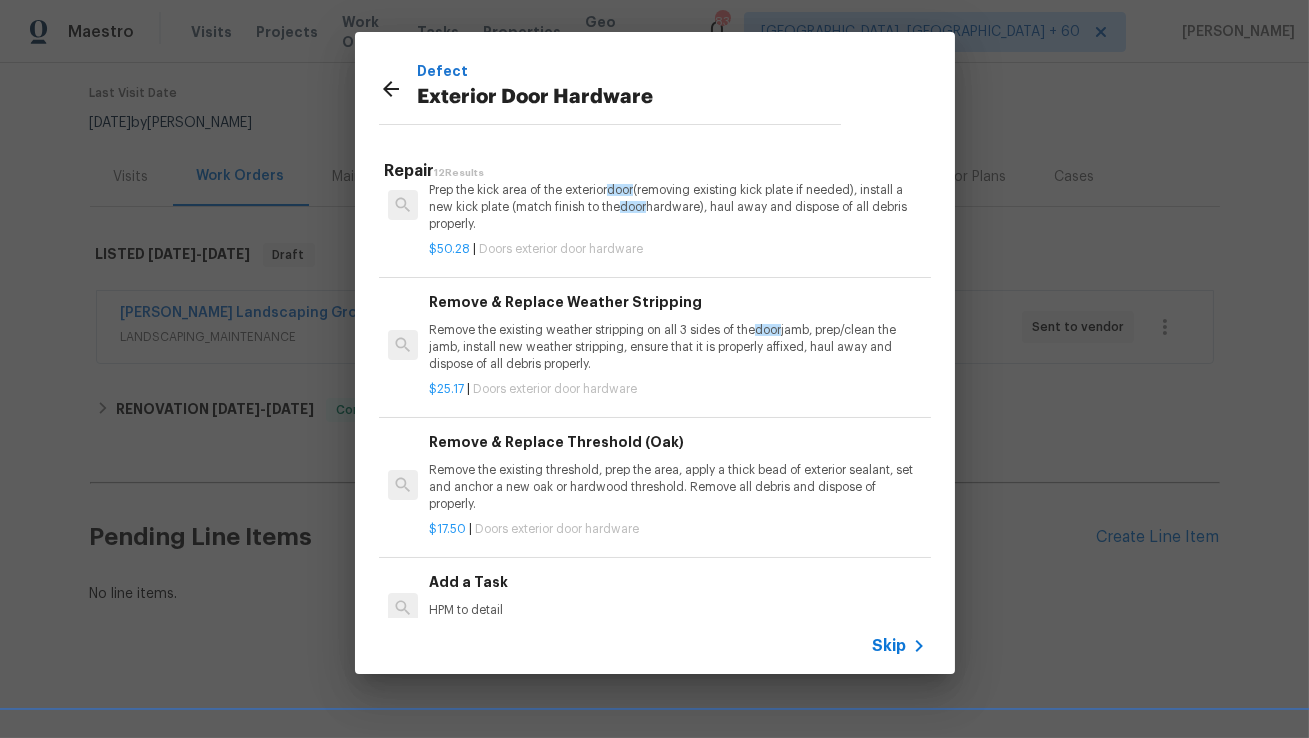 scroll, scrollTop: 453, scrollLeft: 0, axis: vertical 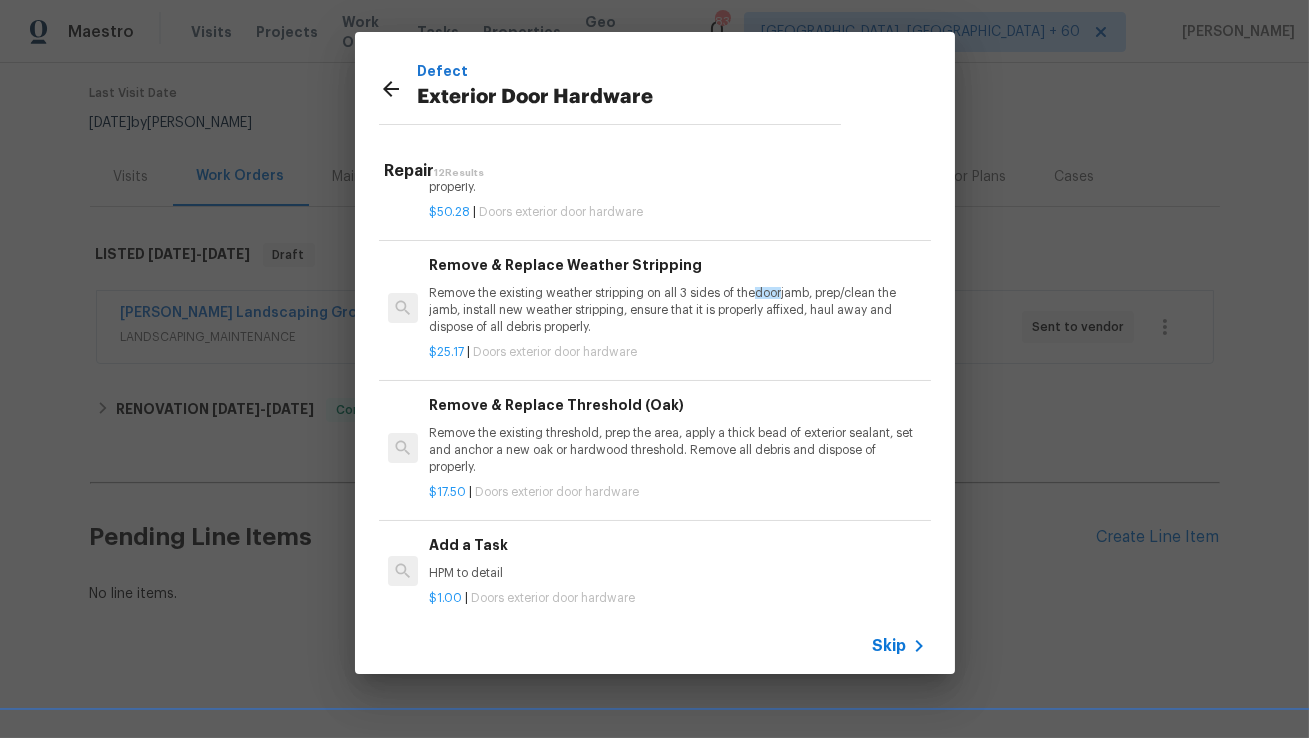 click on "Remove & Replace Threshold (Oak) Remove the existing threshold, prep the area, apply a thick bead of exterior sealant, set and anchor a new oak or hardwood threshold. Remove all debris and dispose of properly." at bounding box center [677, 435] 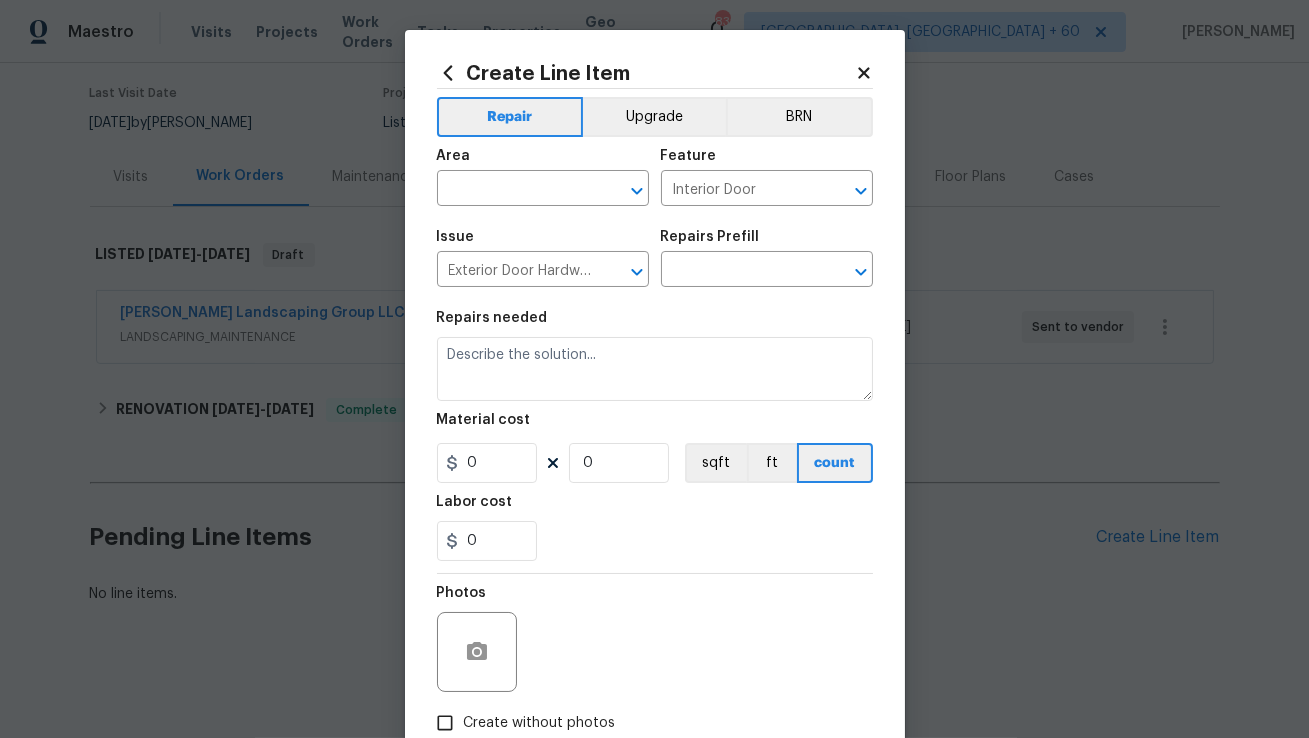 type on "Remove & Replace Threshold (Oak) $17.50" 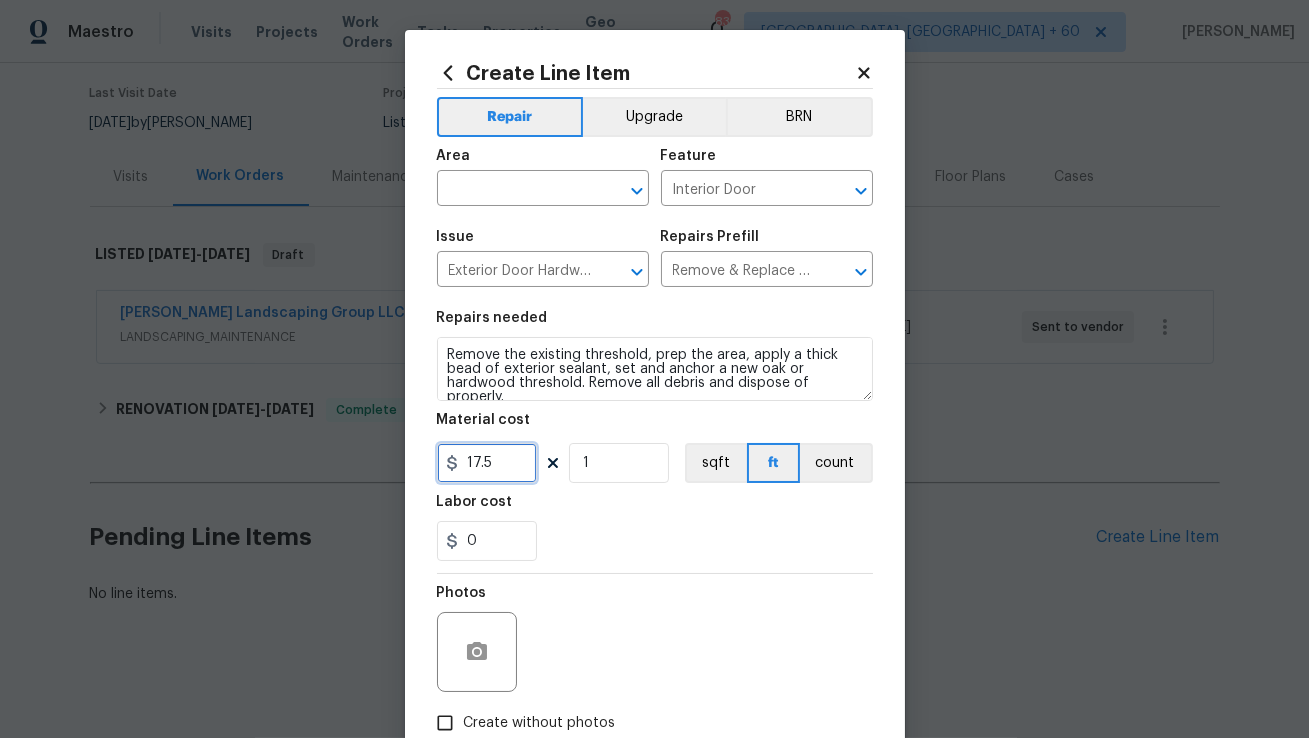 click on "17.5" at bounding box center [487, 463] 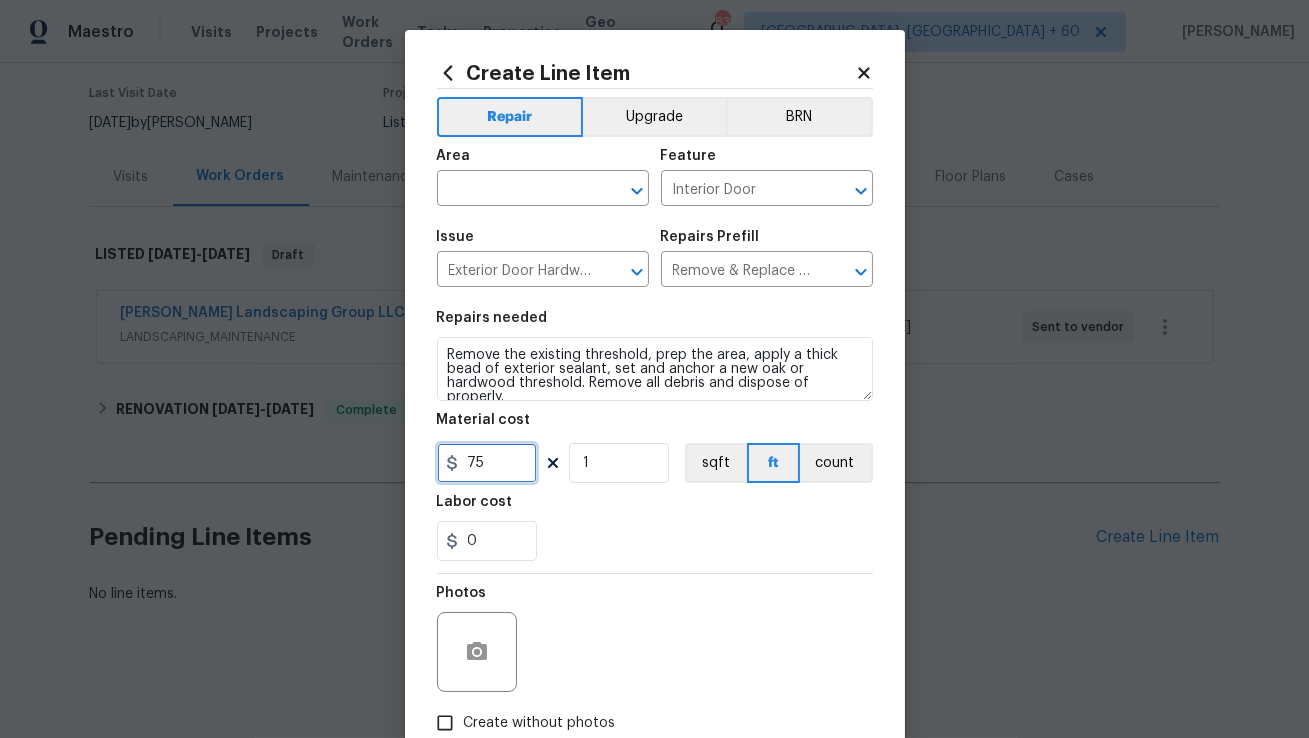 type on "75" 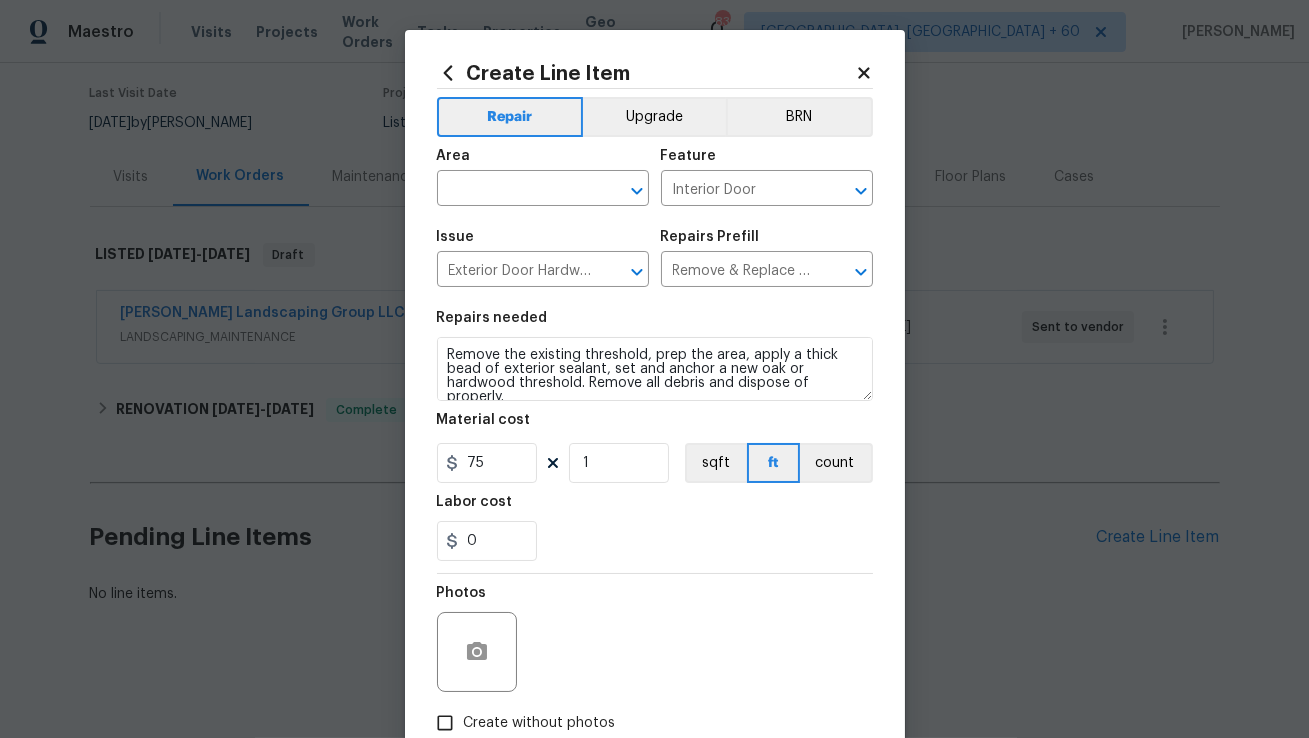 click on "Photos" at bounding box center (655, 639) 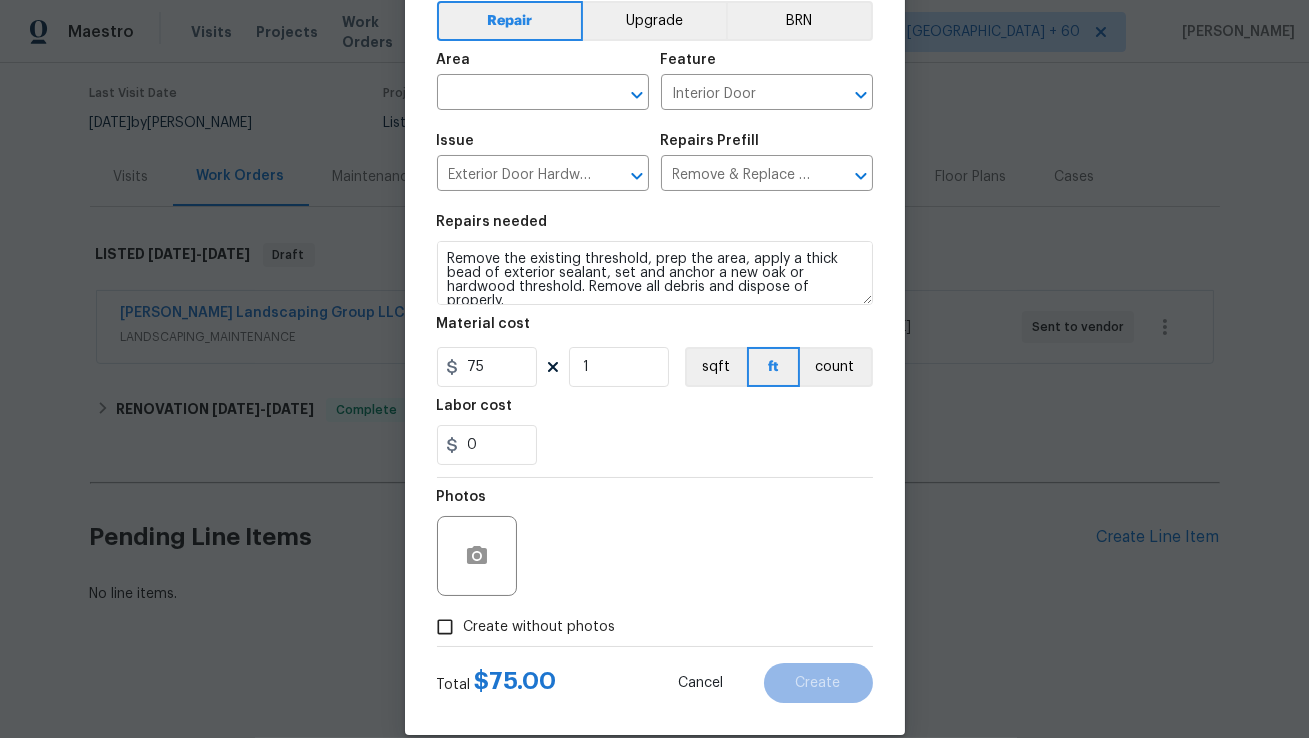scroll, scrollTop: 123, scrollLeft: 0, axis: vertical 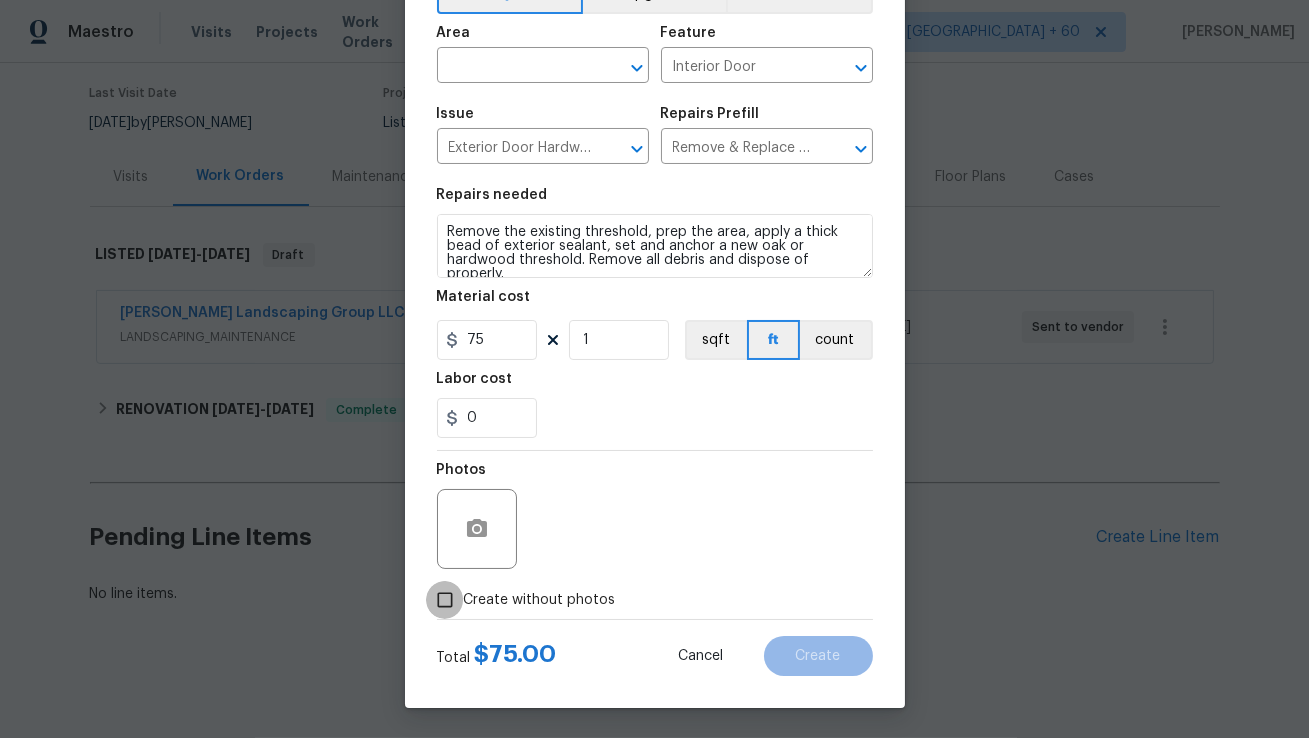 click on "Create without photos" at bounding box center [445, 600] 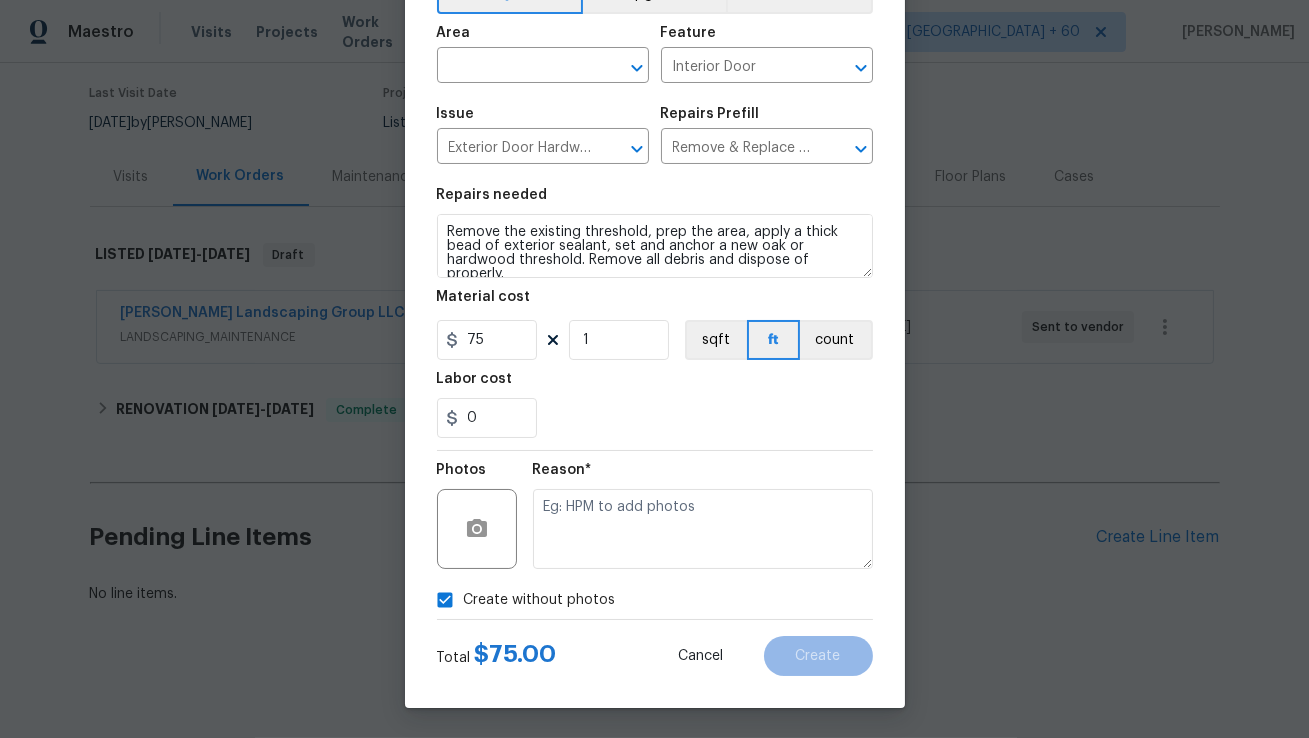 click on "Create without photos" at bounding box center (445, 600) 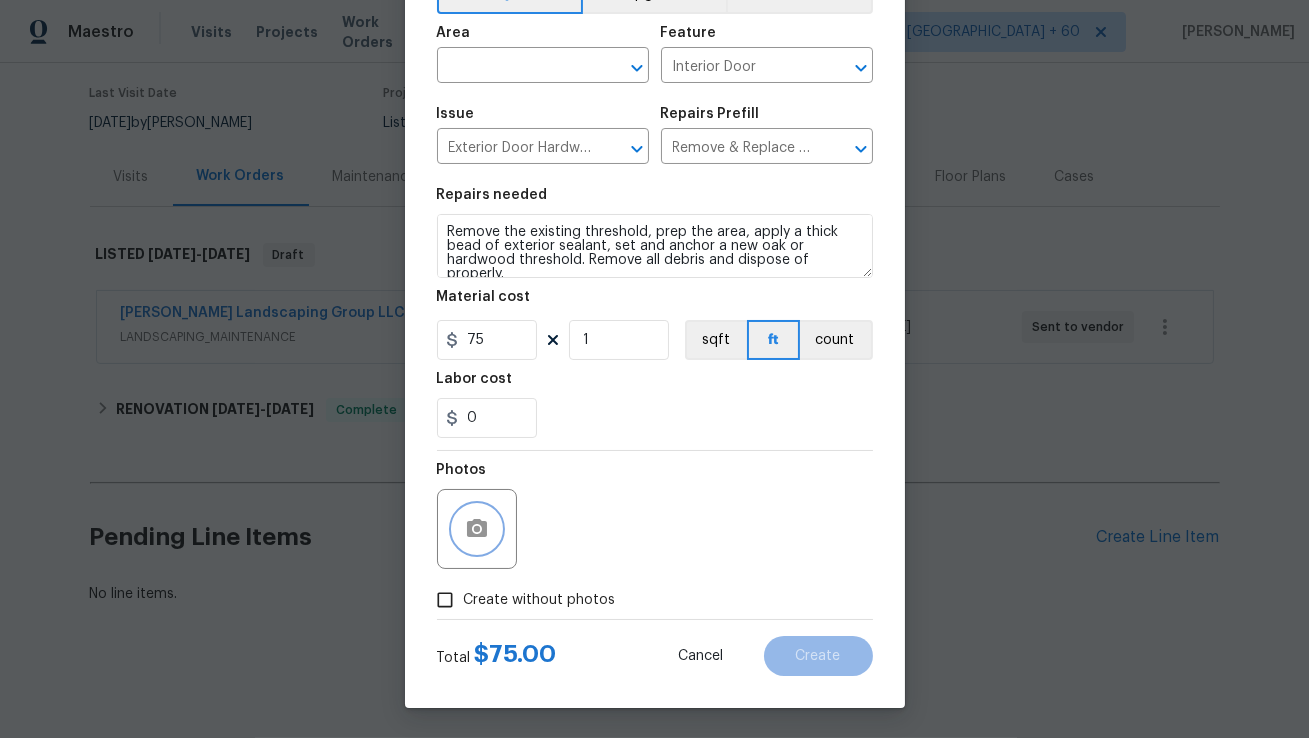 click at bounding box center [477, 529] 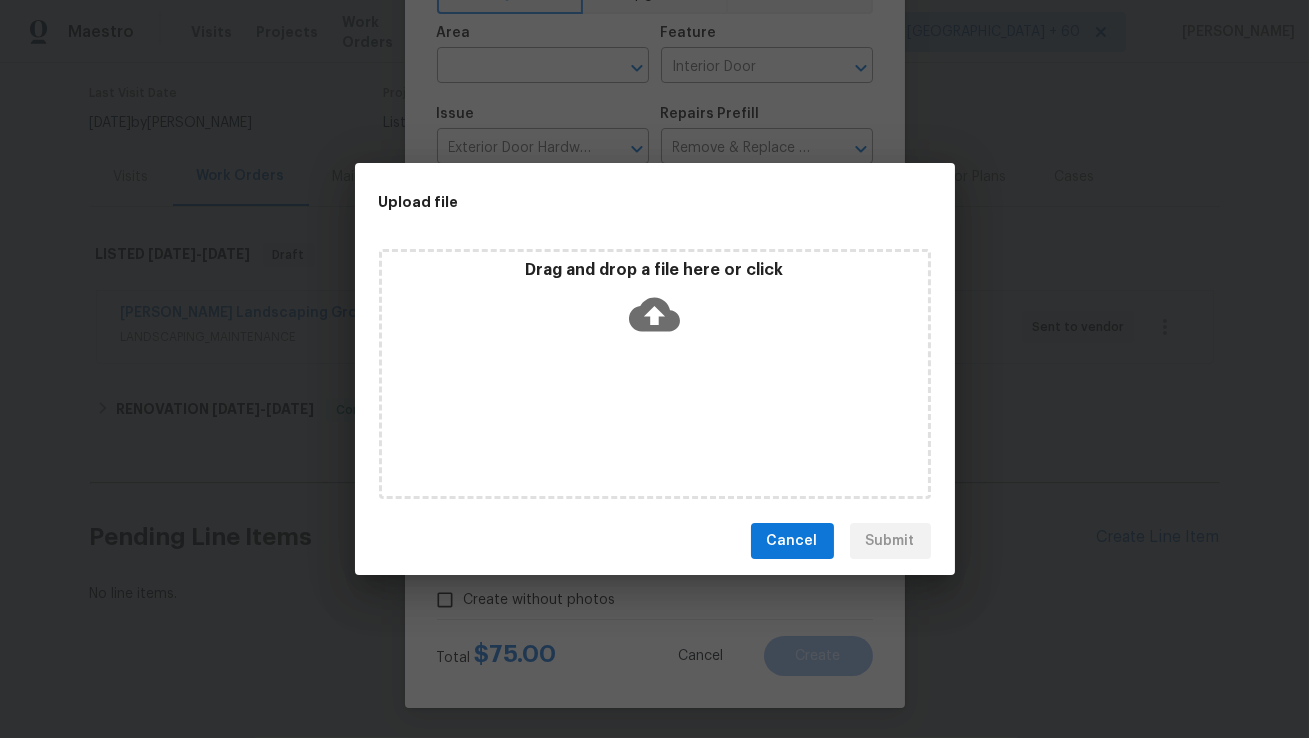 click 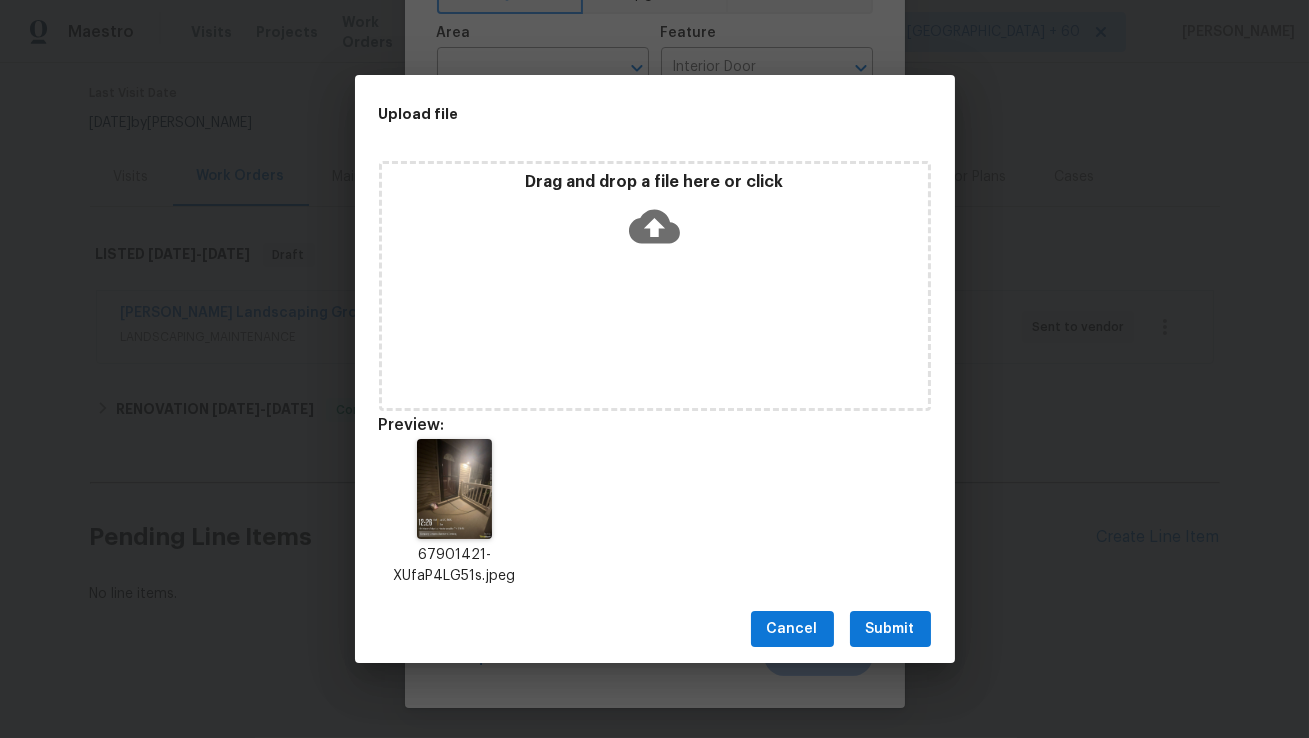 click on "Submit" at bounding box center (890, 629) 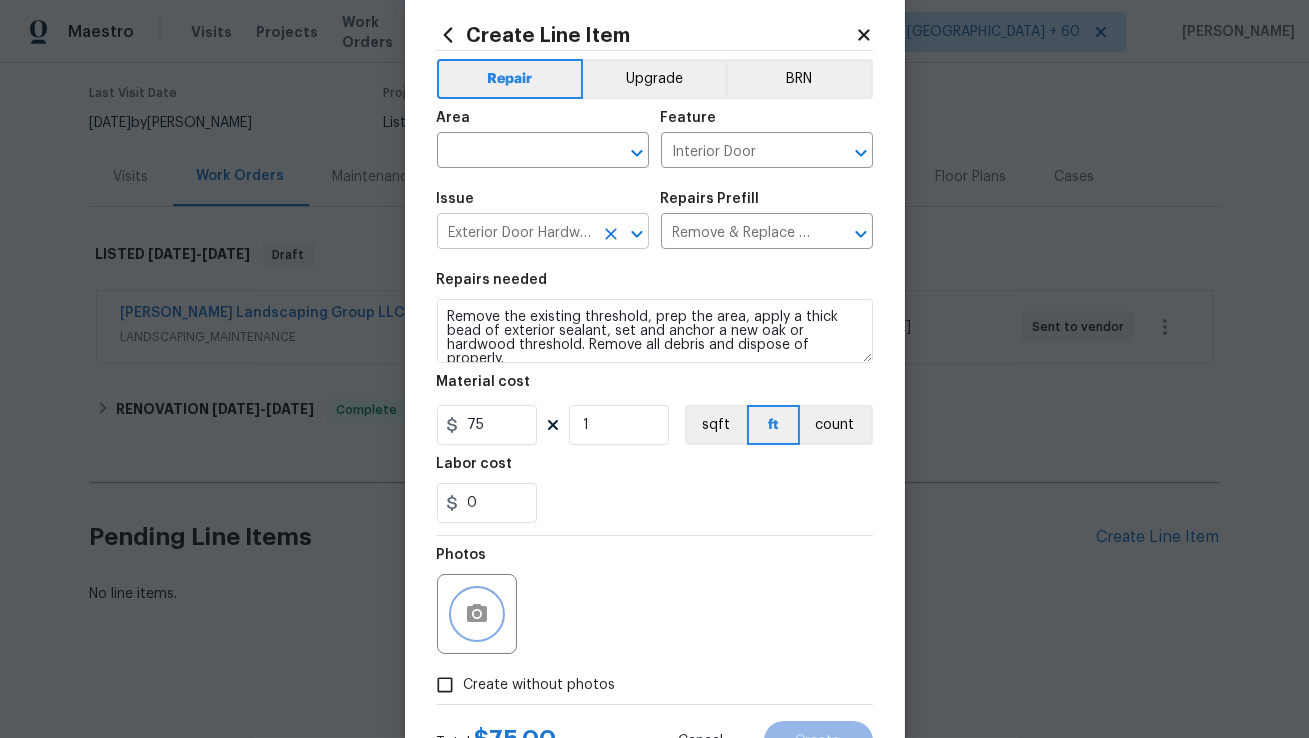 scroll, scrollTop: 29, scrollLeft: 0, axis: vertical 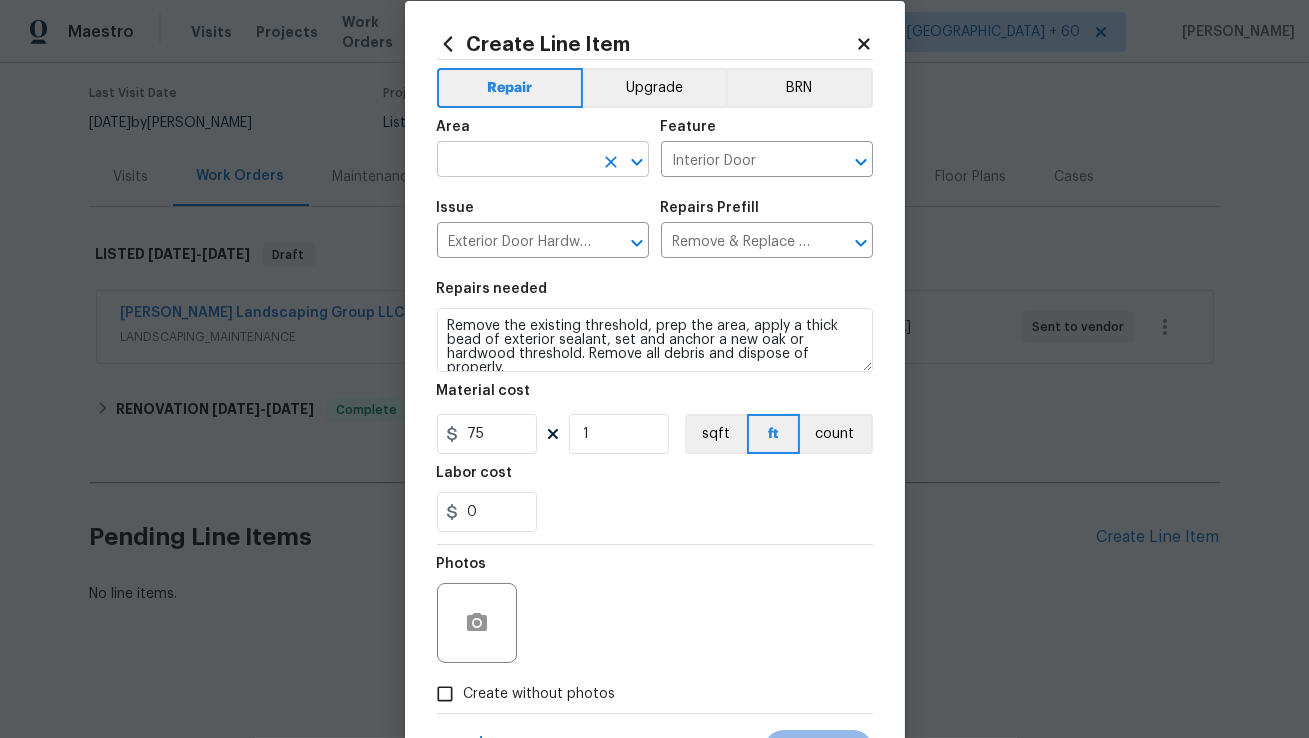click at bounding box center (515, 161) 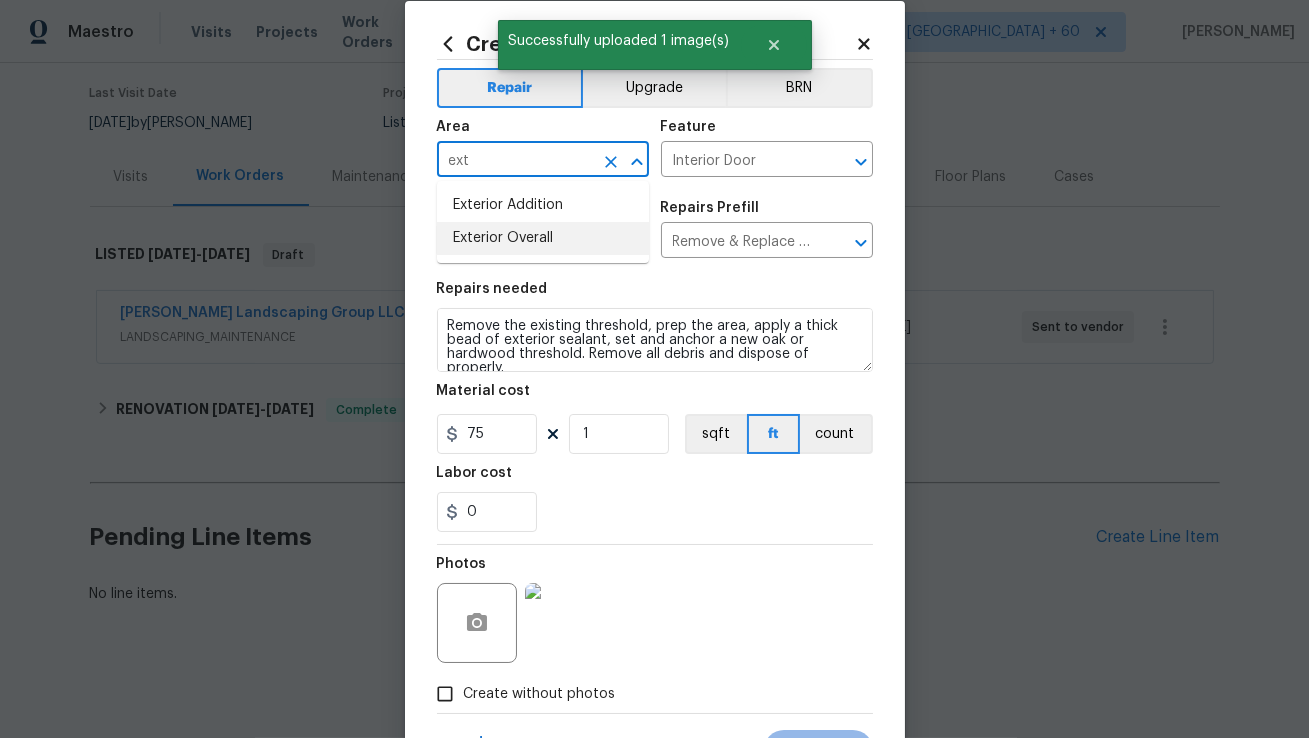 click on "Exterior Overall" at bounding box center [543, 238] 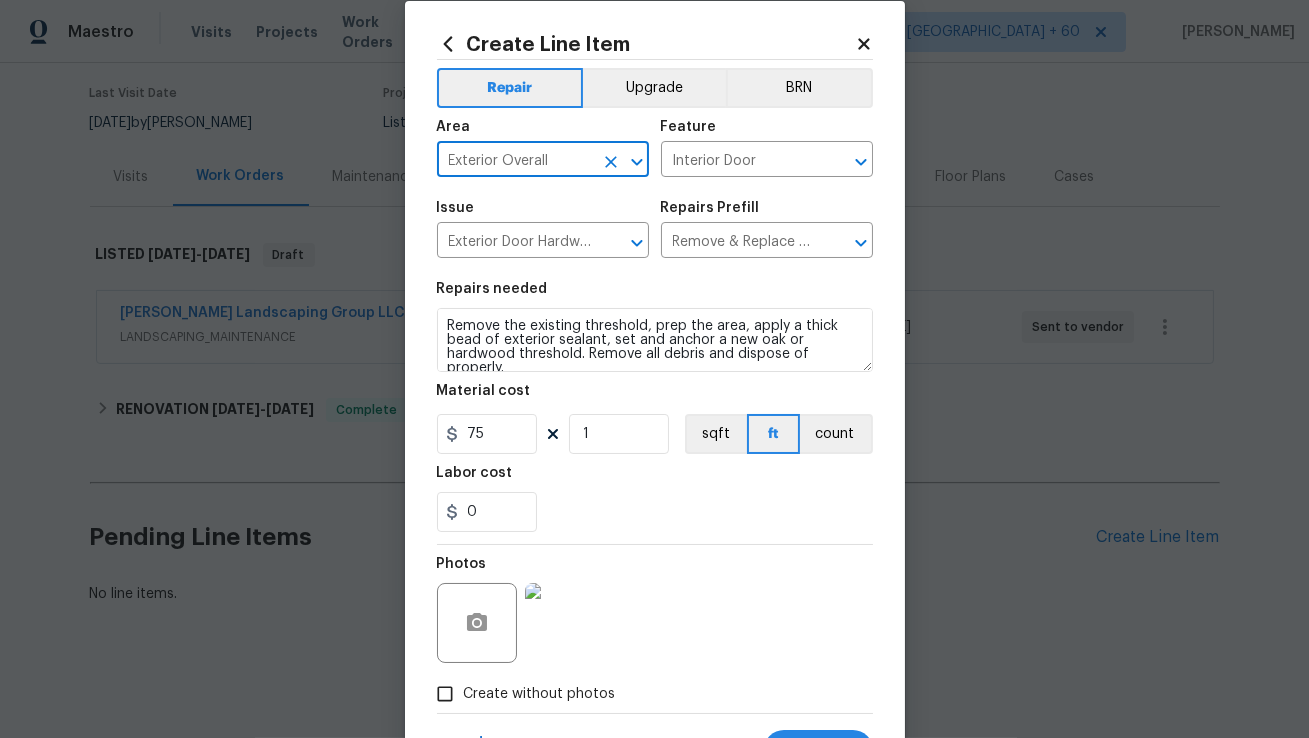 scroll, scrollTop: 123, scrollLeft: 0, axis: vertical 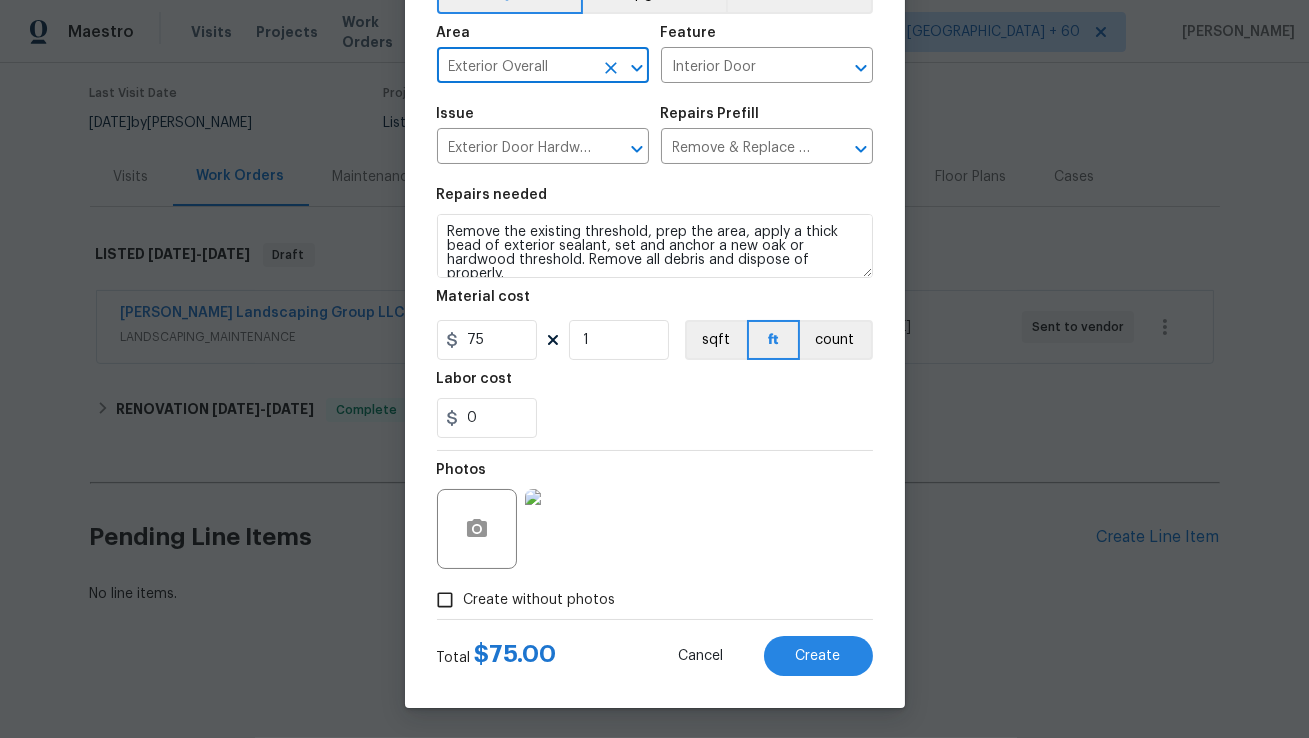 type on "Exterior Overall" 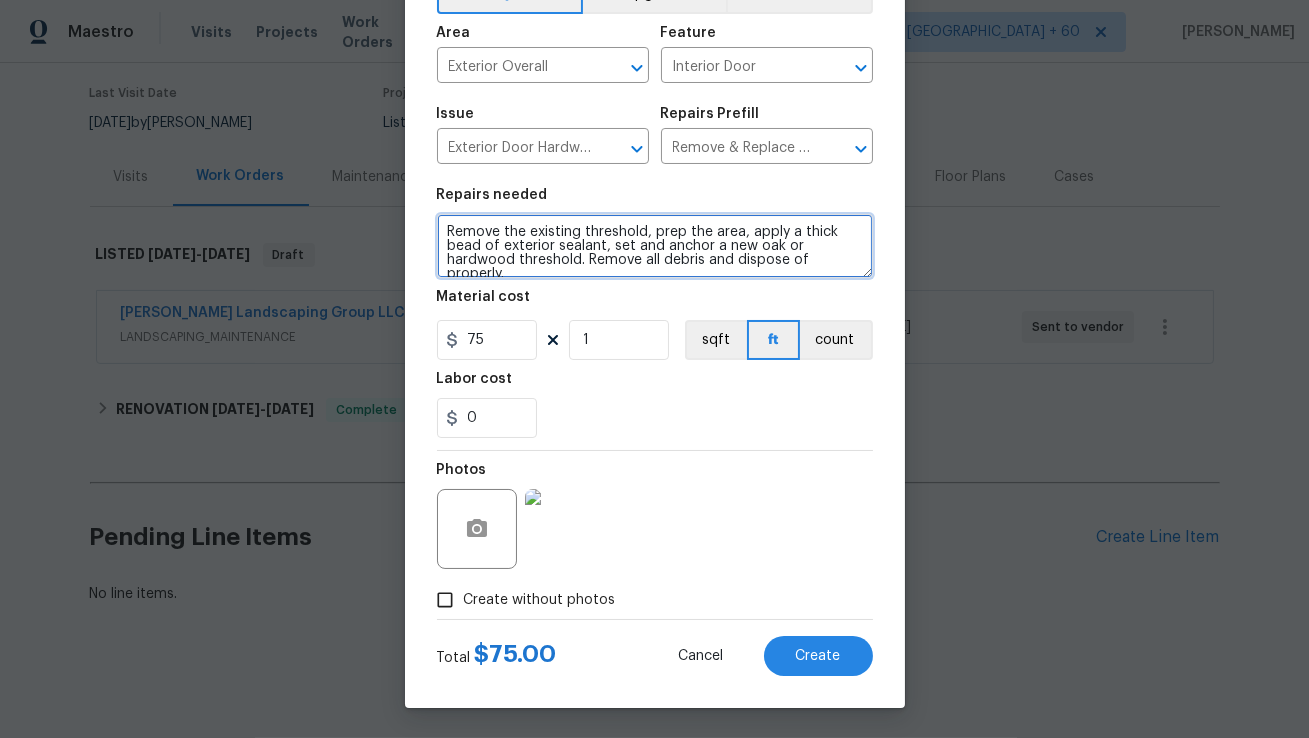click on "Remove the existing threshold, prep the area, apply a thick bead of exterior sealant, set and anchor a new oak or hardwood threshold. Remove all debris and dispose of properly." at bounding box center [655, 246] 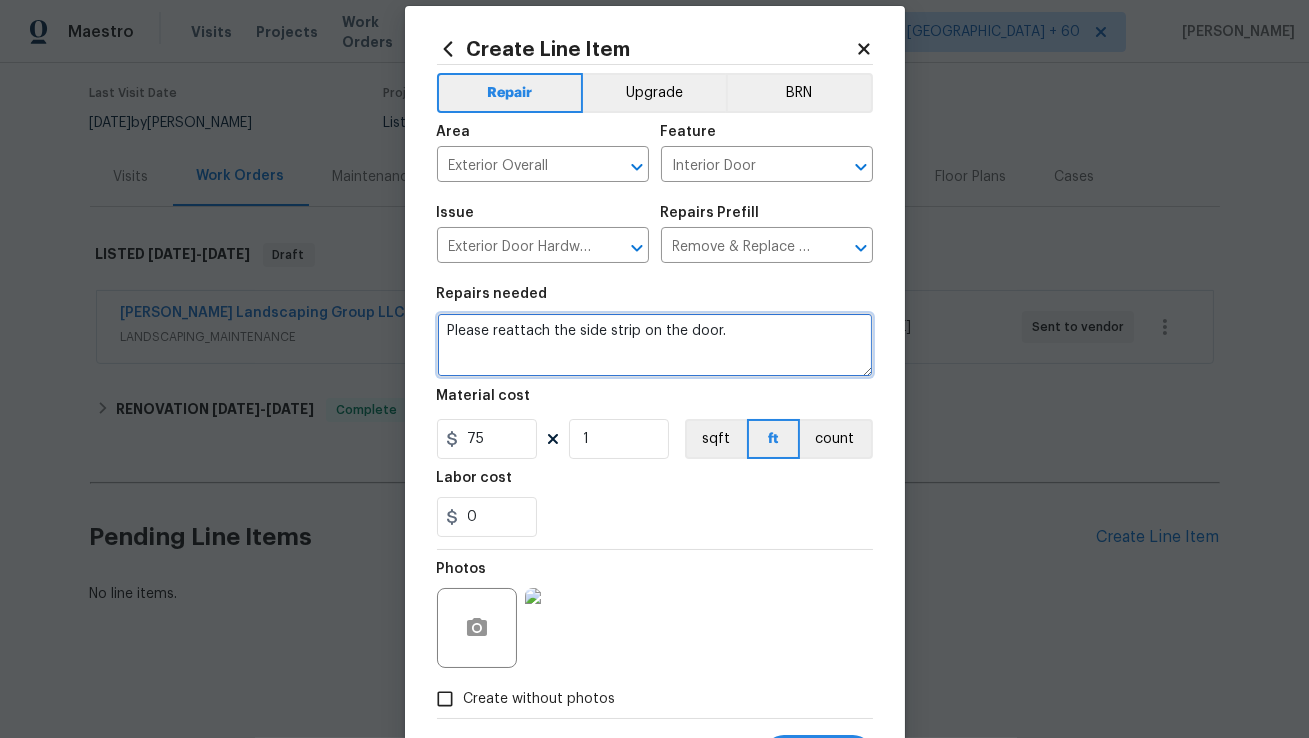scroll, scrollTop: 123, scrollLeft: 0, axis: vertical 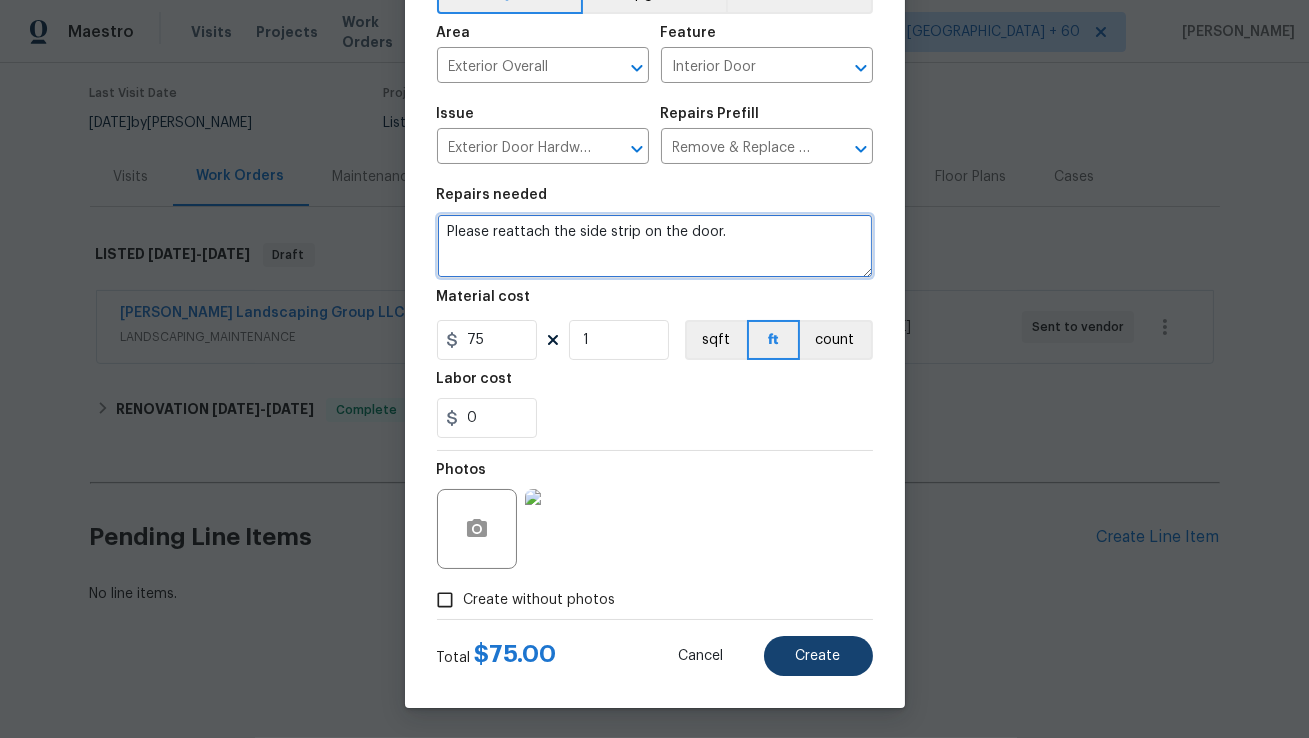 type on "Please reattach the side strip on the door." 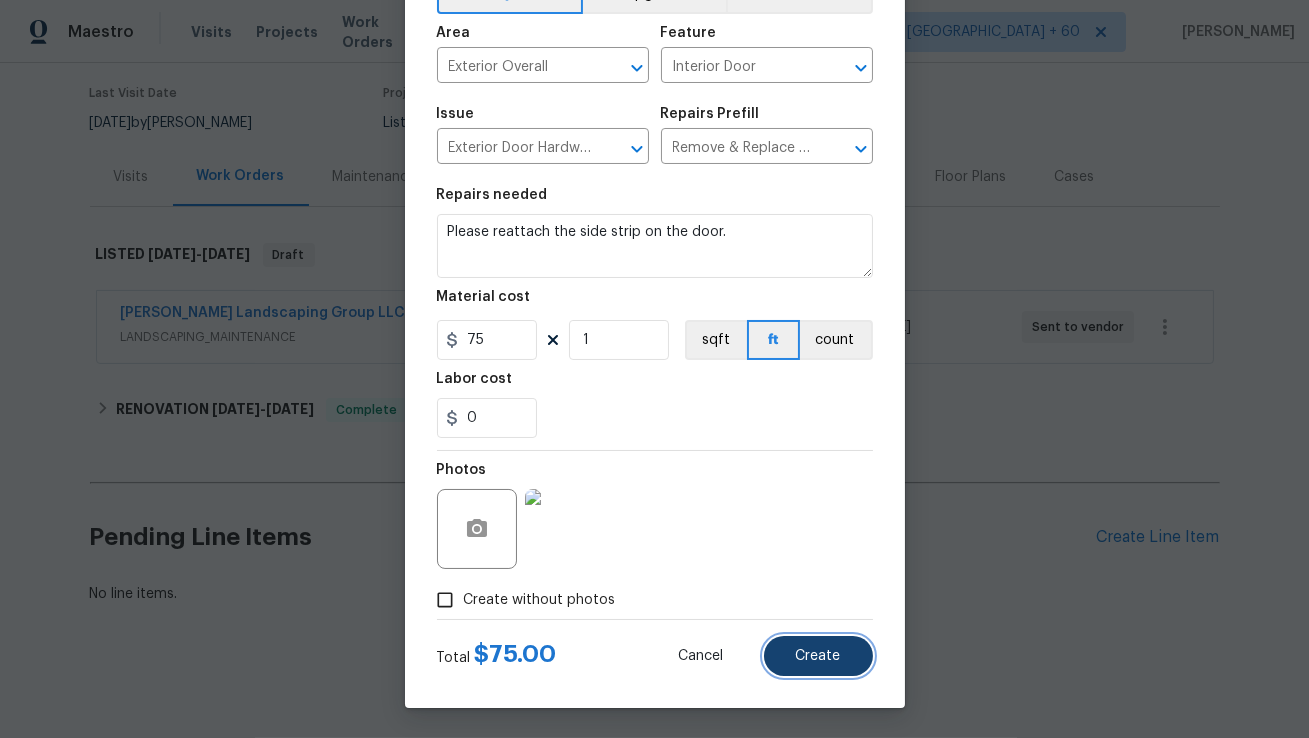 click on "Create" at bounding box center (818, 656) 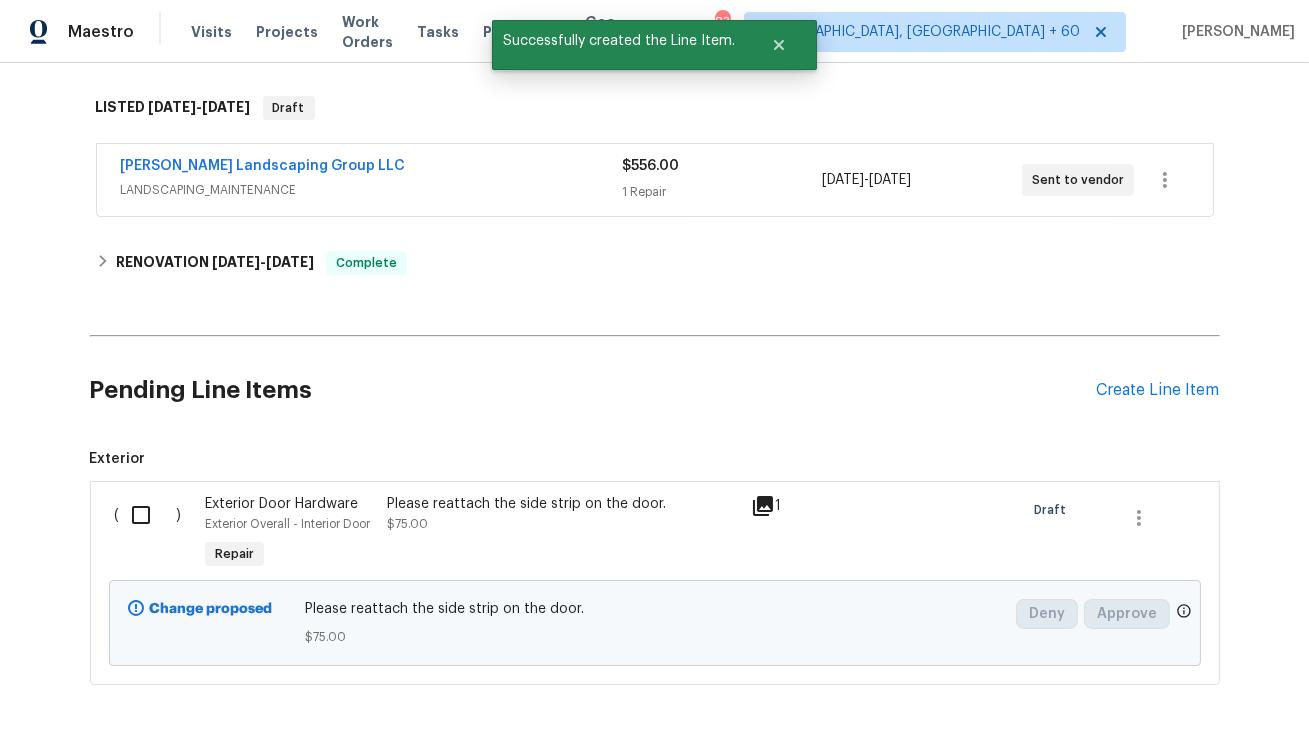 scroll, scrollTop: 385, scrollLeft: 0, axis: vertical 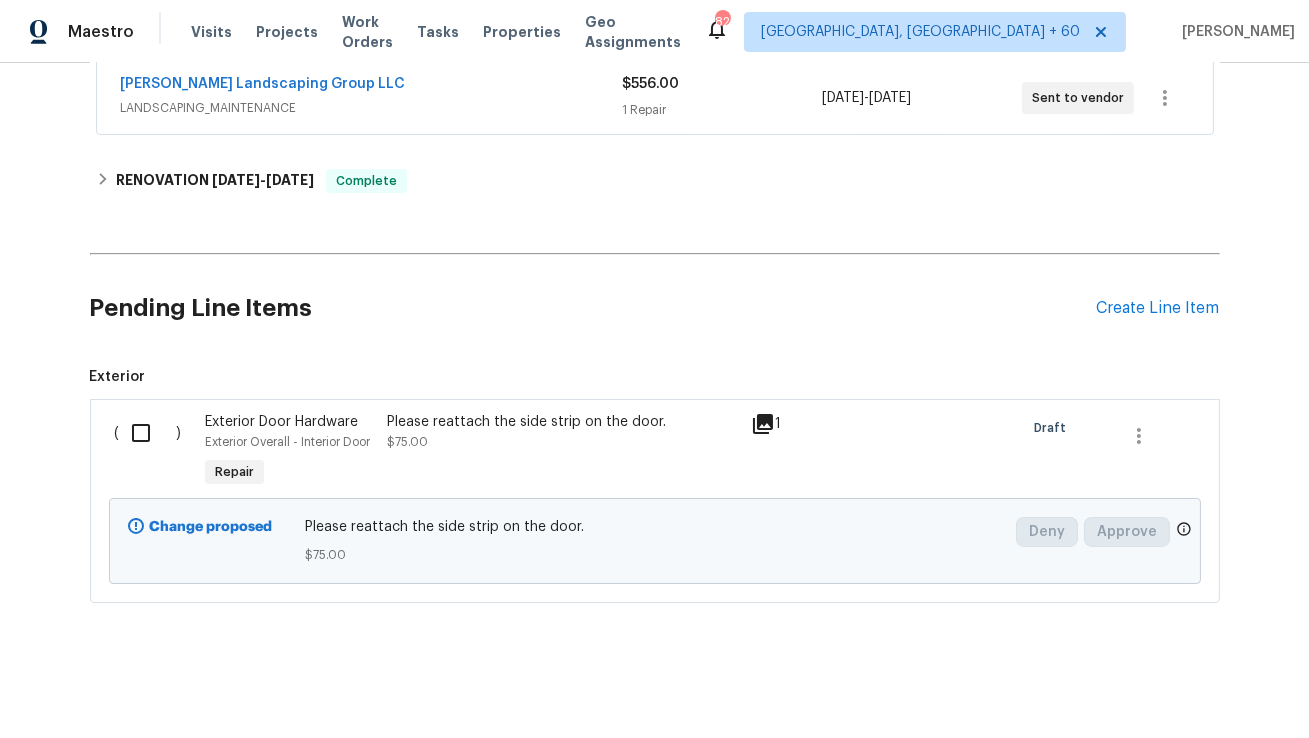click at bounding box center [148, 433] 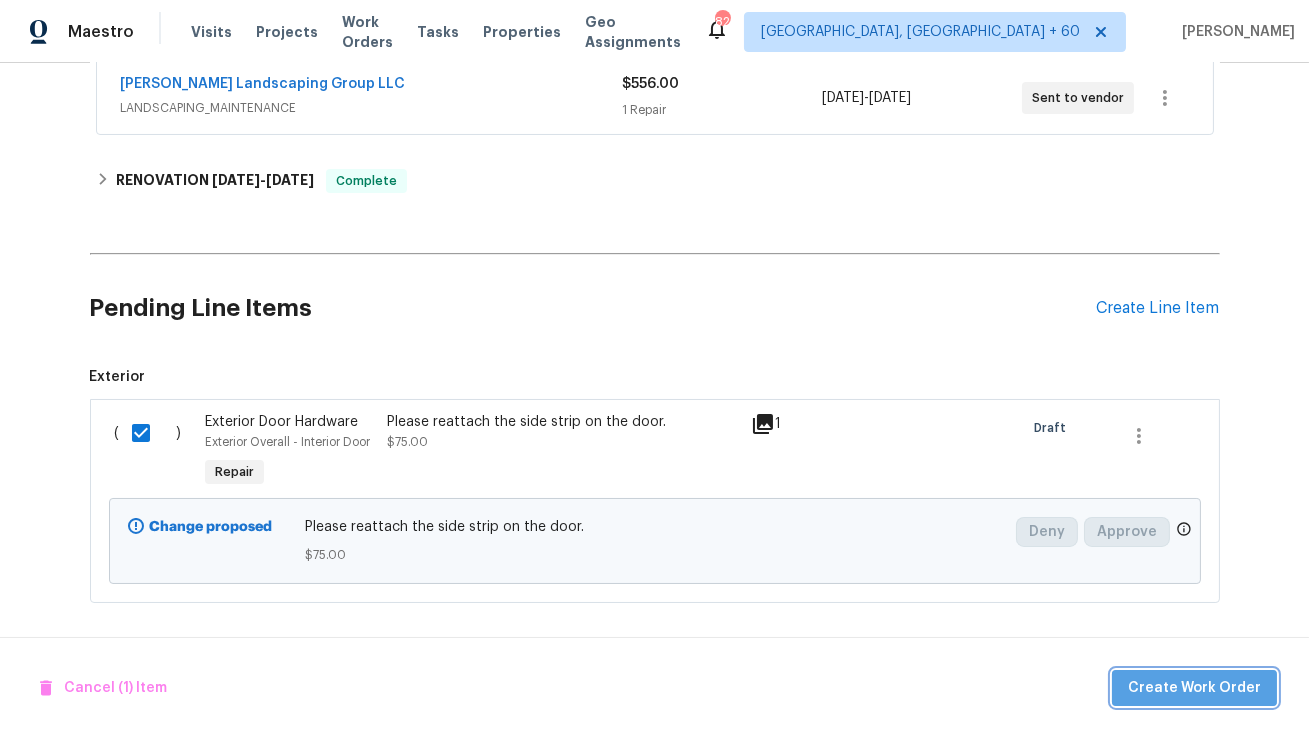 click on "Create Work Order" at bounding box center (1194, 688) 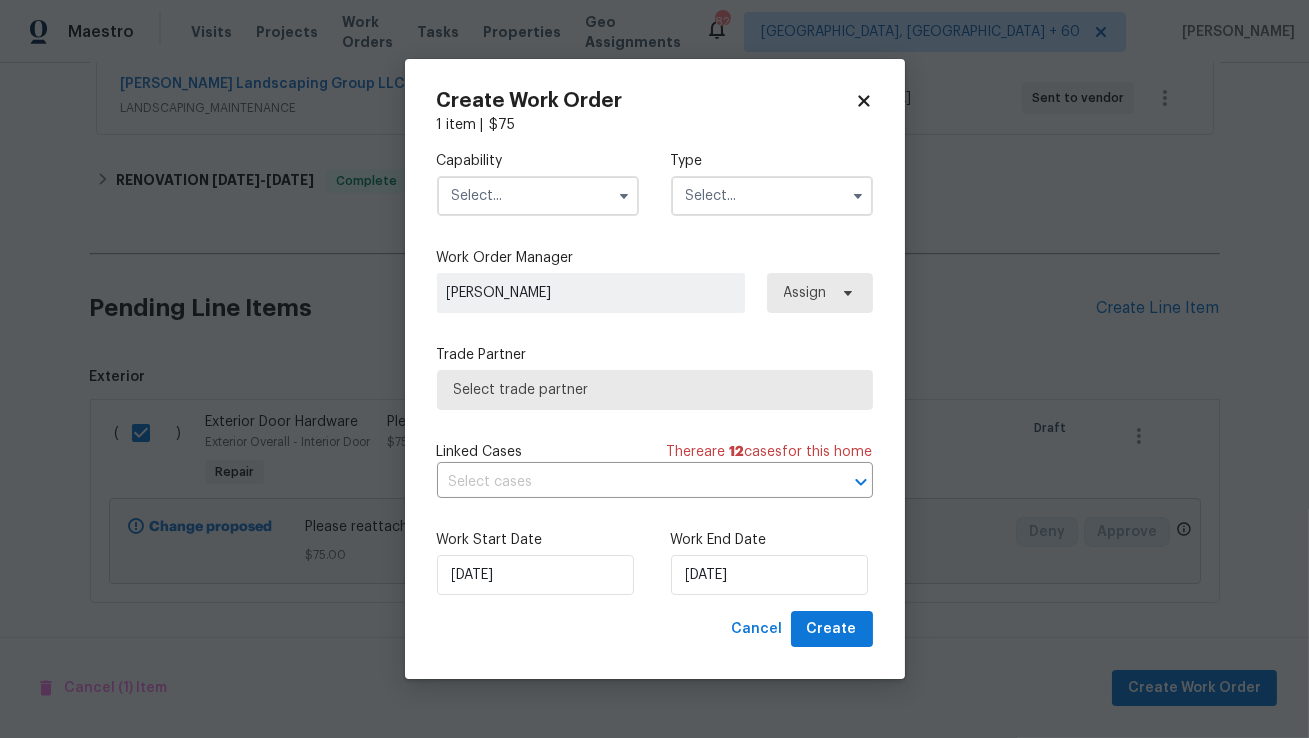click at bounding box center (538, 196) 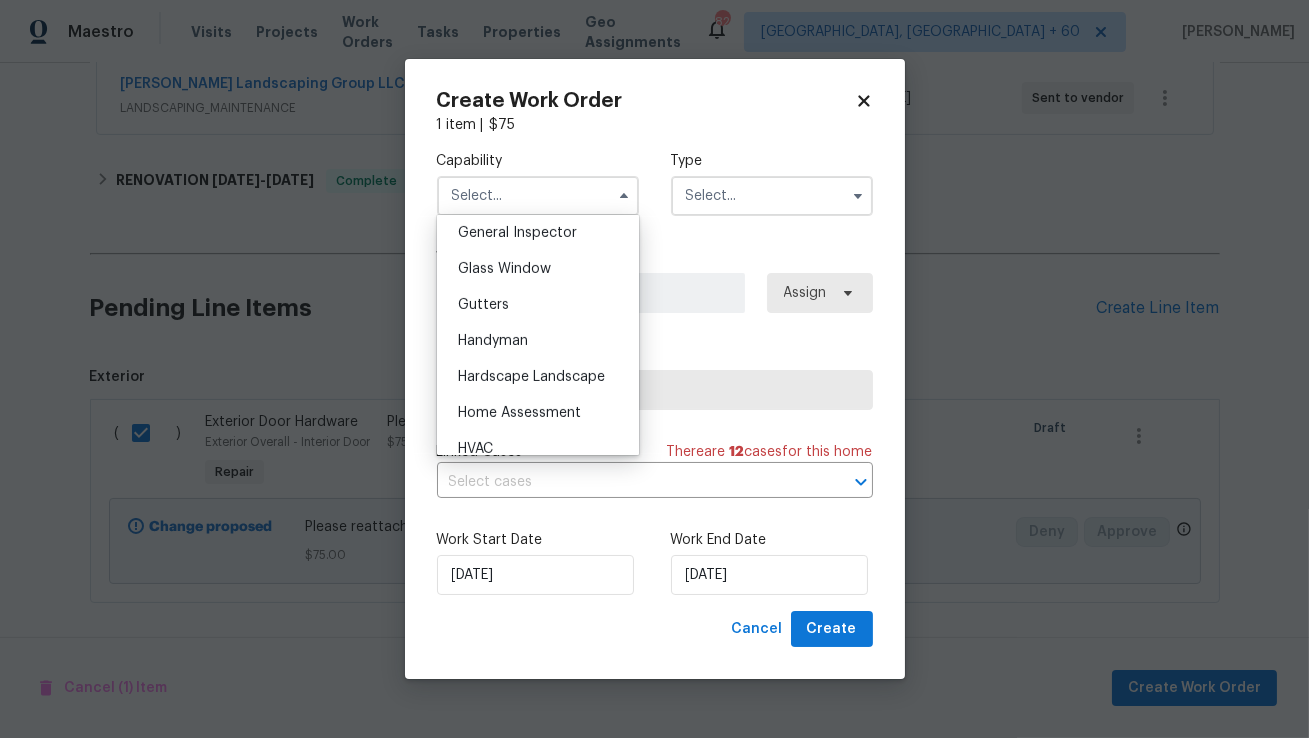 scroll, scrollTop: 998, scrollLeft: 0, axis: vertical 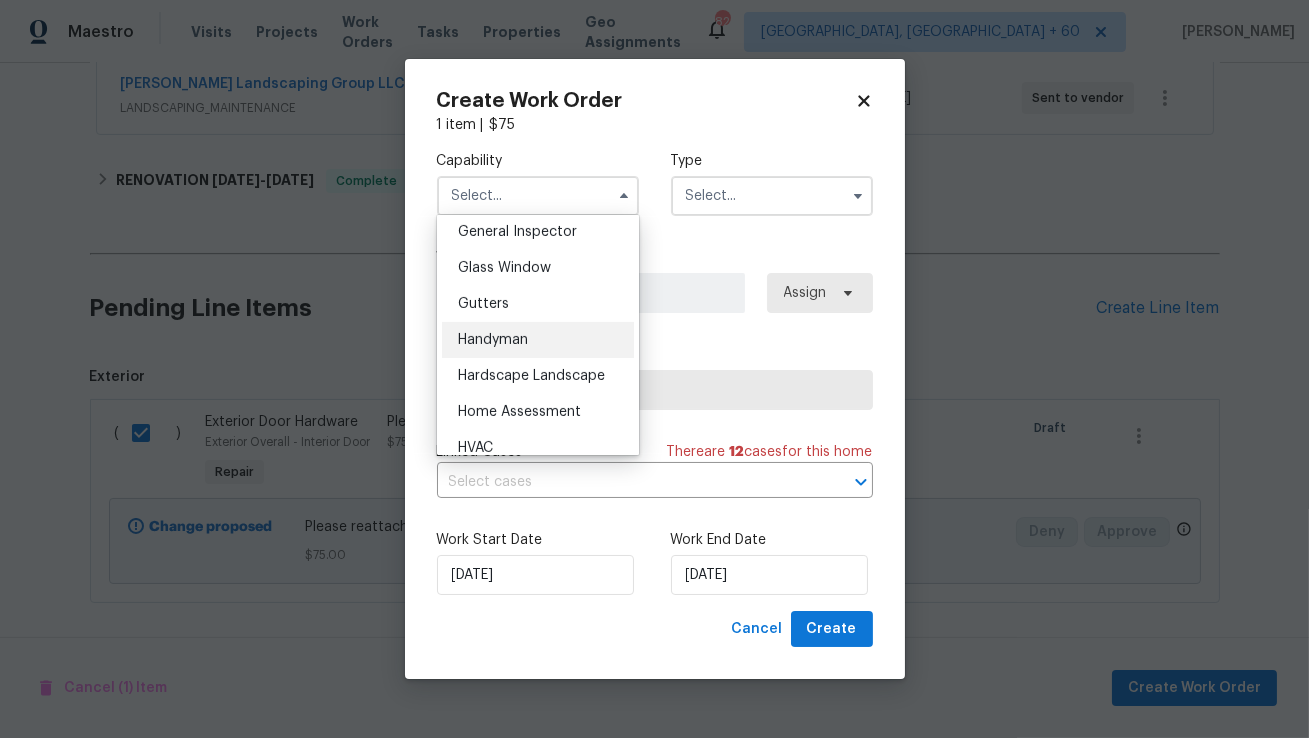 click on "Handyman" at bounding box center [538, 340] 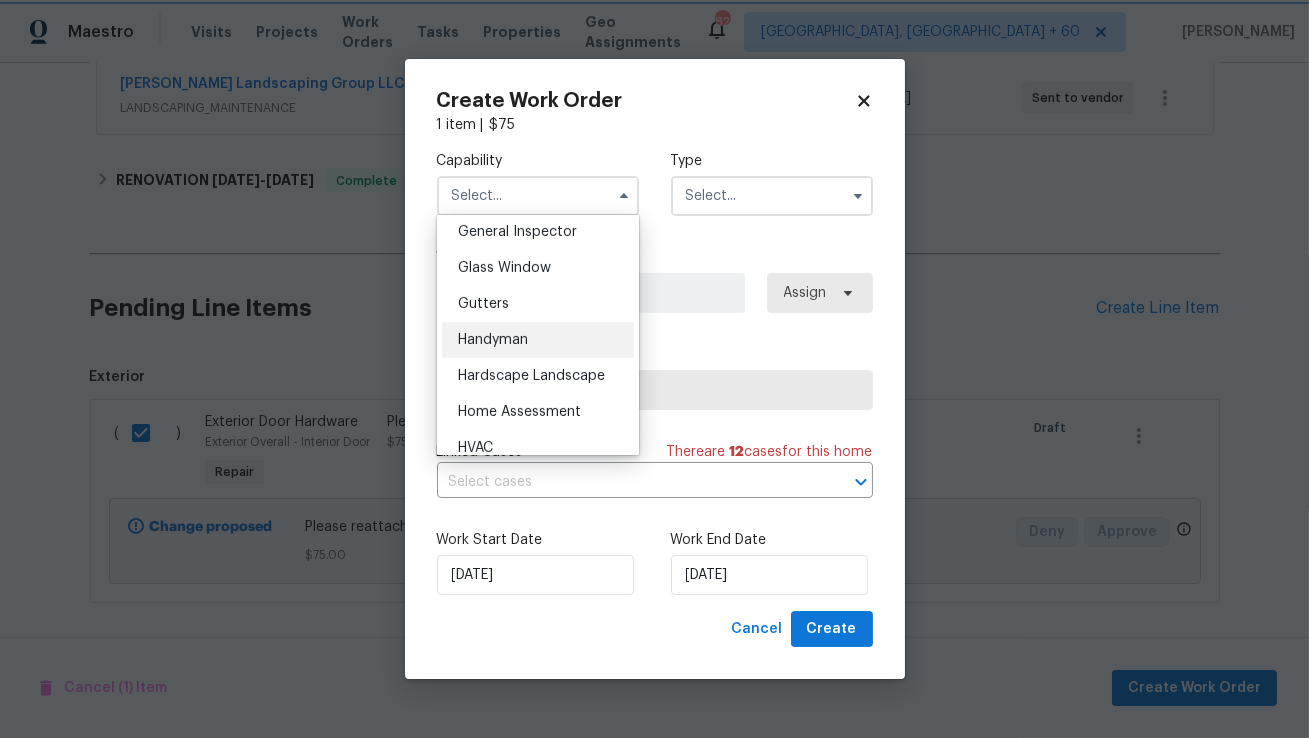 type on "Handyman" 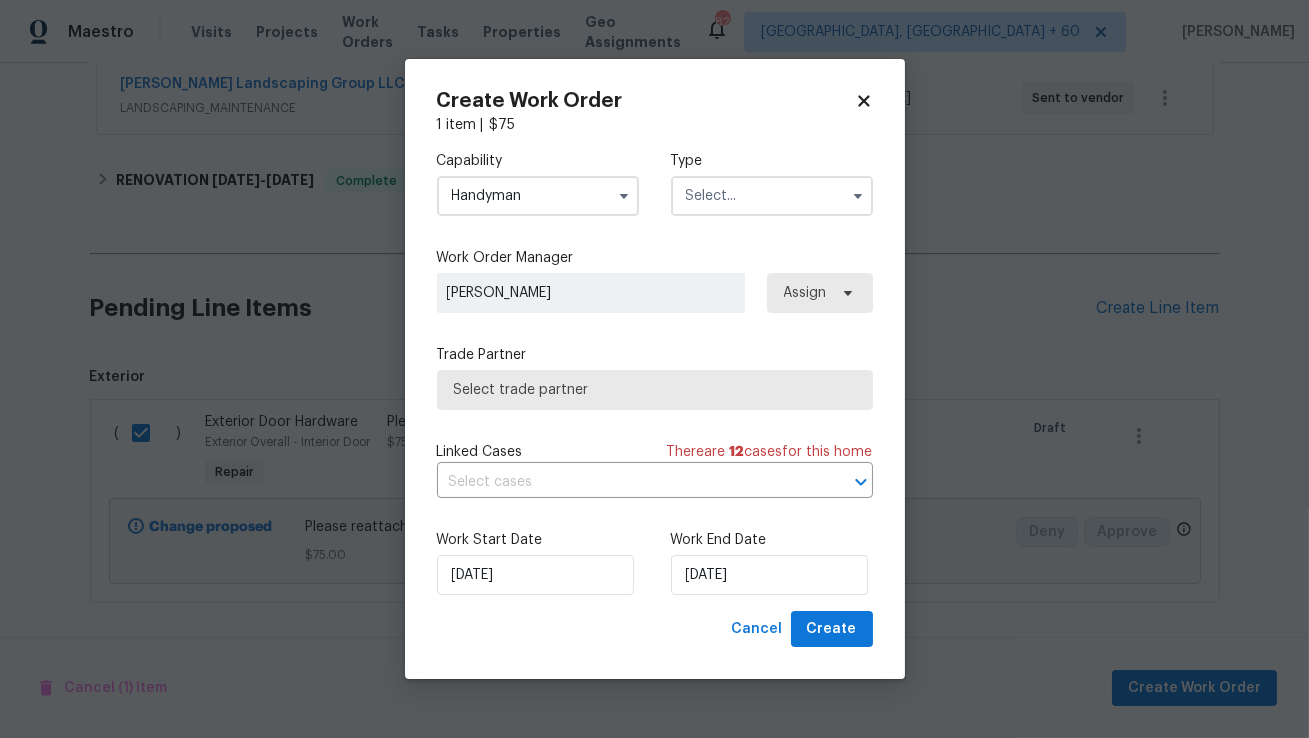 click at bounding box center (772, 196) 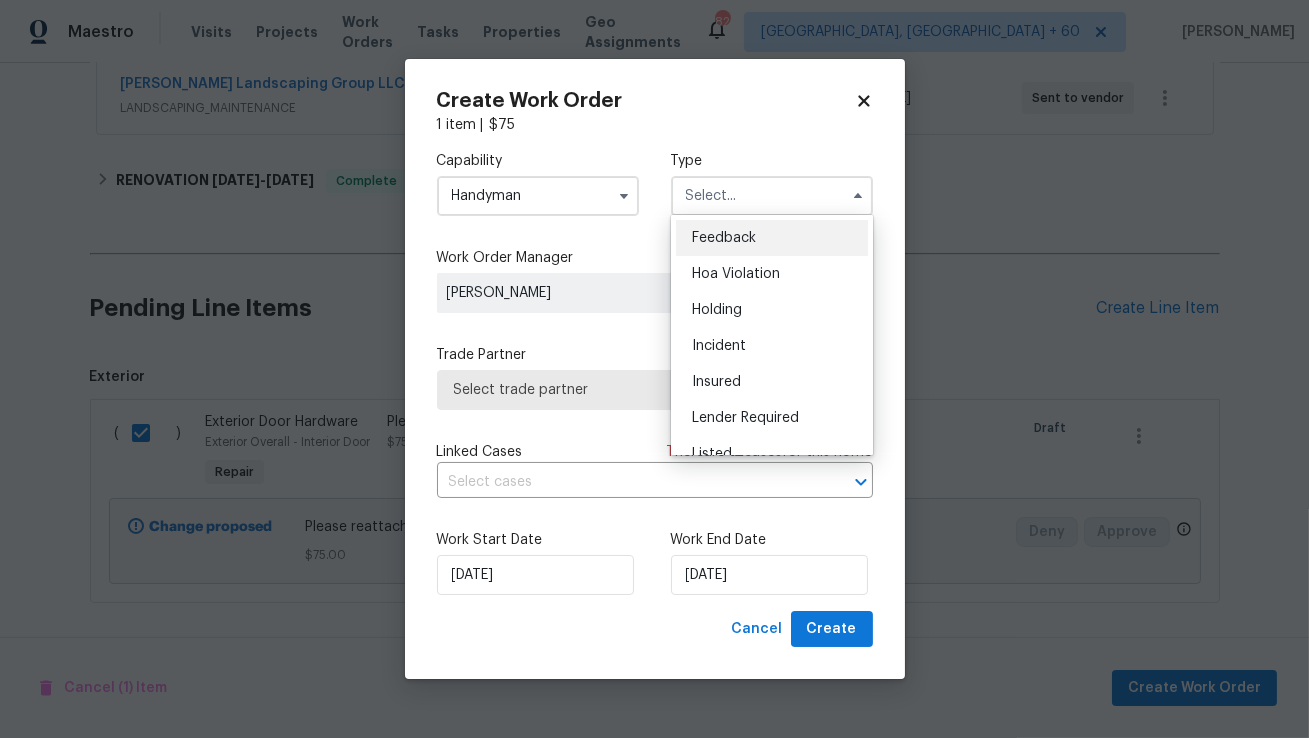 click on "Feedback" at bounding box center (724, 238) 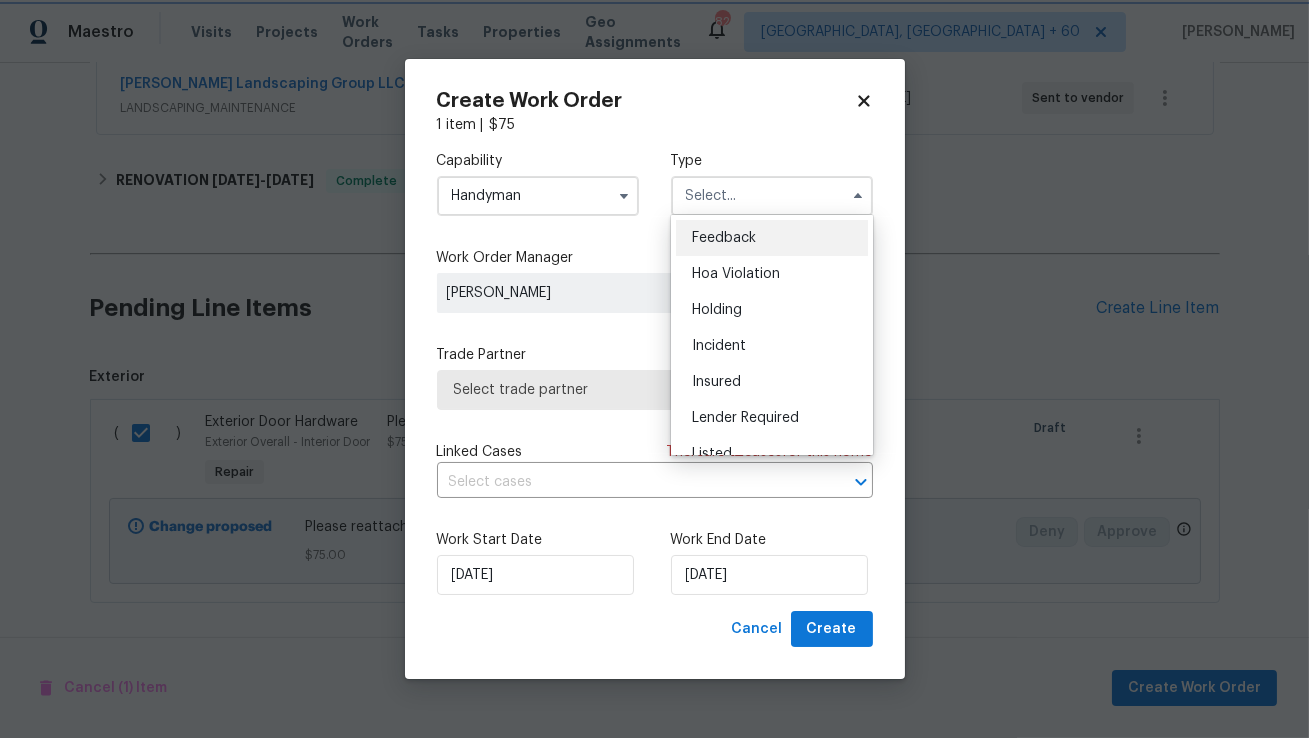 type on "Feedback" 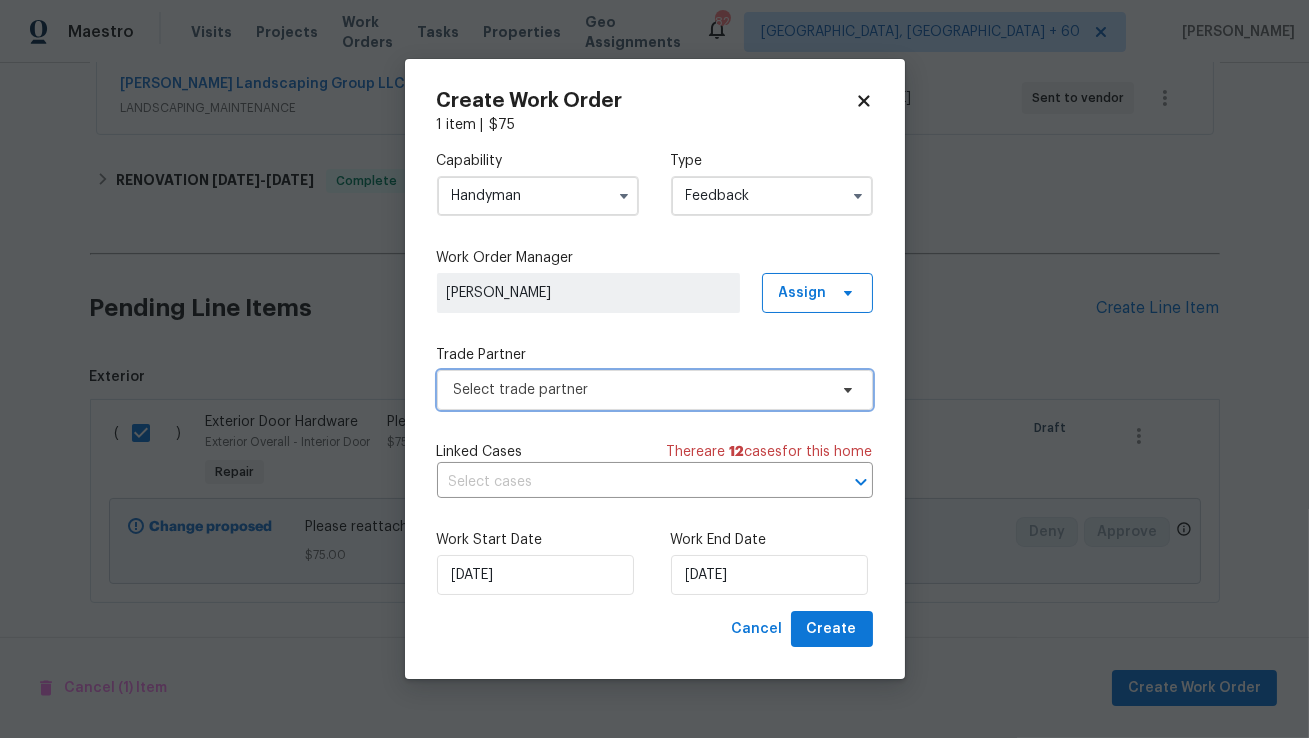 click on "Select trade partner" at bounding box center (640, 390) 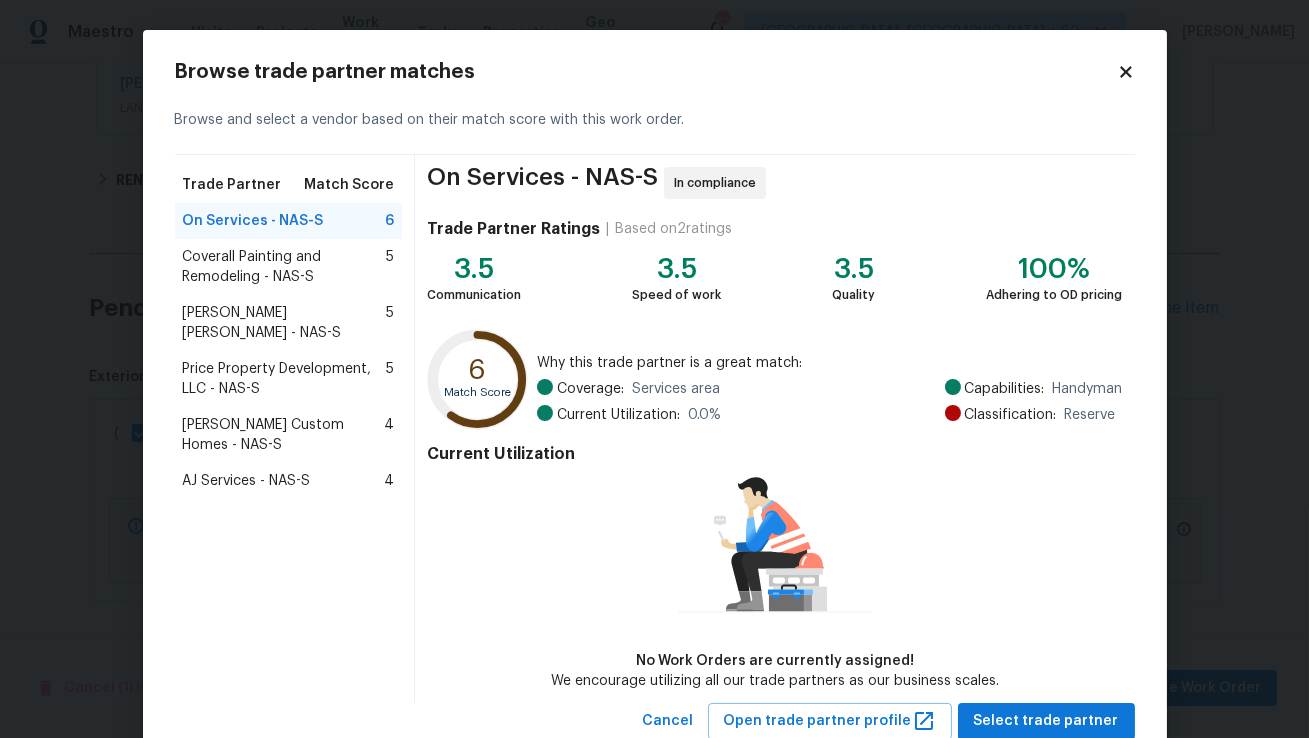 click on "Coverall Painting and Remodeling - NAS-S" at bounding box center (285, 267) 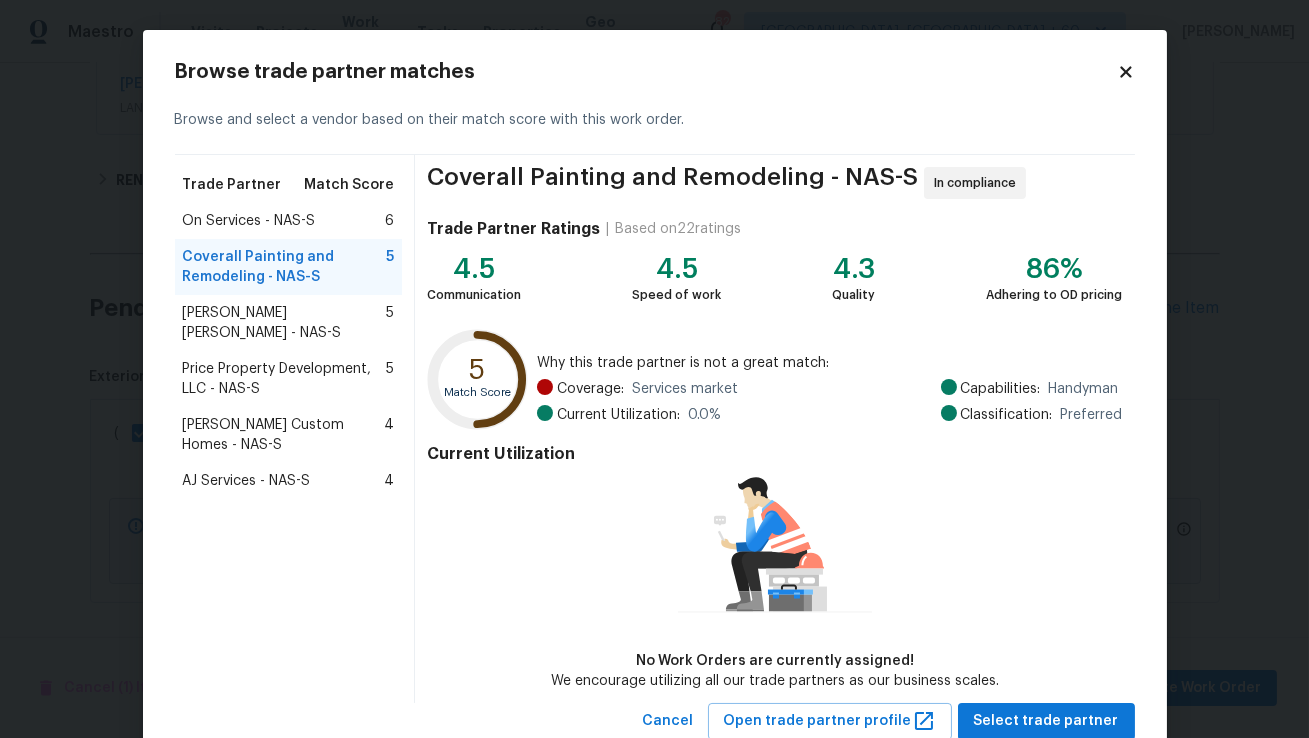 click on "On Services - NAS-S" at bounding box center [249, 221] 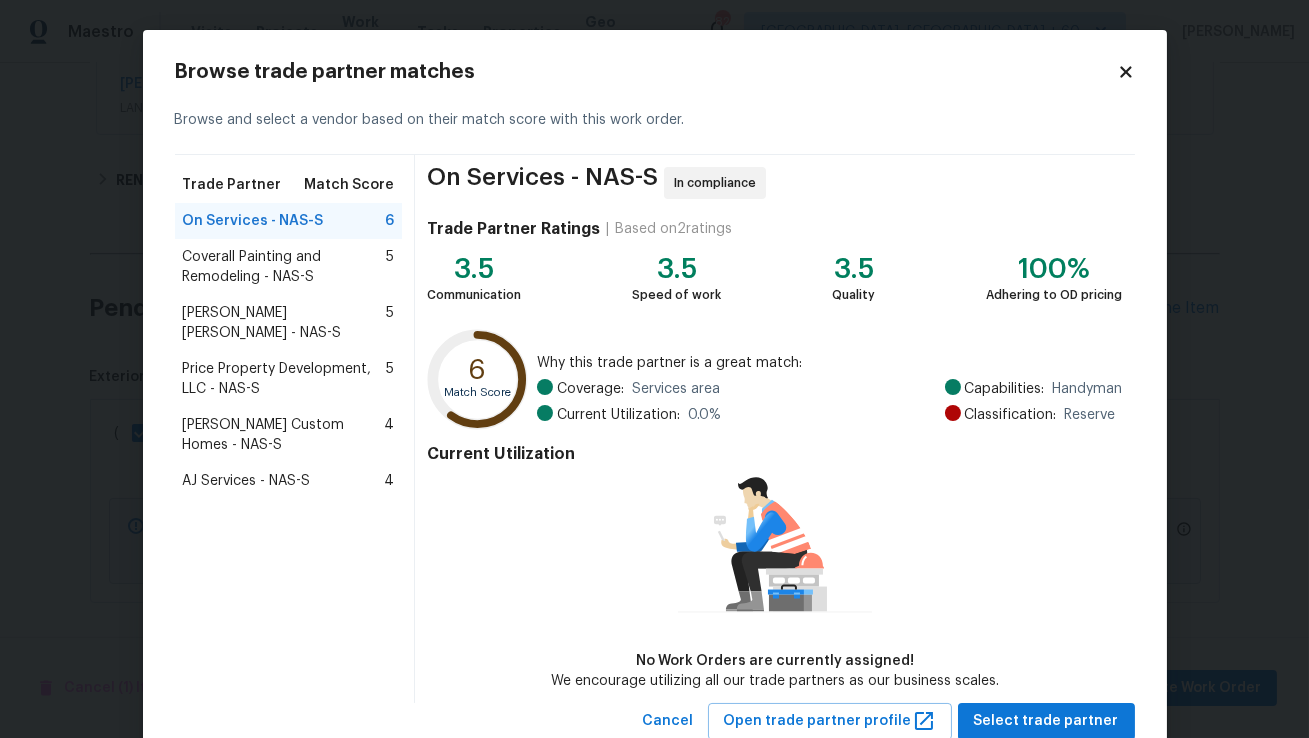 click on "[PERSON_NAME] [PERSON_NAME] - NAS-S" at bounding box center (285, 323) 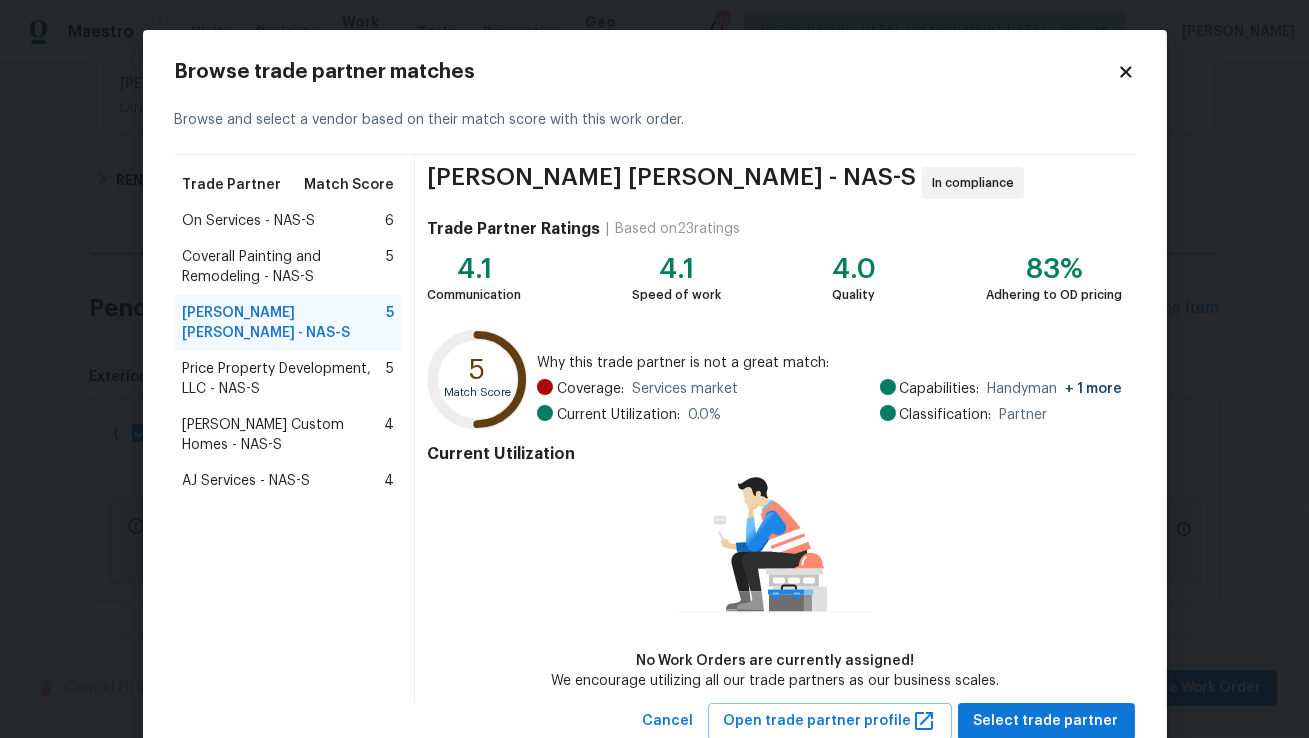 click on "Price Property Development, LLC - NAS-S" at bounding box center [285, 379] 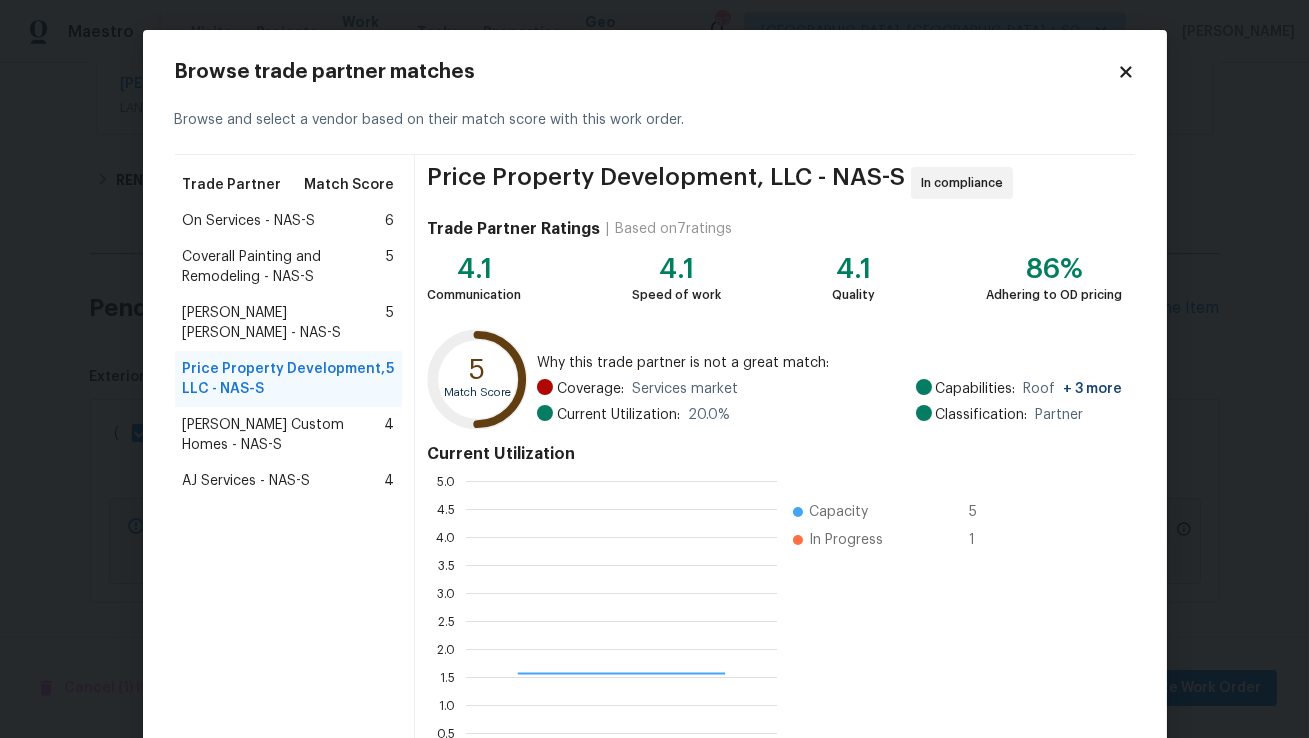 scroll, scrollTop: 1, scrollLeft: 1, axis: both 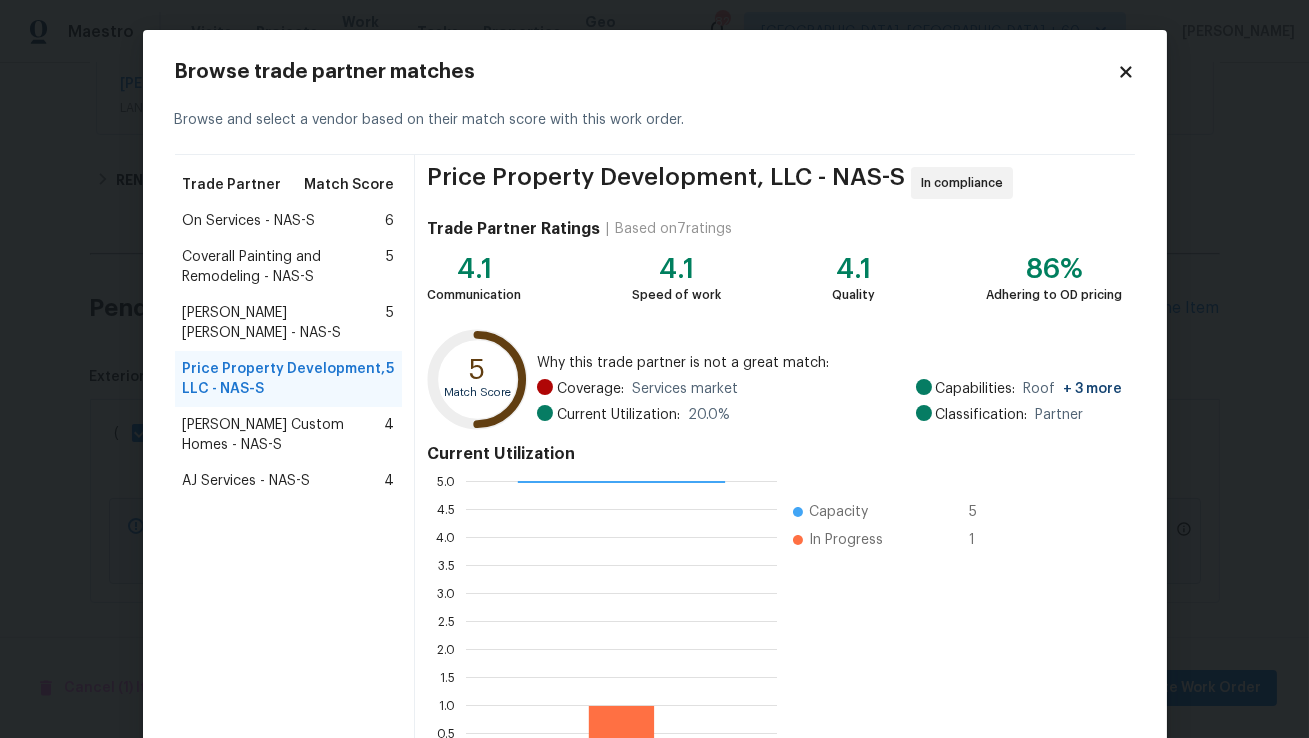 click on "[PERSON_NAME] Custom Homes - NAS-S" at bounding box center (284, 435) 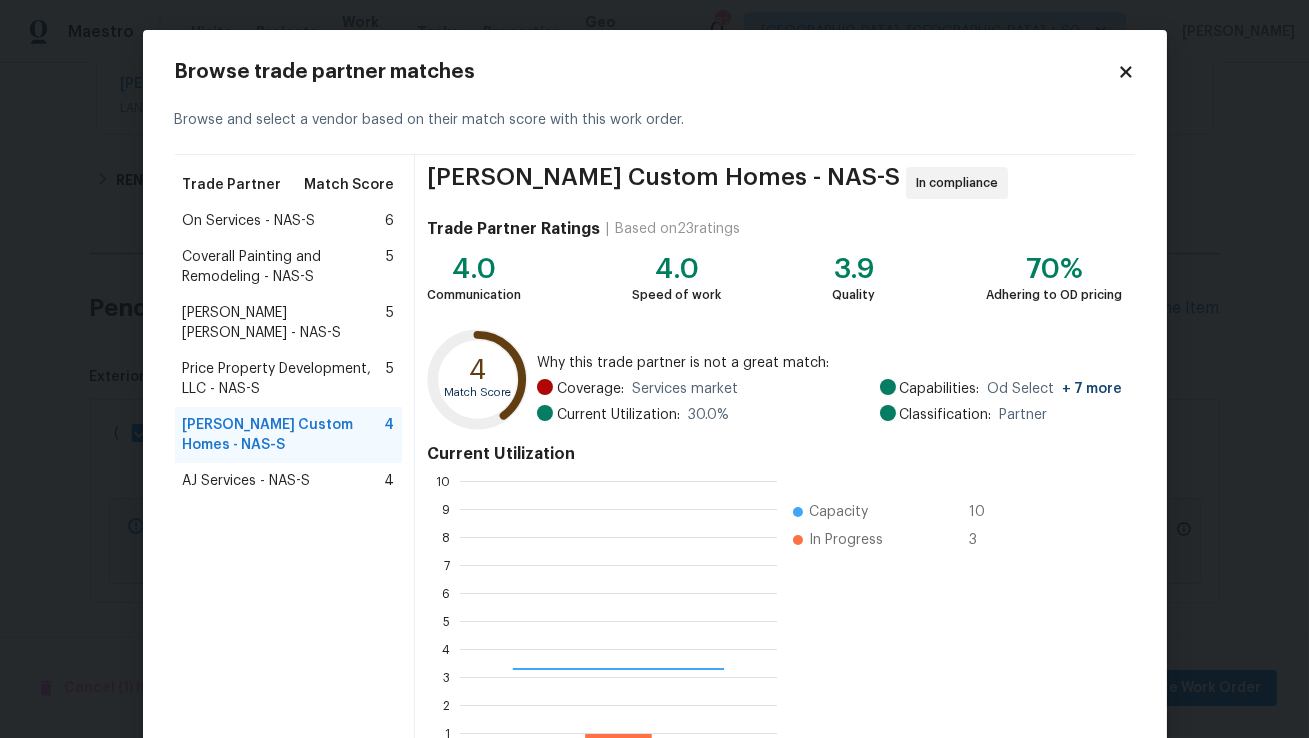 scroll, scrollTop: 1, scrollLeft: 1, axis: both 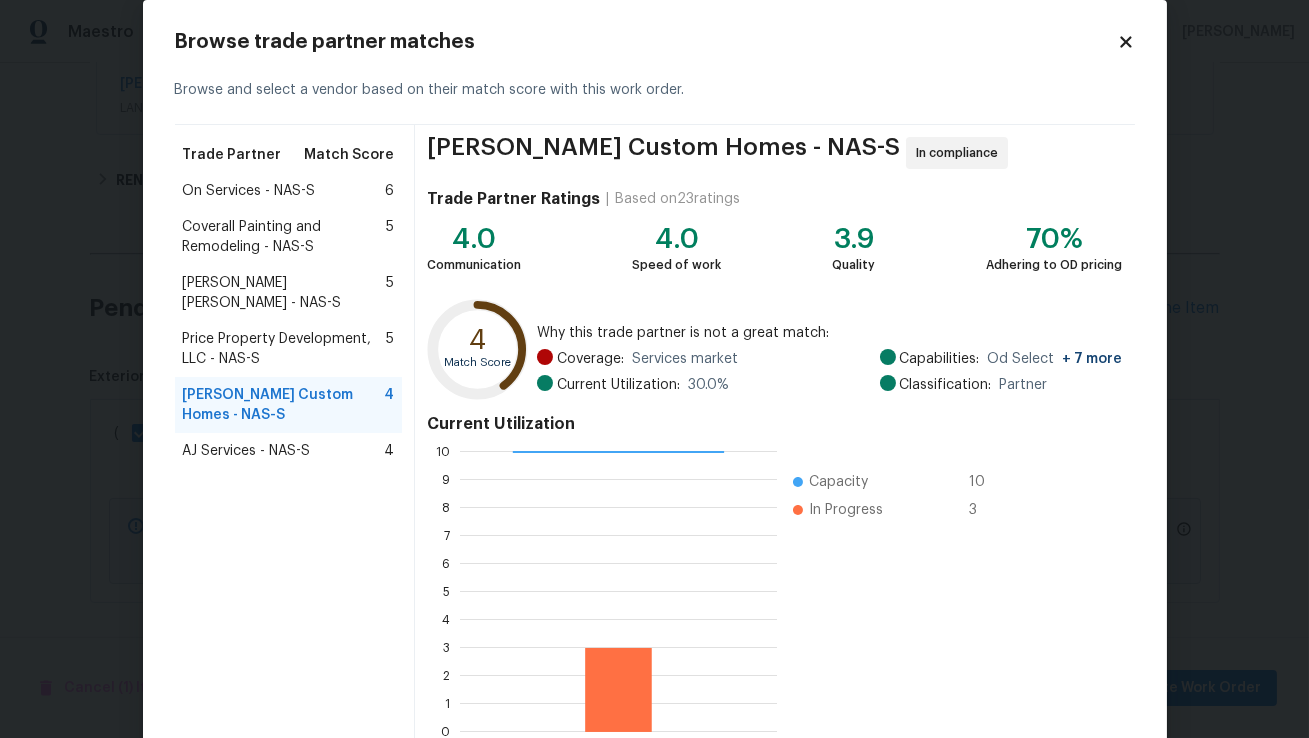 click on "Browse trade partner matches" at bounding box center (655, 42) 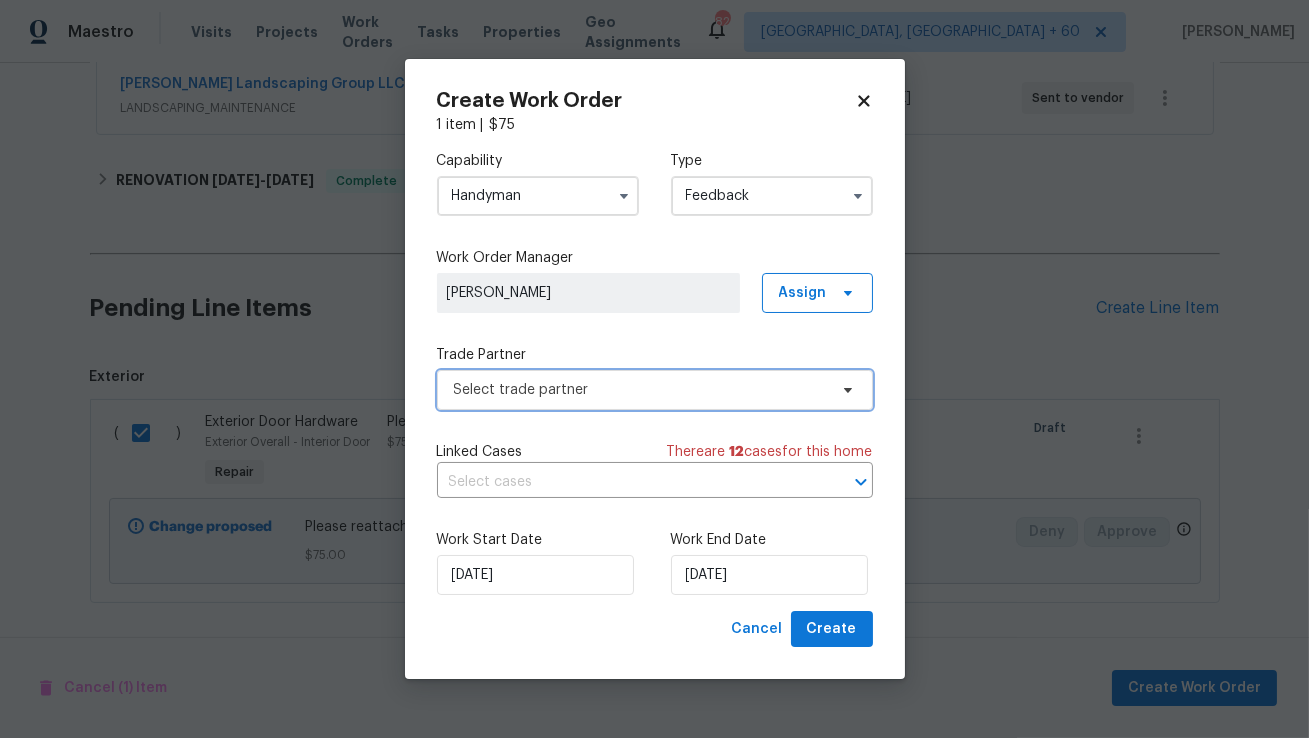 scroll, scrollTop: 0, scrollLeft: 0, axis: both 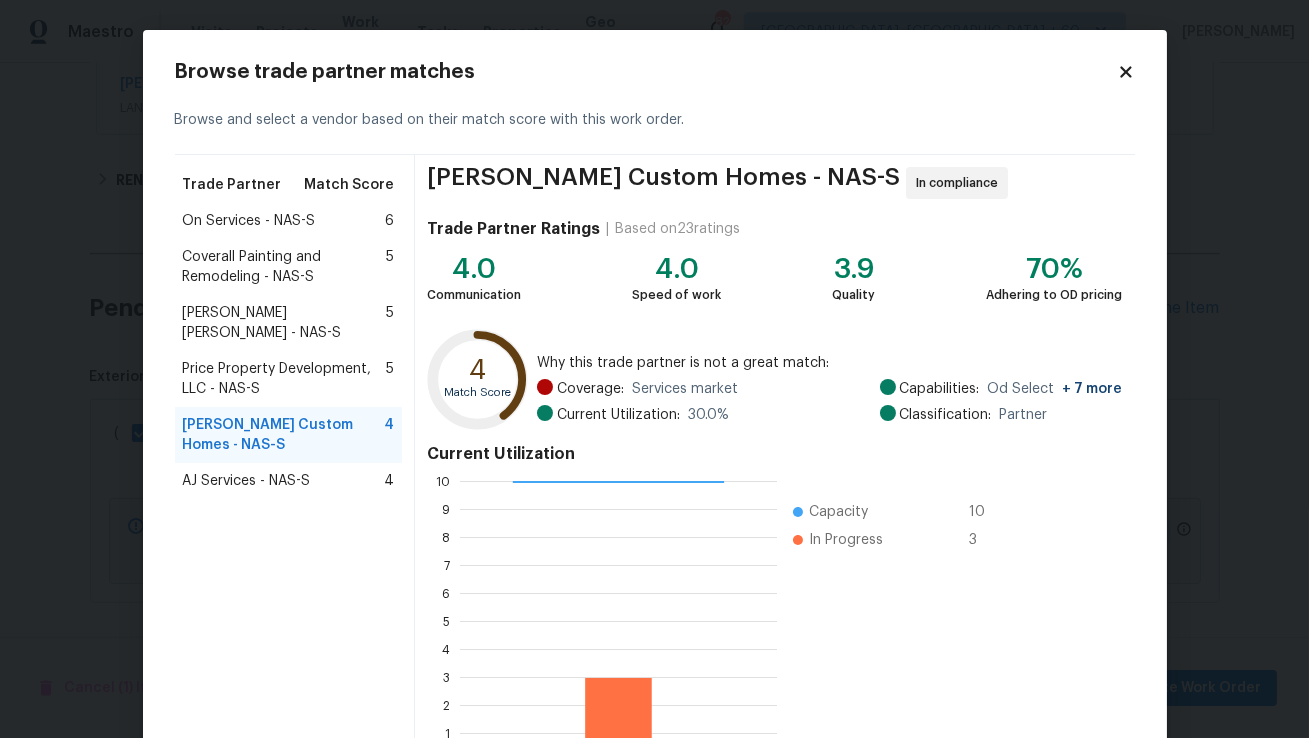 click 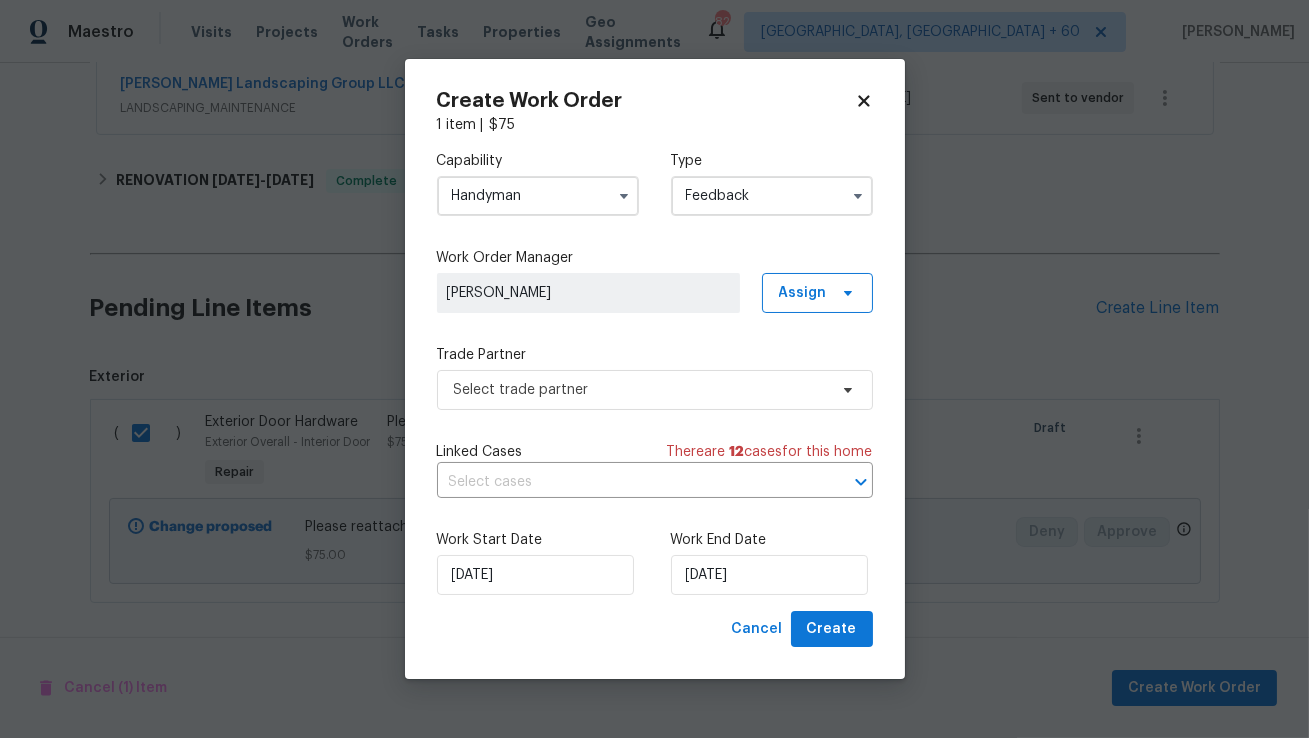 click on "Handyman" at bounding box center [538, 196] 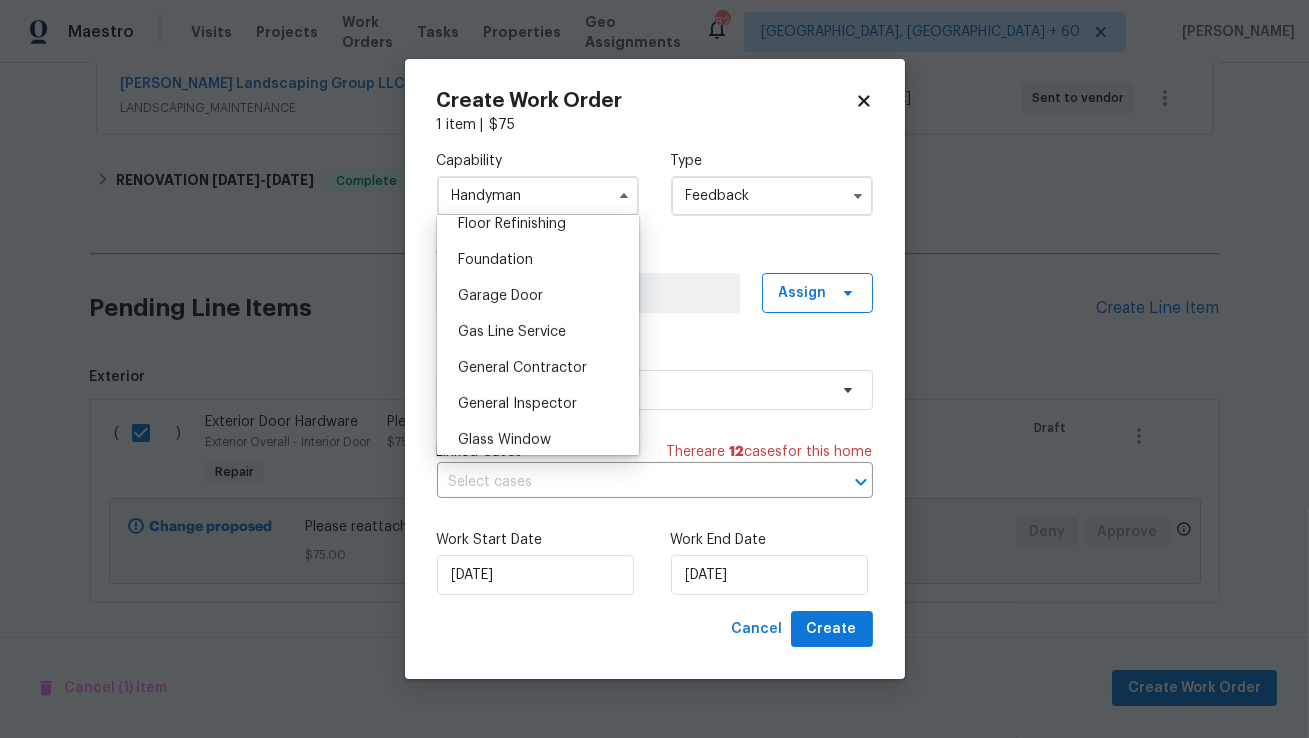 scroll, scrollTop: 830, scrollLeft: 0, axis: vertical 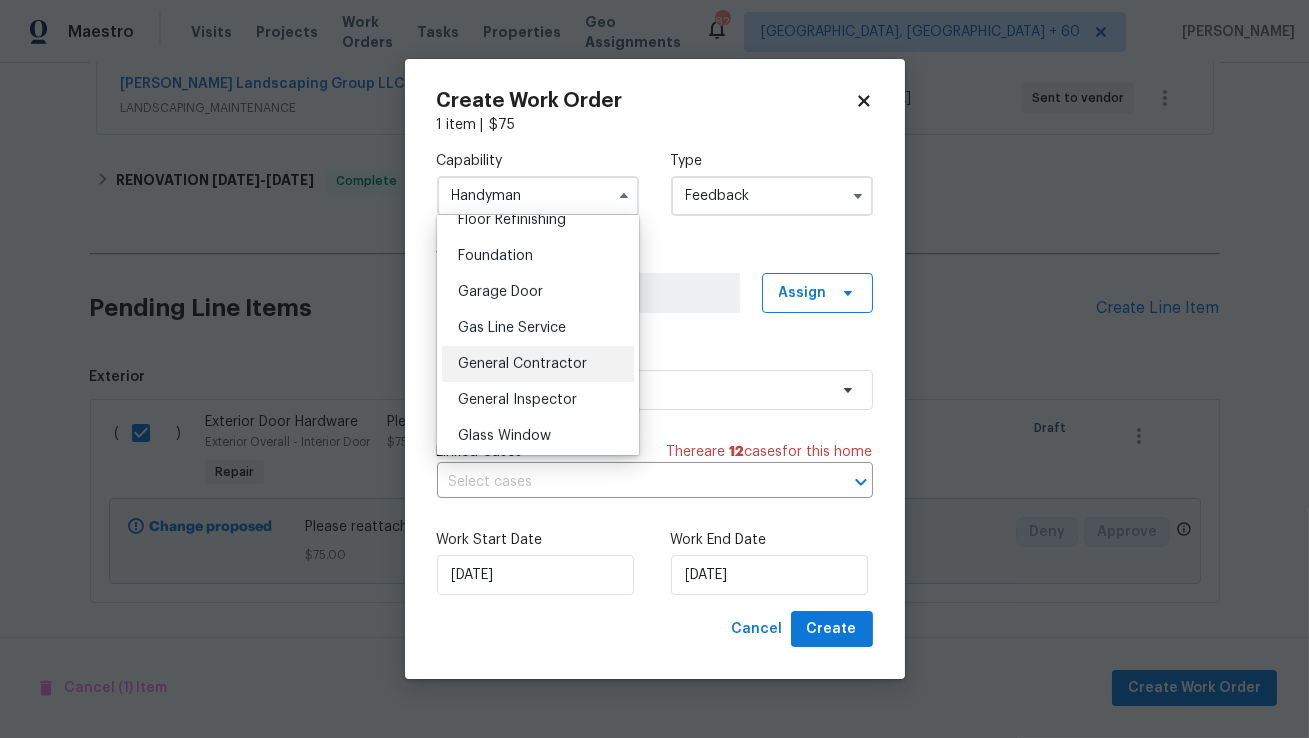 click on "General Contractor" at bounding box center (522, 364) 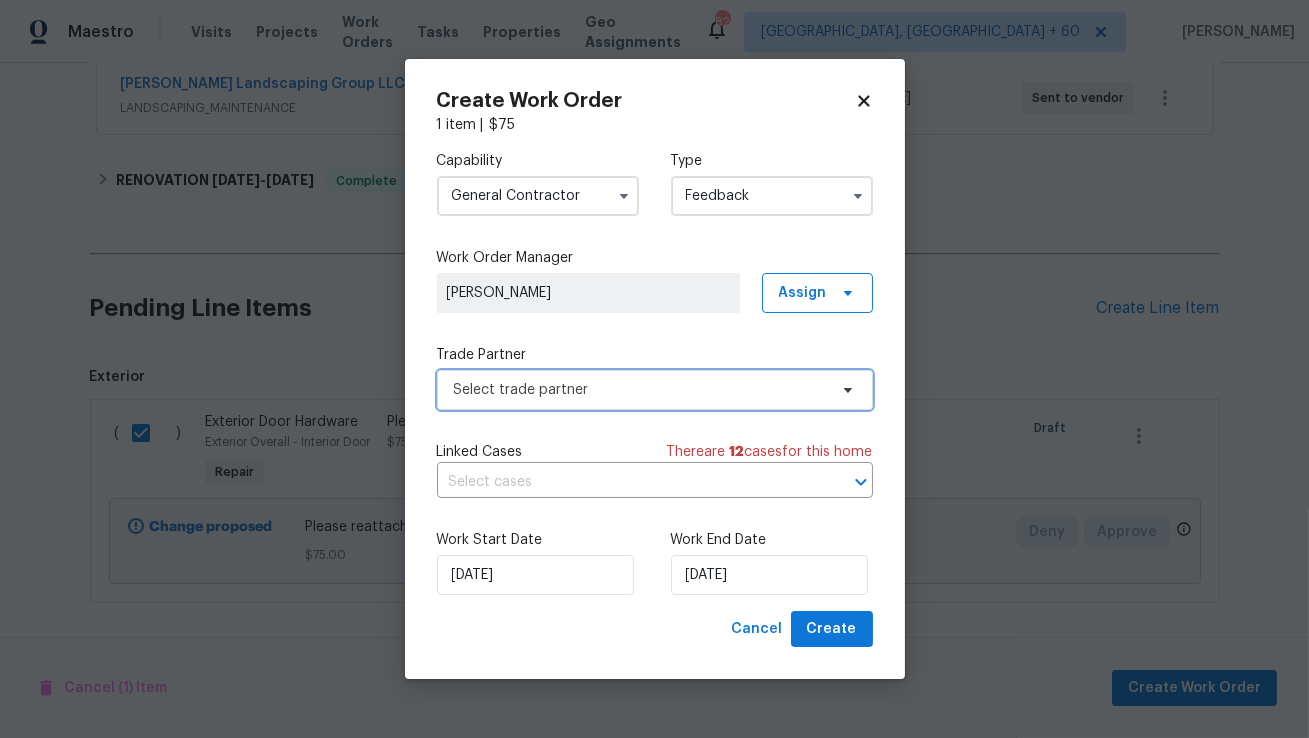 click on "Select trade partner" at bounding box center [640, 390] 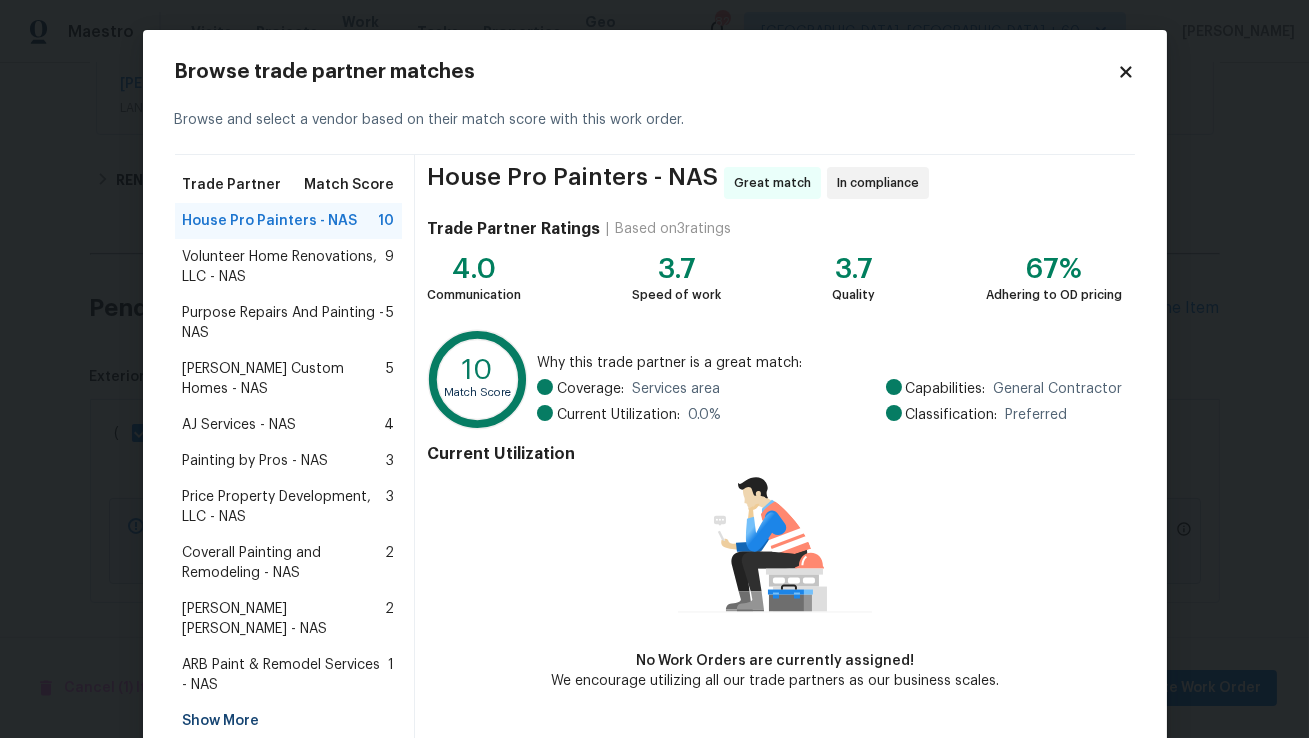 click on "Volunteer Home Renovations, LLC - NAS" at bounding box center (284, 267) 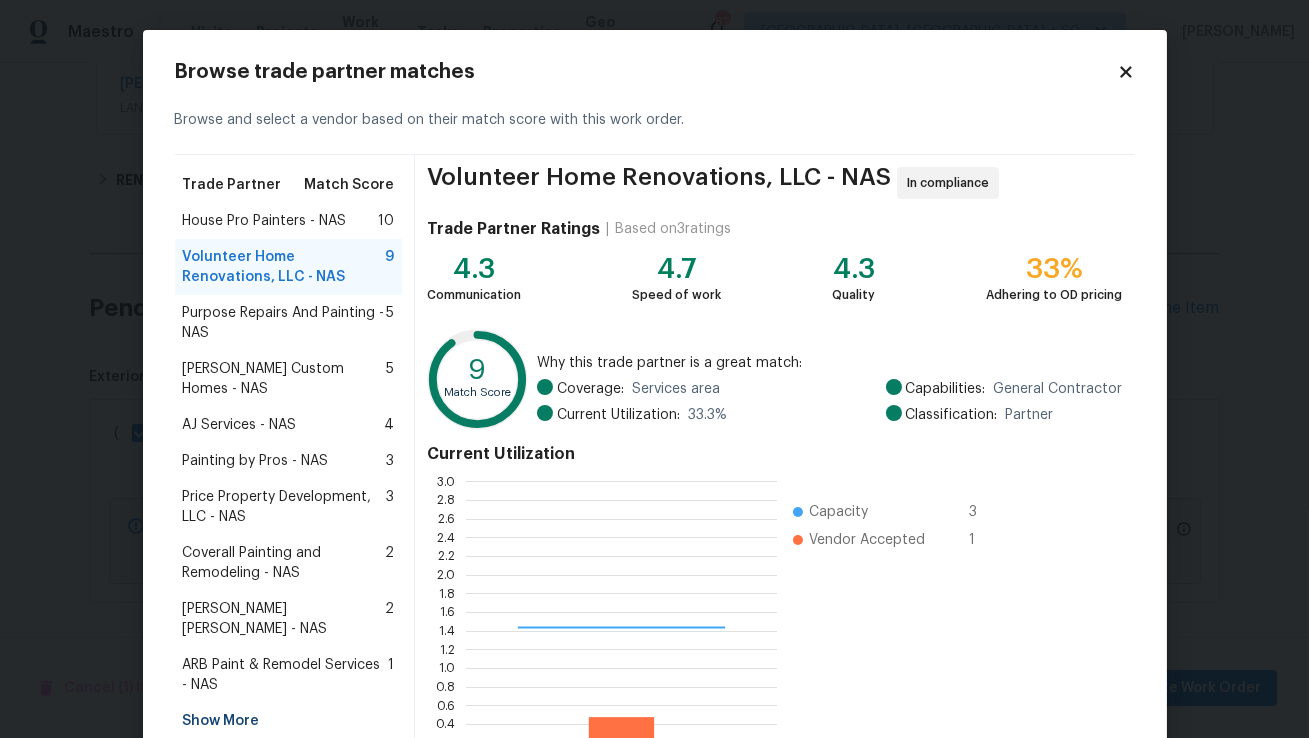 scroll, scrollTop: 1, scrollLeft: 1, axis: both 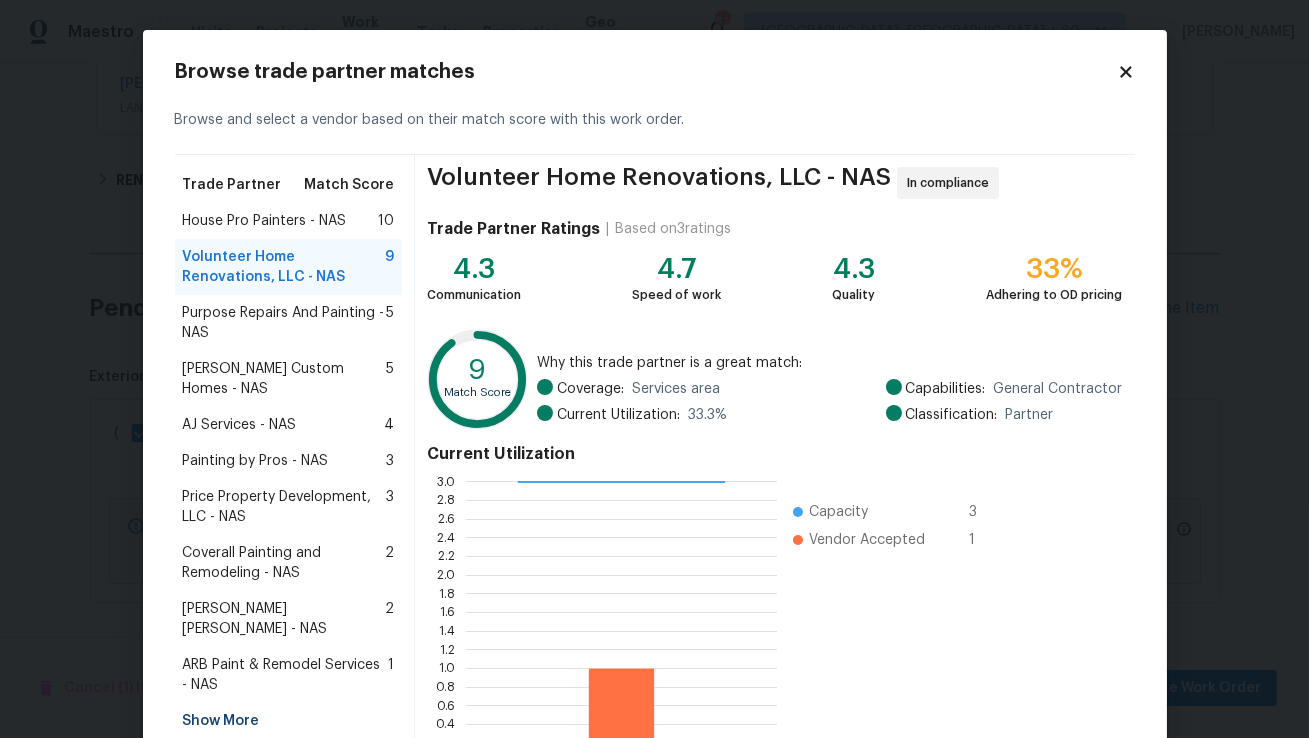 click on "House Pro Painters - NAS" at bounding box center [265, 221] 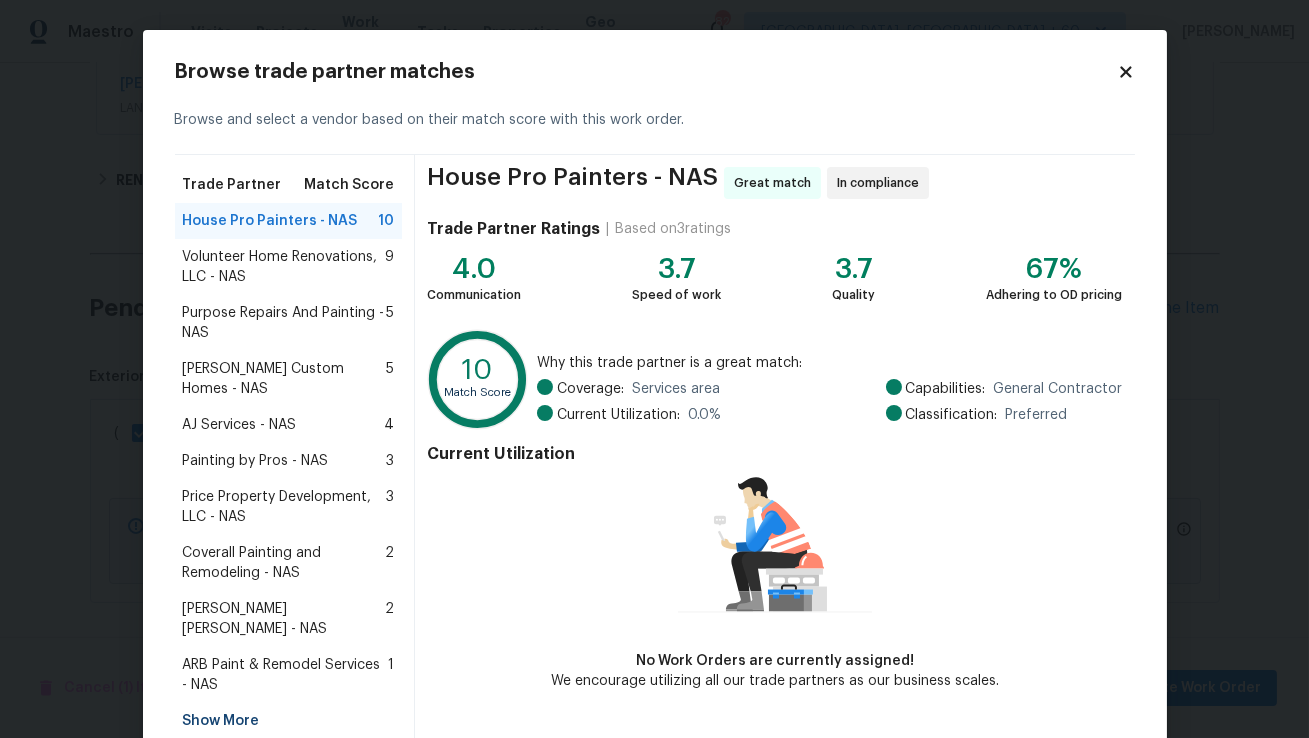 scroll, scrollTop: 3, scrollLeft: 0, axis: vertical 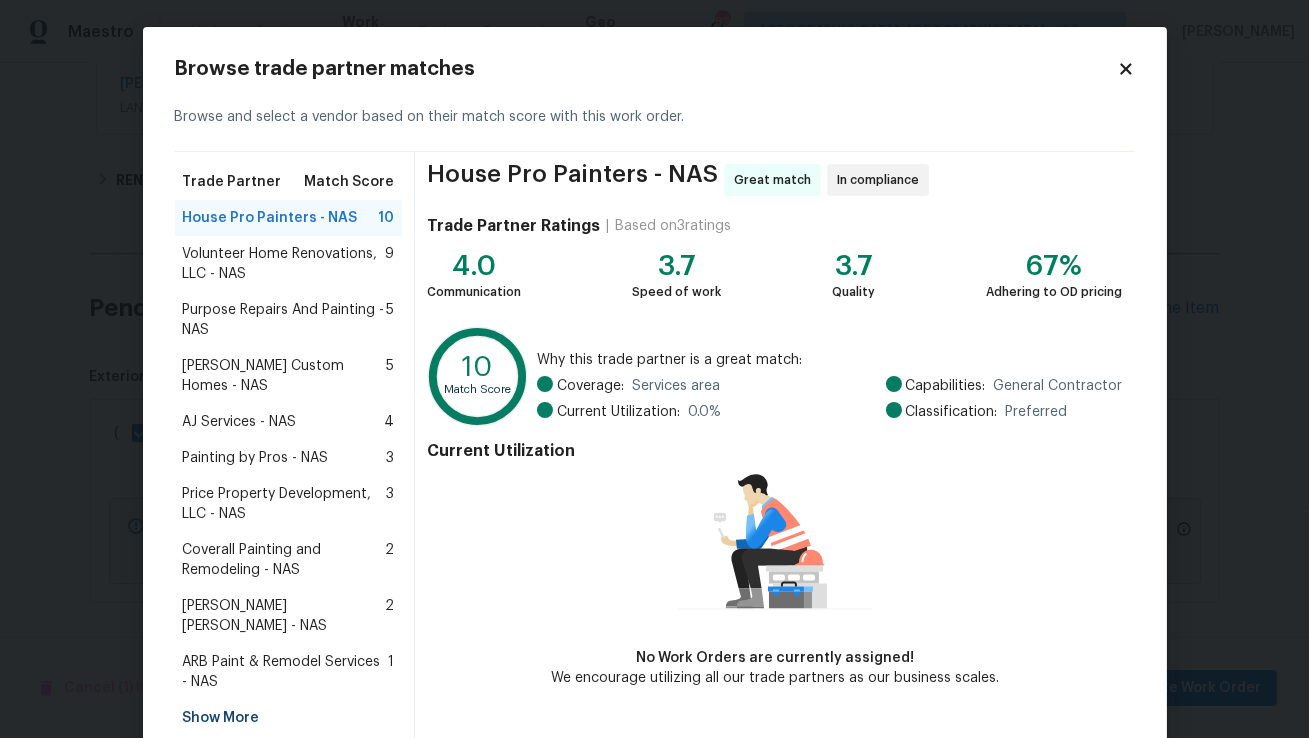 click on "Volunteer Home Renovations, LLC - NAS" at bounding box center (284, 264) 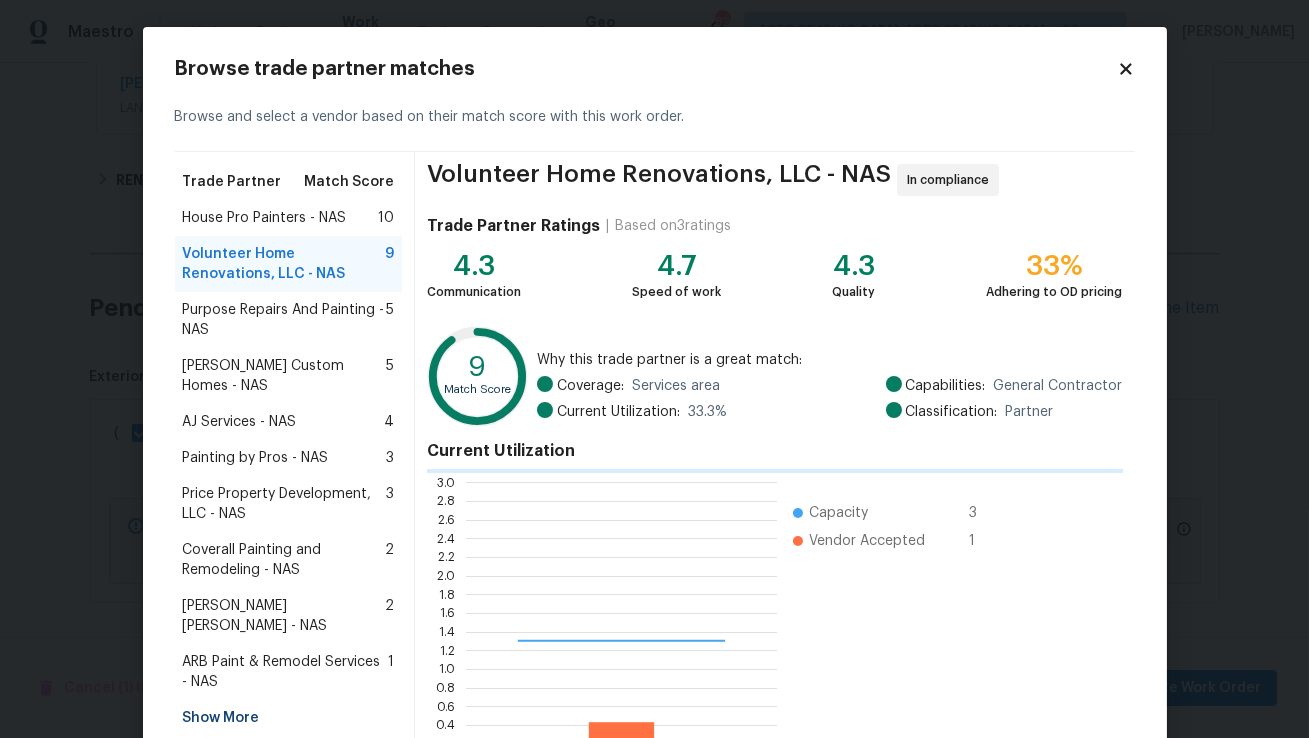 scroll, scrollTop: 1, scrollLeft: 1, axis: both 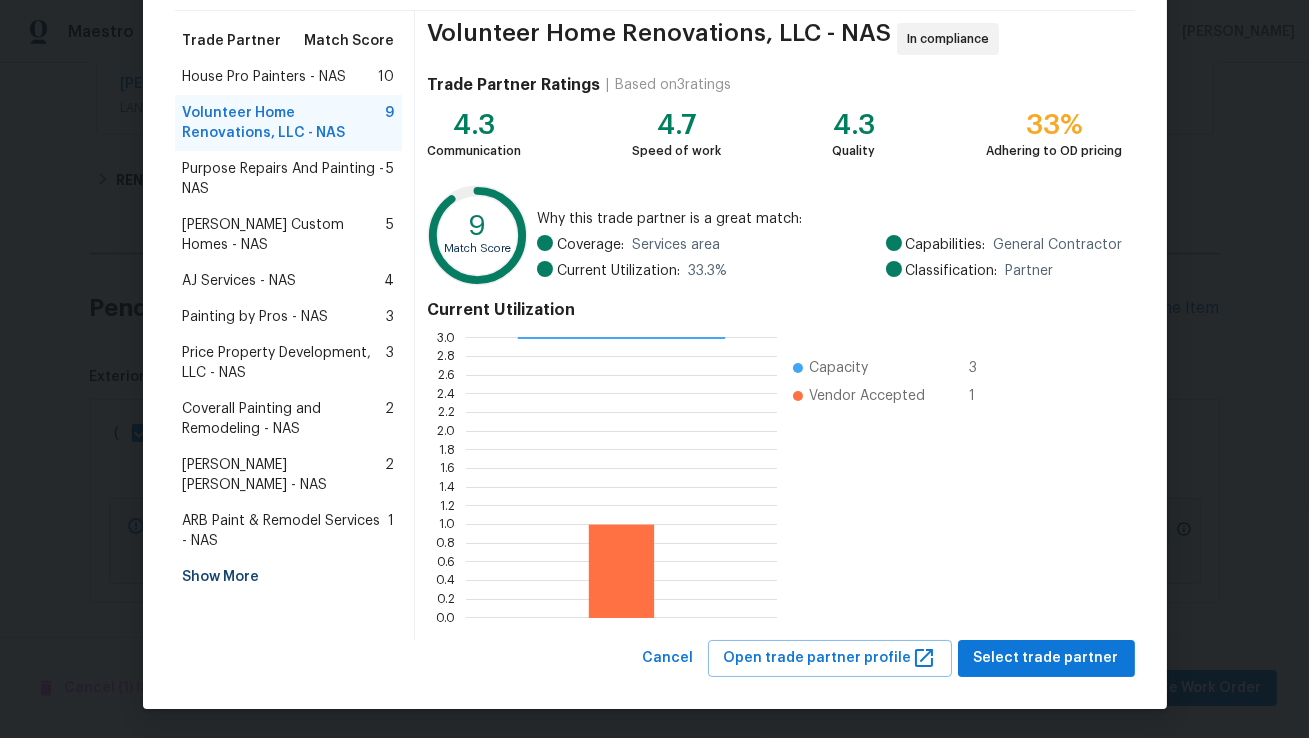 click on "Show More" at bounding box center (289, 577) 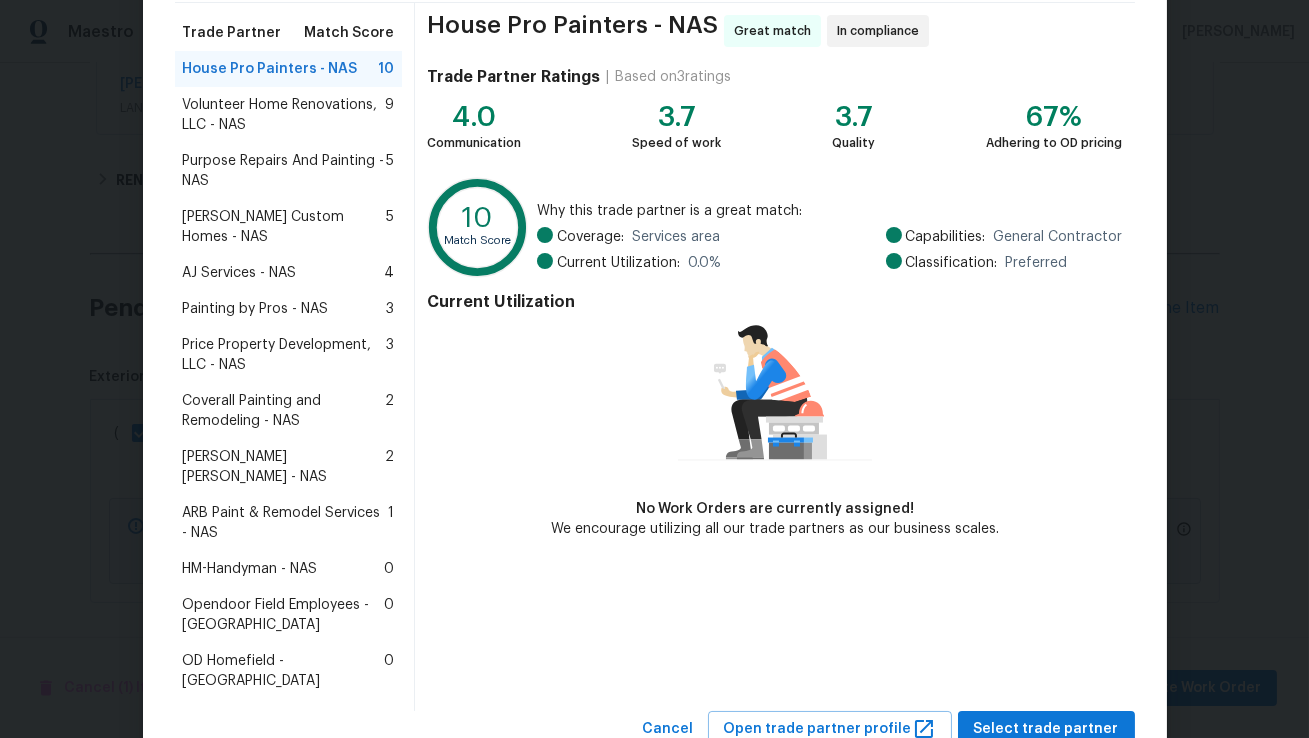 scroll, scrollTop: 170, scrollLeft: 0, axis: vertical 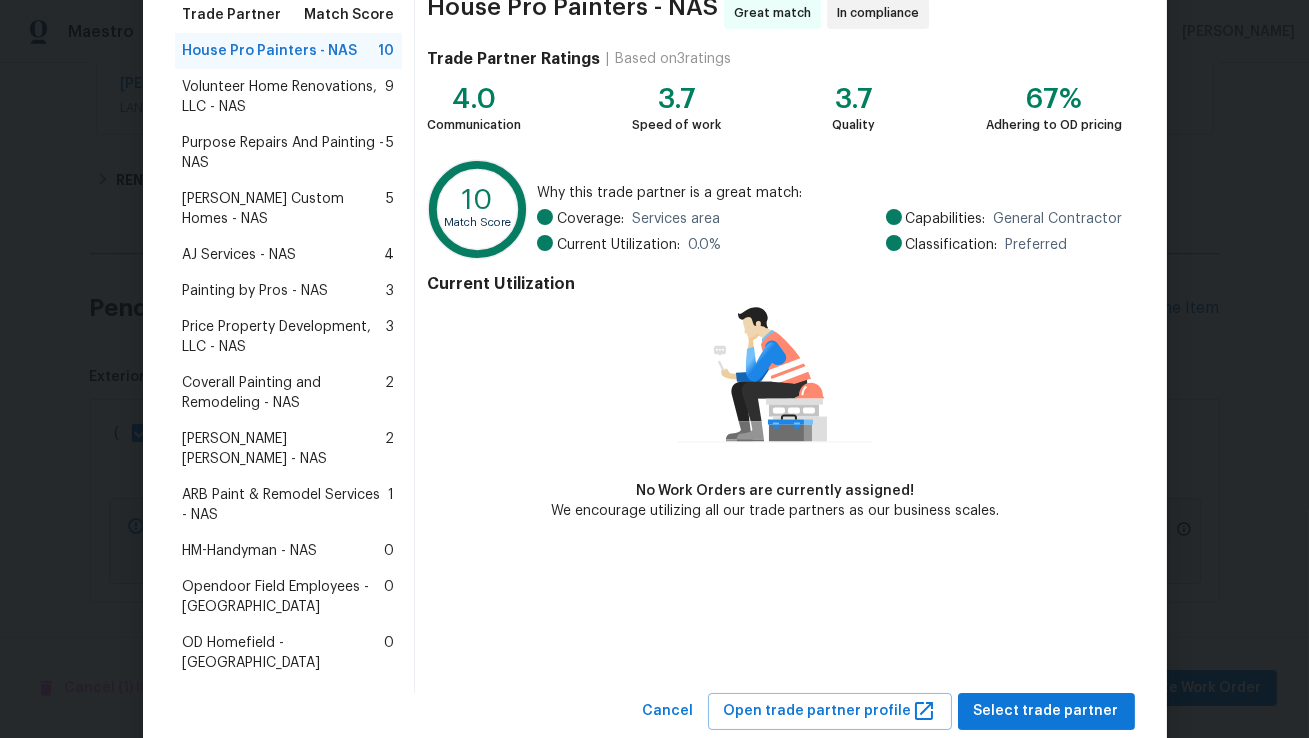 click on "HM-Handyman - NAS" at bounding box center (250, 551) 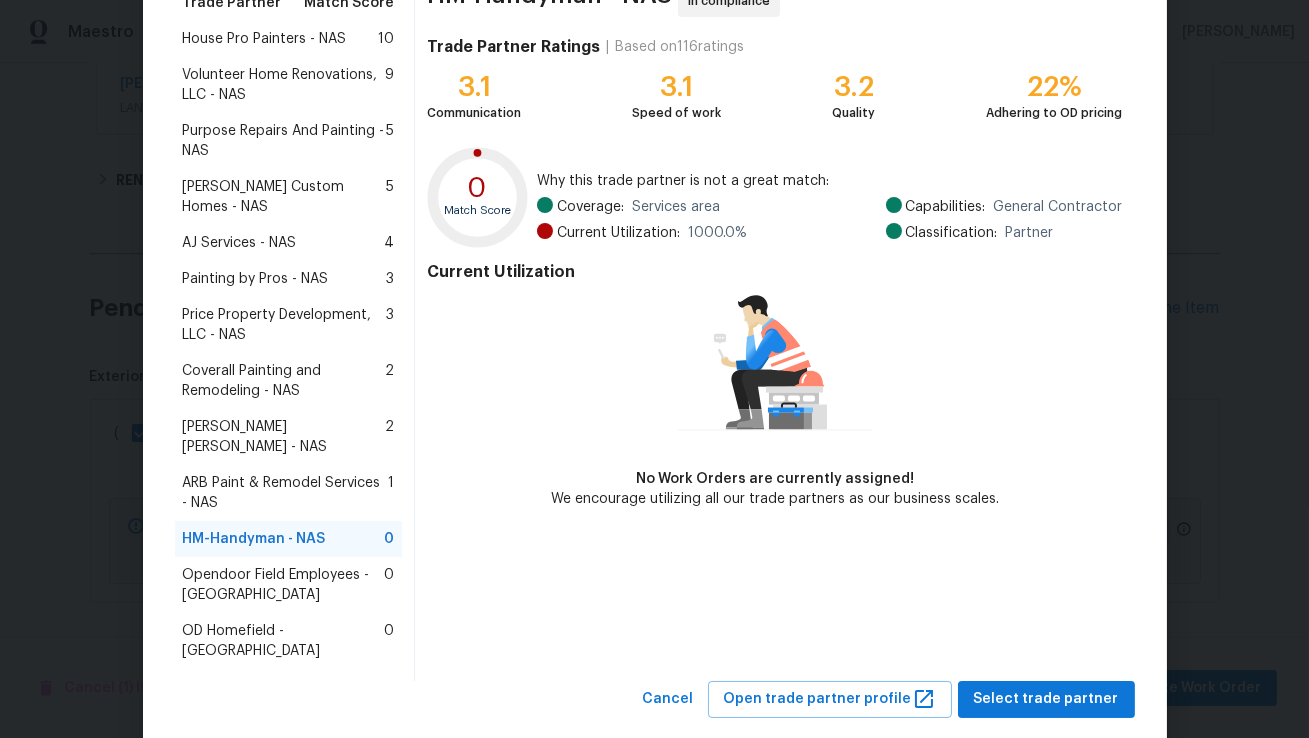 scroll, scrollTop: 183, scrollLeft: 0, axis: vertical 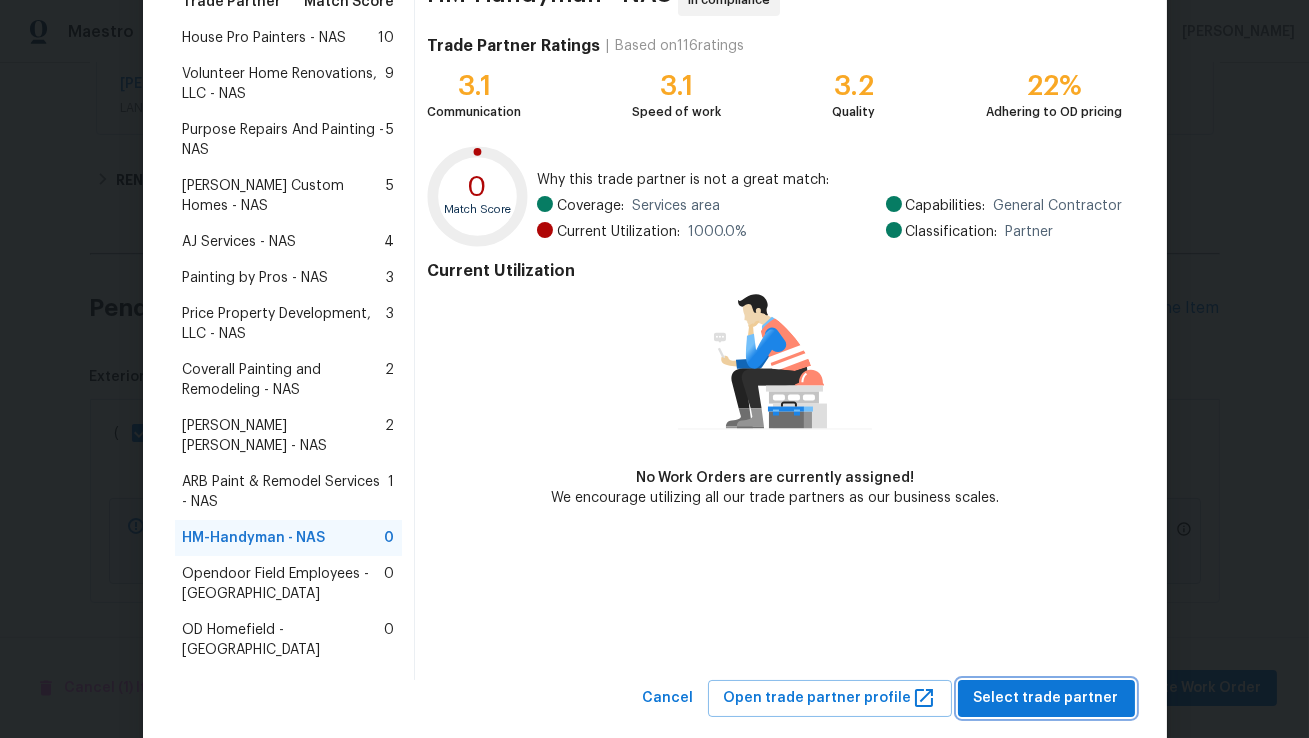 click on "Select trade partner" at bounding box center [1046, 698] 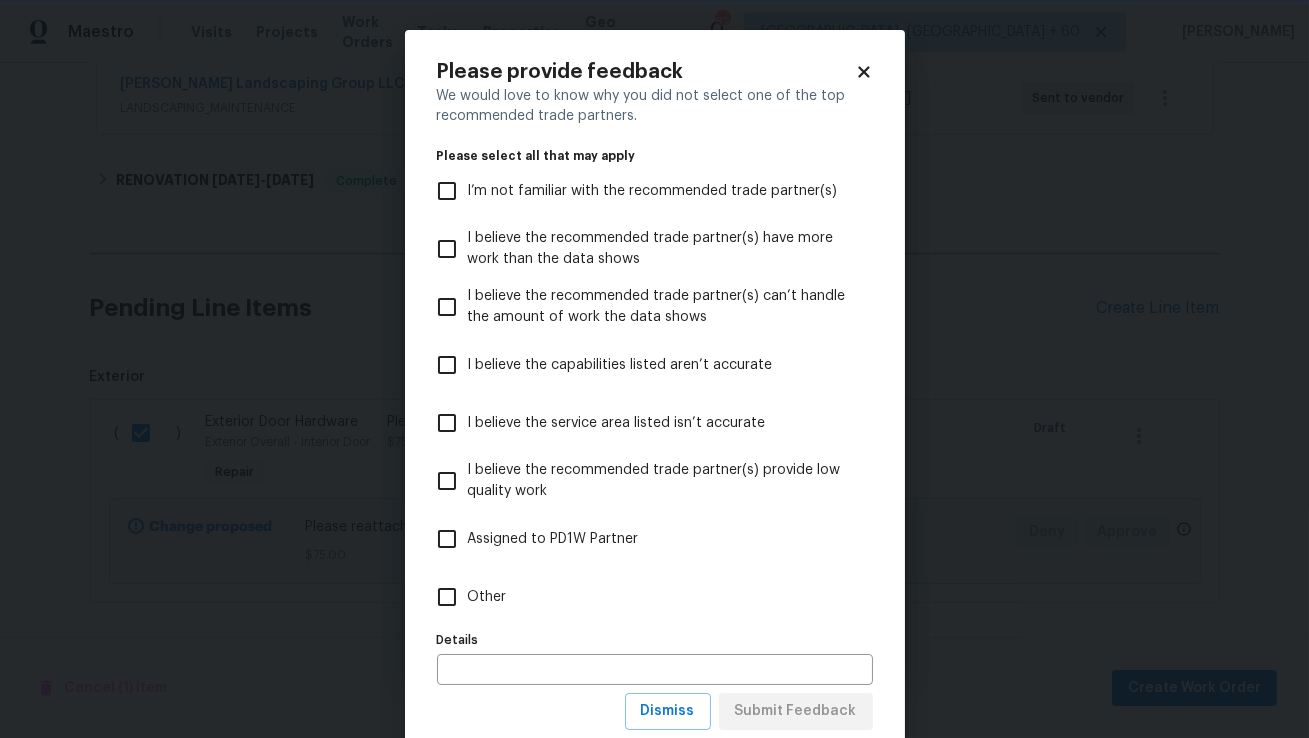 scroll, scrollTop: 0, scrollLeft: 0, axis: both 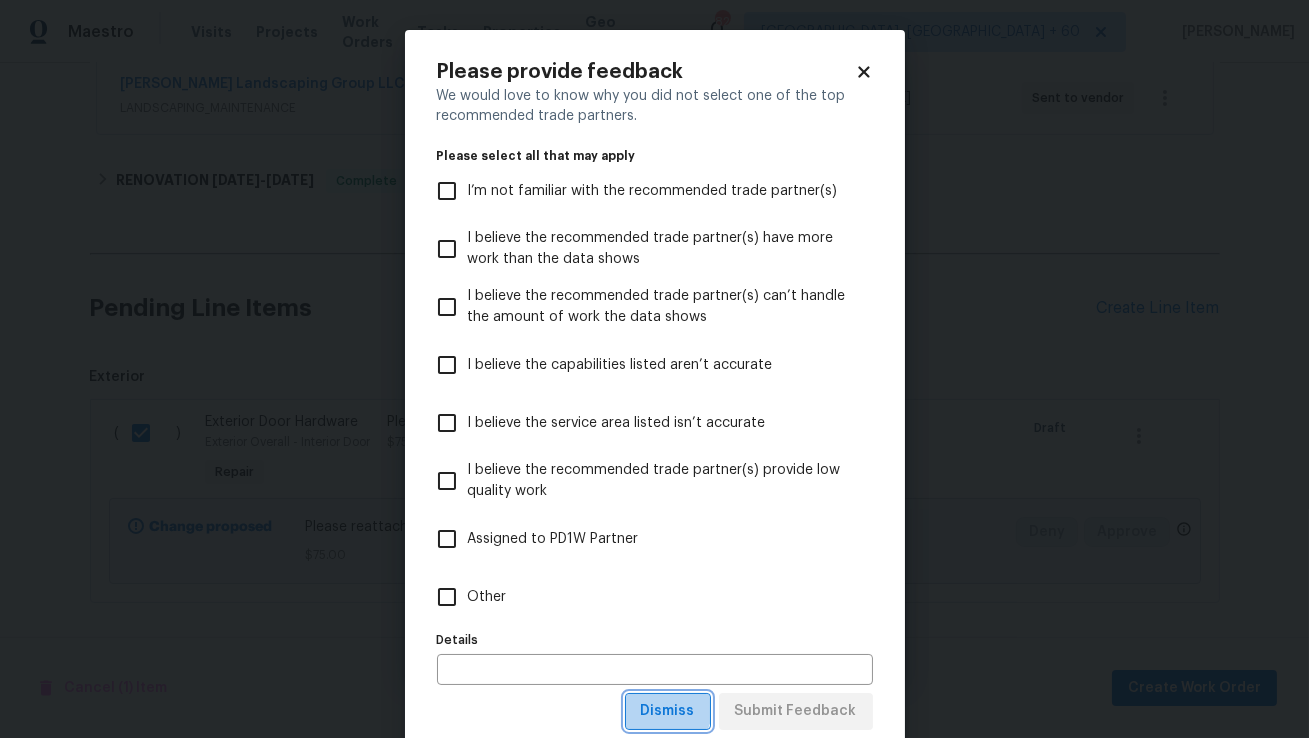 click on "Dismiss" at bounding box center (668, 711) 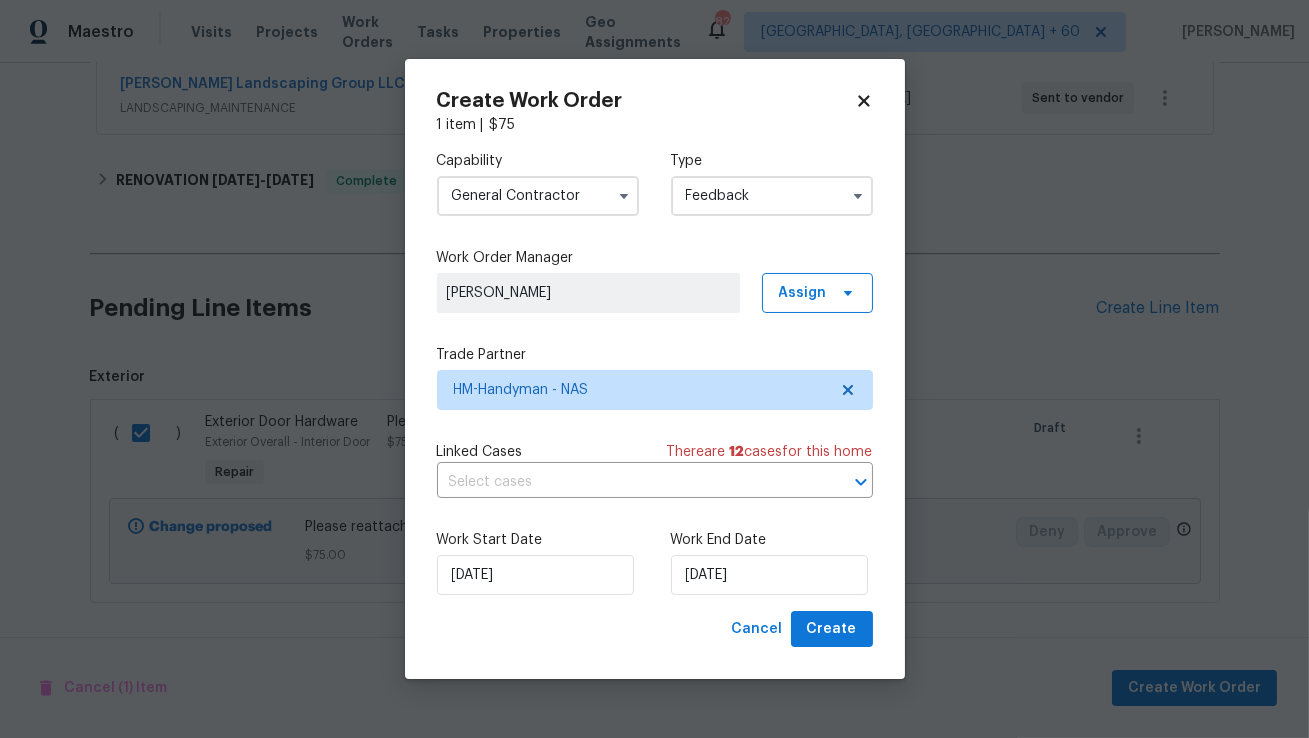 click on "General Contractor" at bounding box center [538, 196] 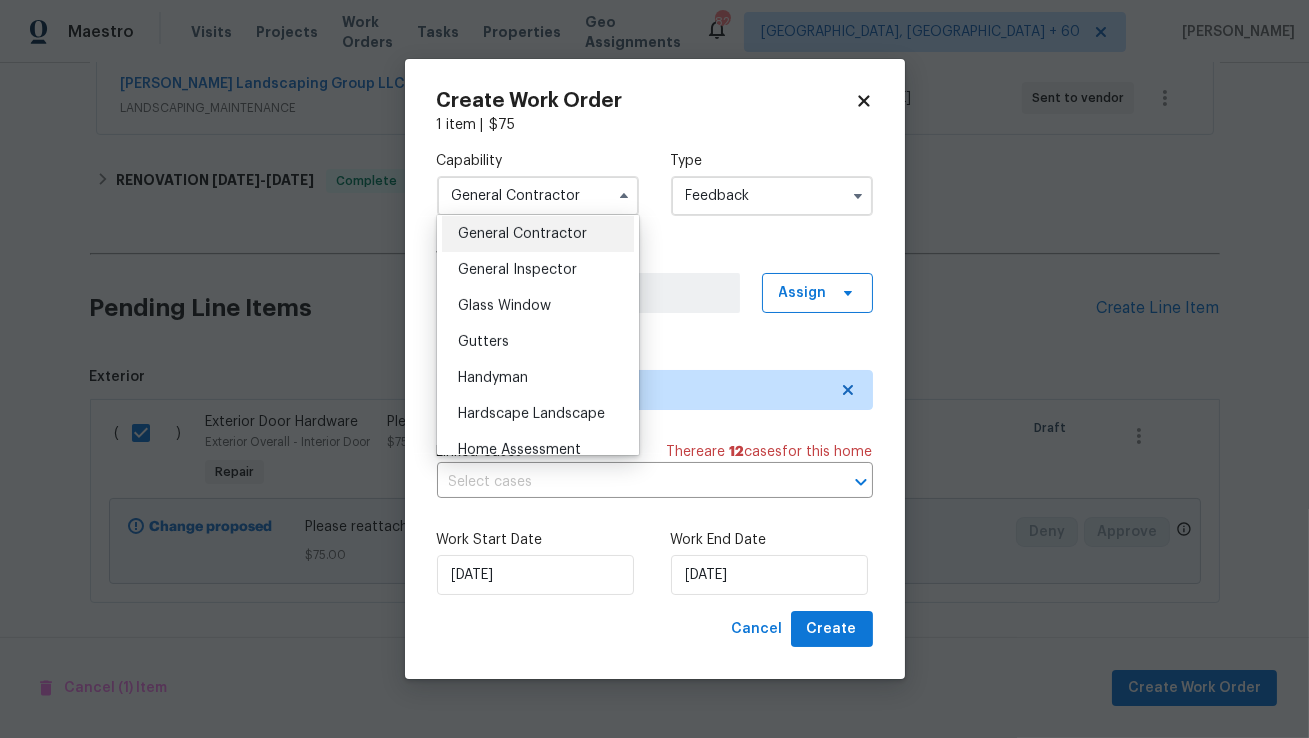 scroll, scrollTop: 964, scrollLeft: 0, axis: vertical 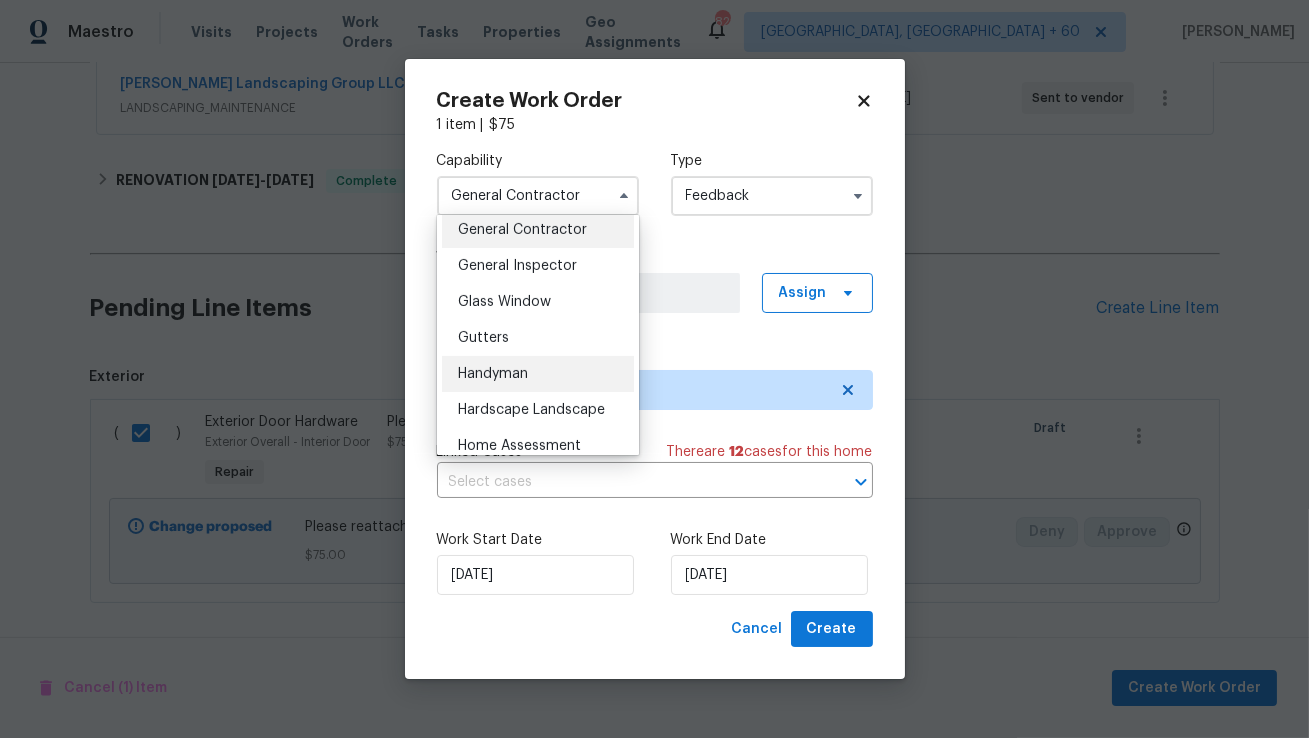 click on "Handyman" at bounding box center [493, 374] 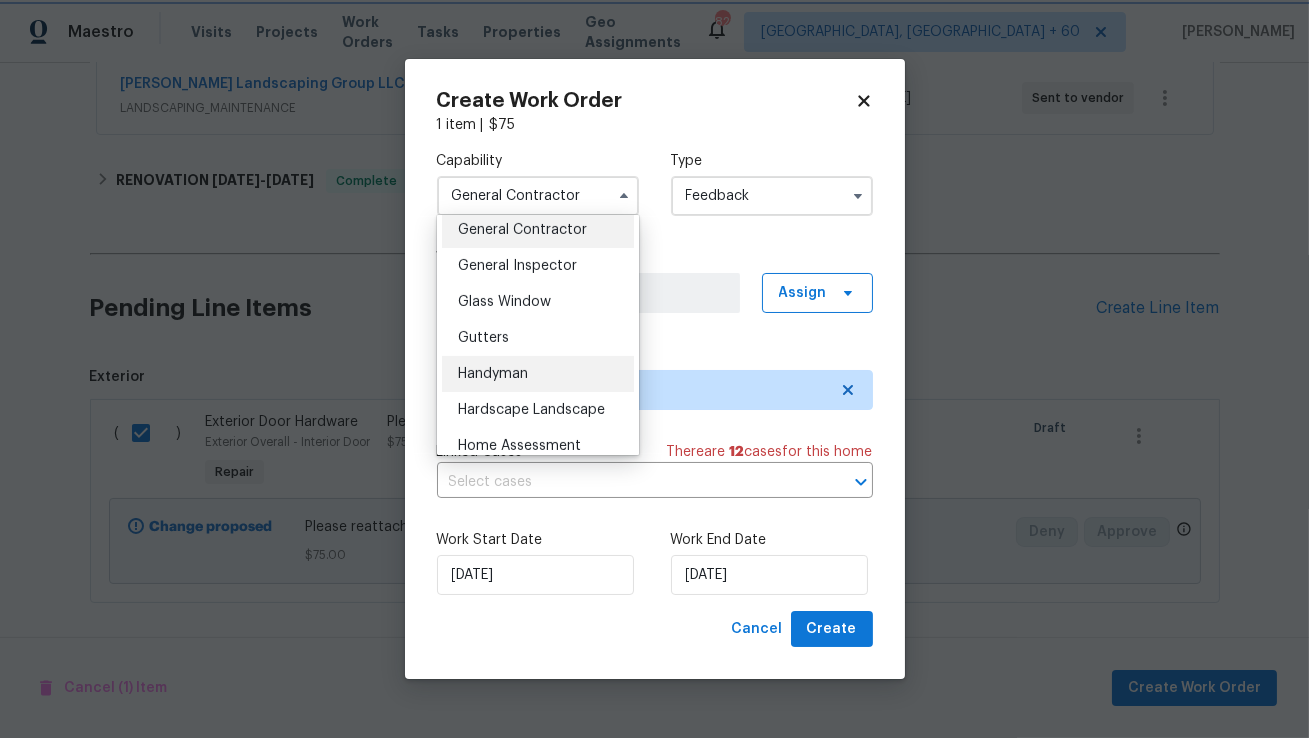 type on "Handyman" 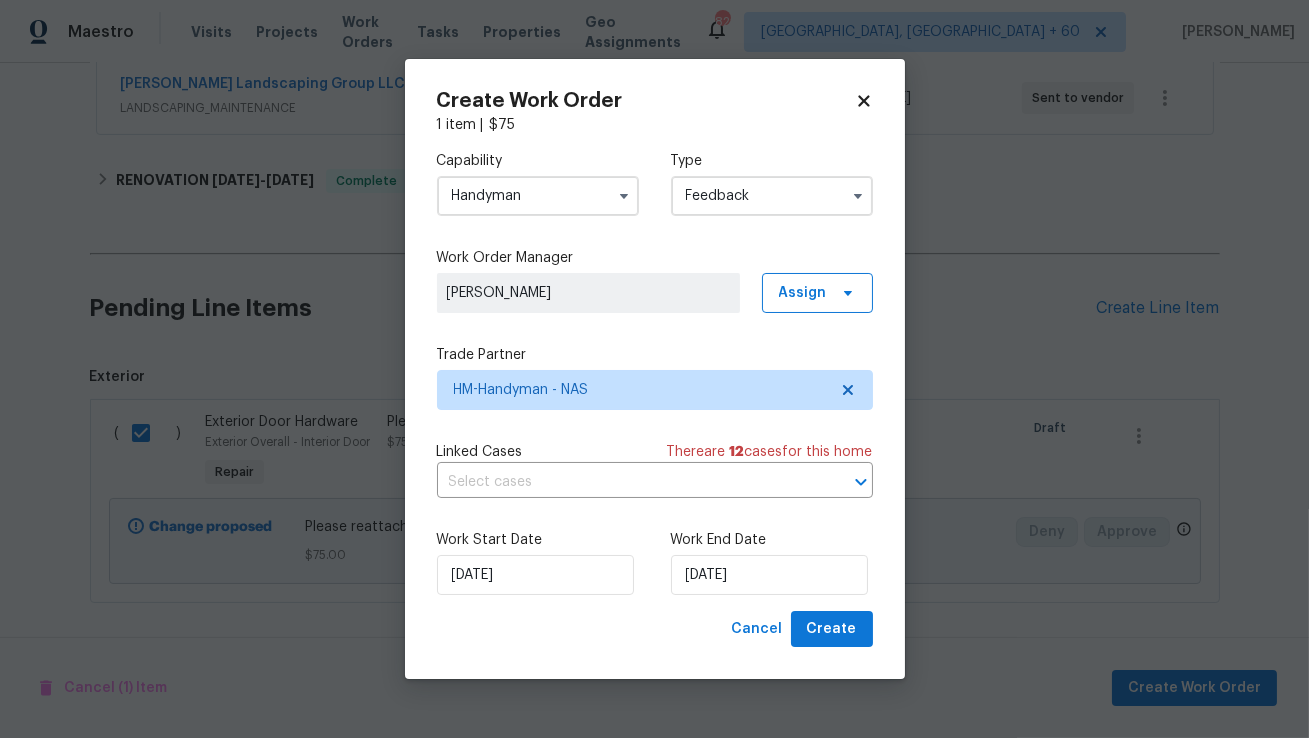 click on "Capability   Handyman Type   Feedback Work Order Manager   [PERSON_NAME] Assign Trade Partner   HM-Handyman - NAS Linked Cases There  are   12  case s  for this home   ​ Work Start Date   [DATE] Work End Date   [DATE]" at bounding box center [655, 373] 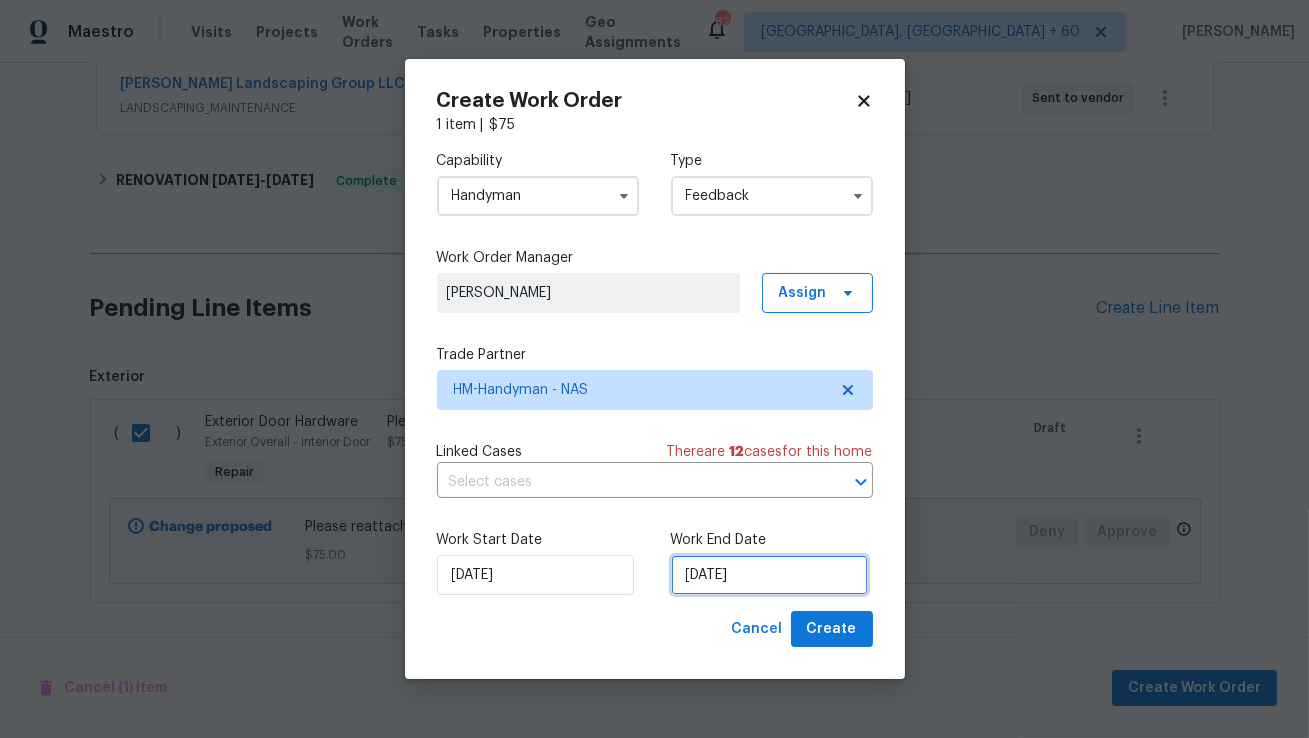 click on "[DATE]" at bounding box center (769, 575) 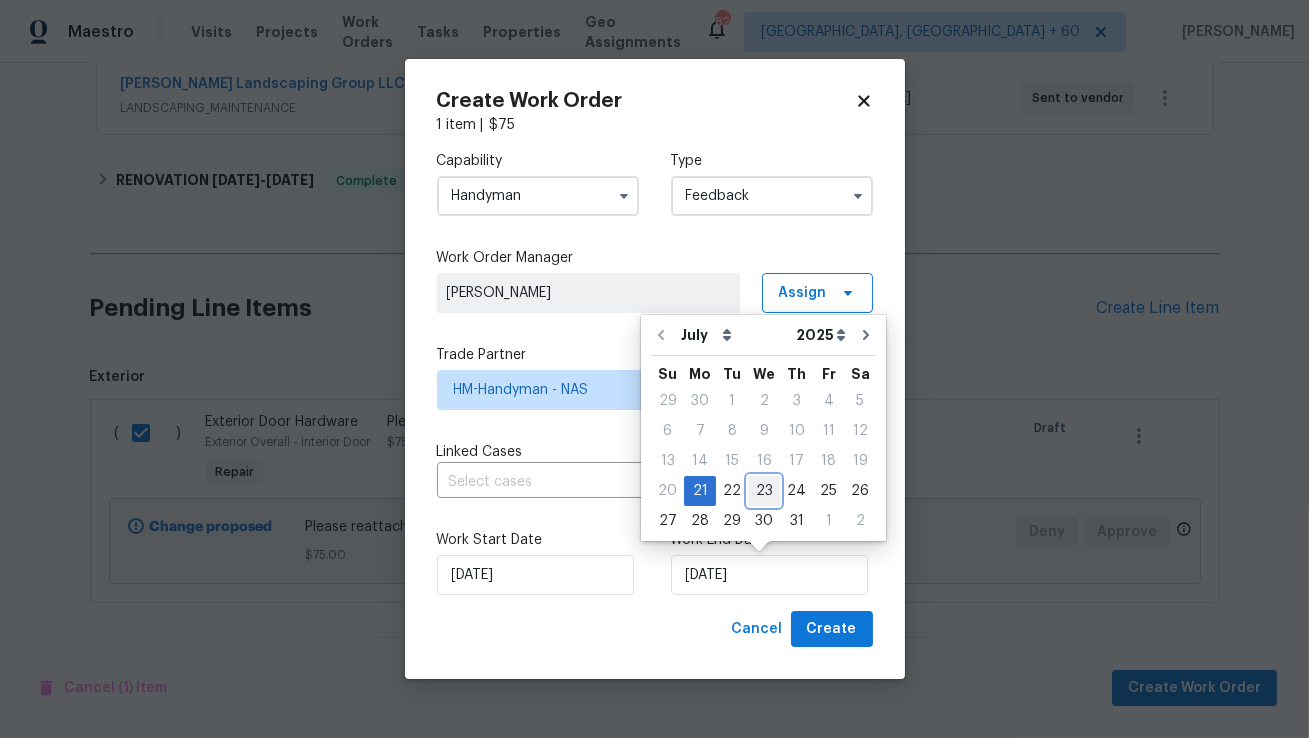 click on "23" at bounding box center (764, 491) 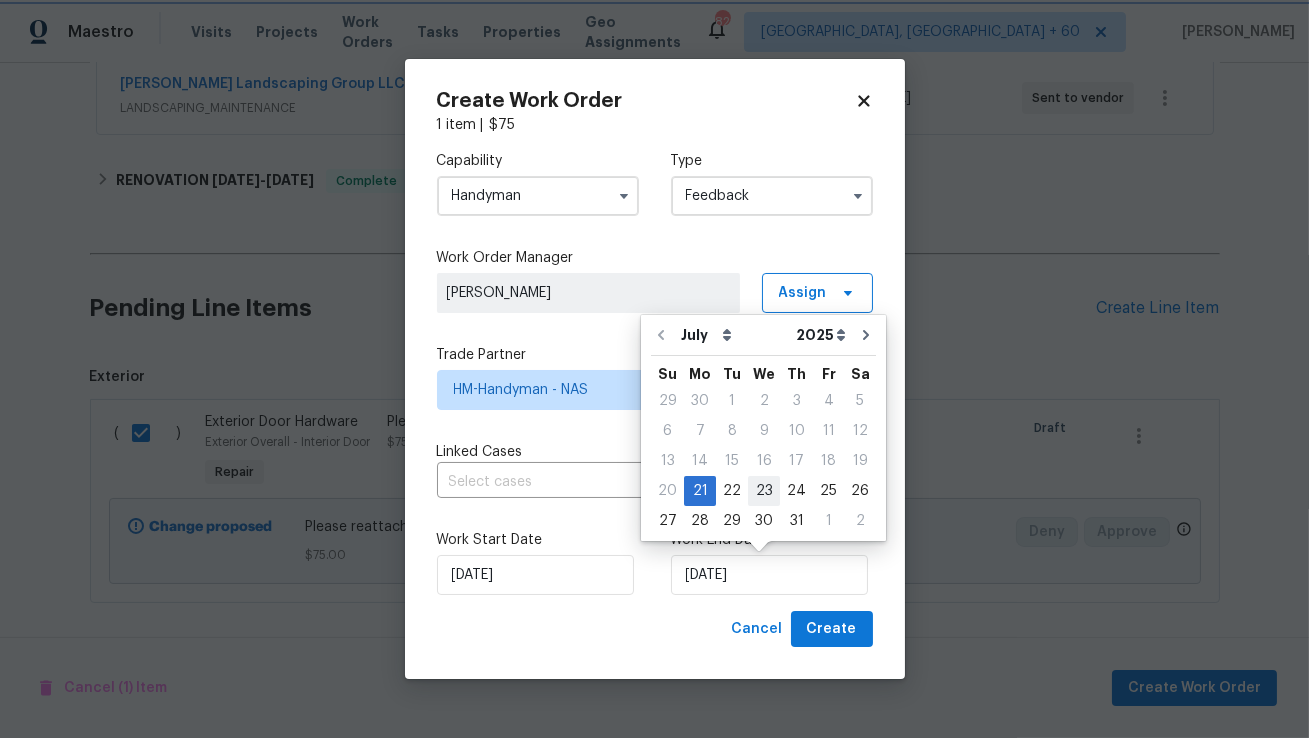 type on "[DATE]" 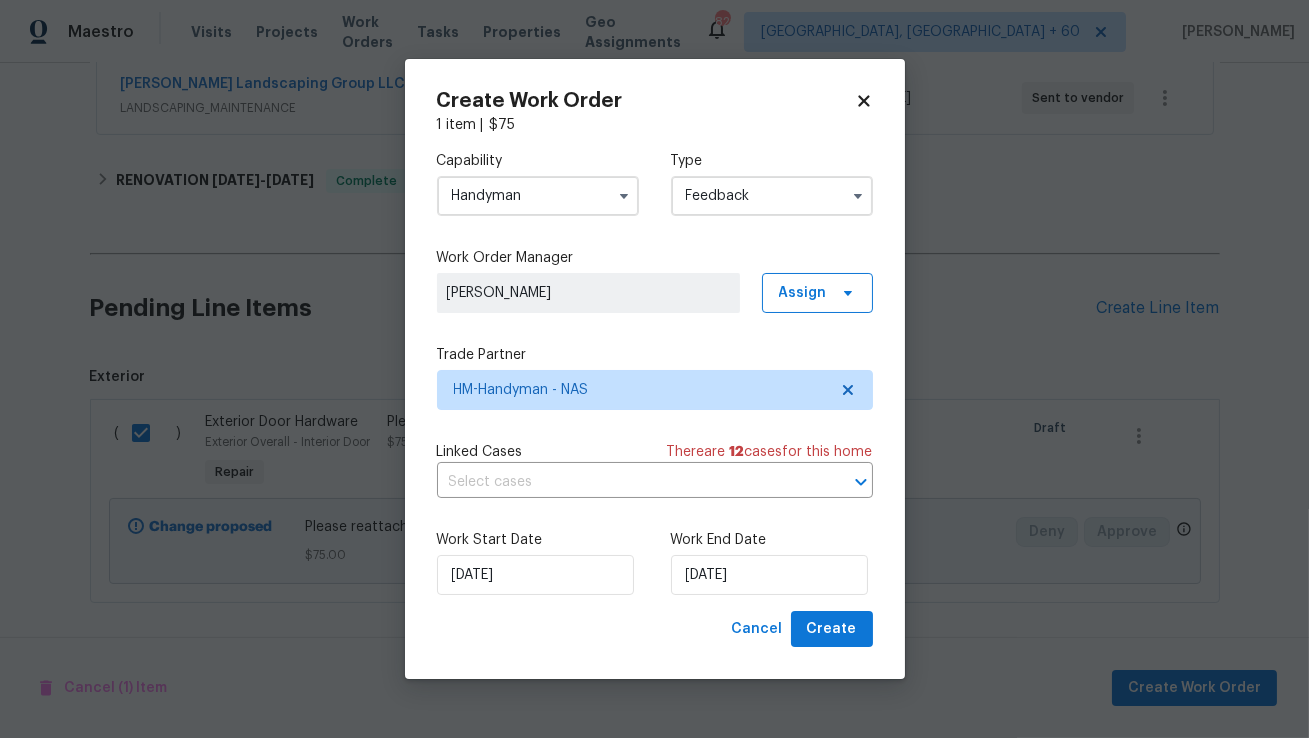 click on "Cancel Create" at bounding box center (655, 629) 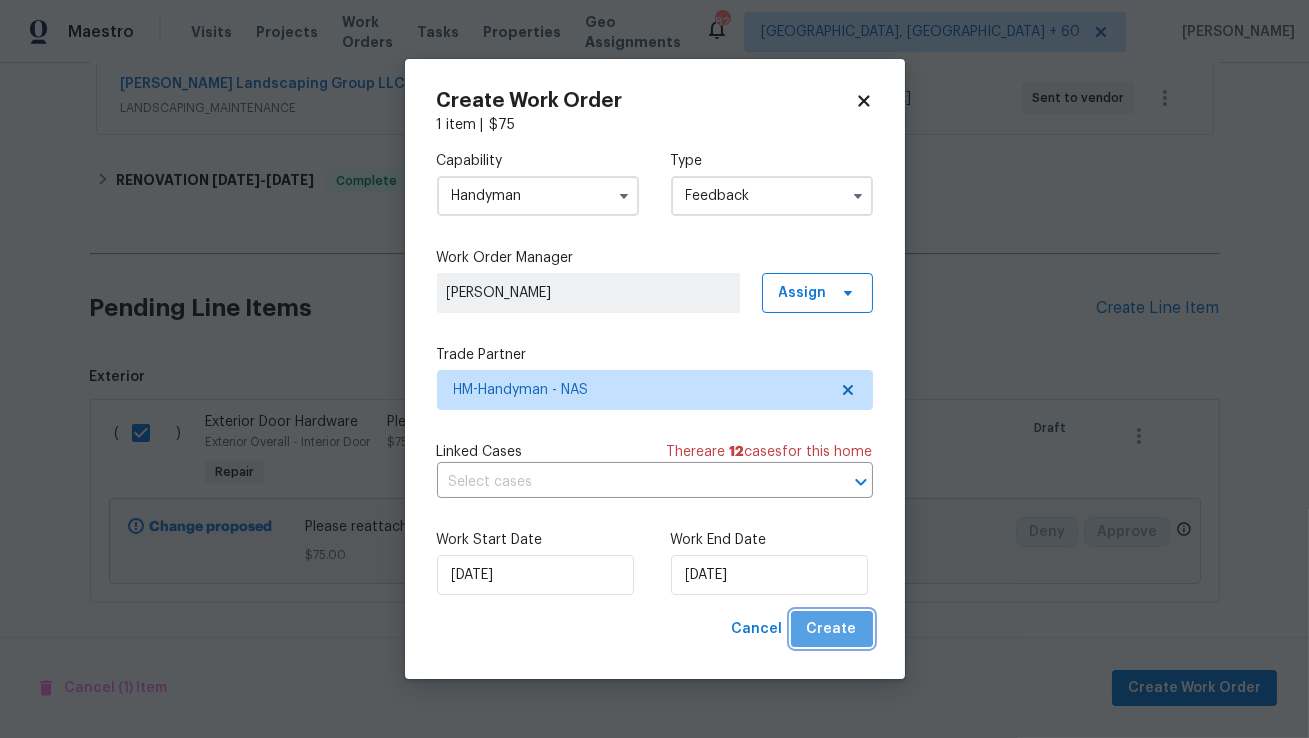 click on "Create" at bounding box center (832, 629) 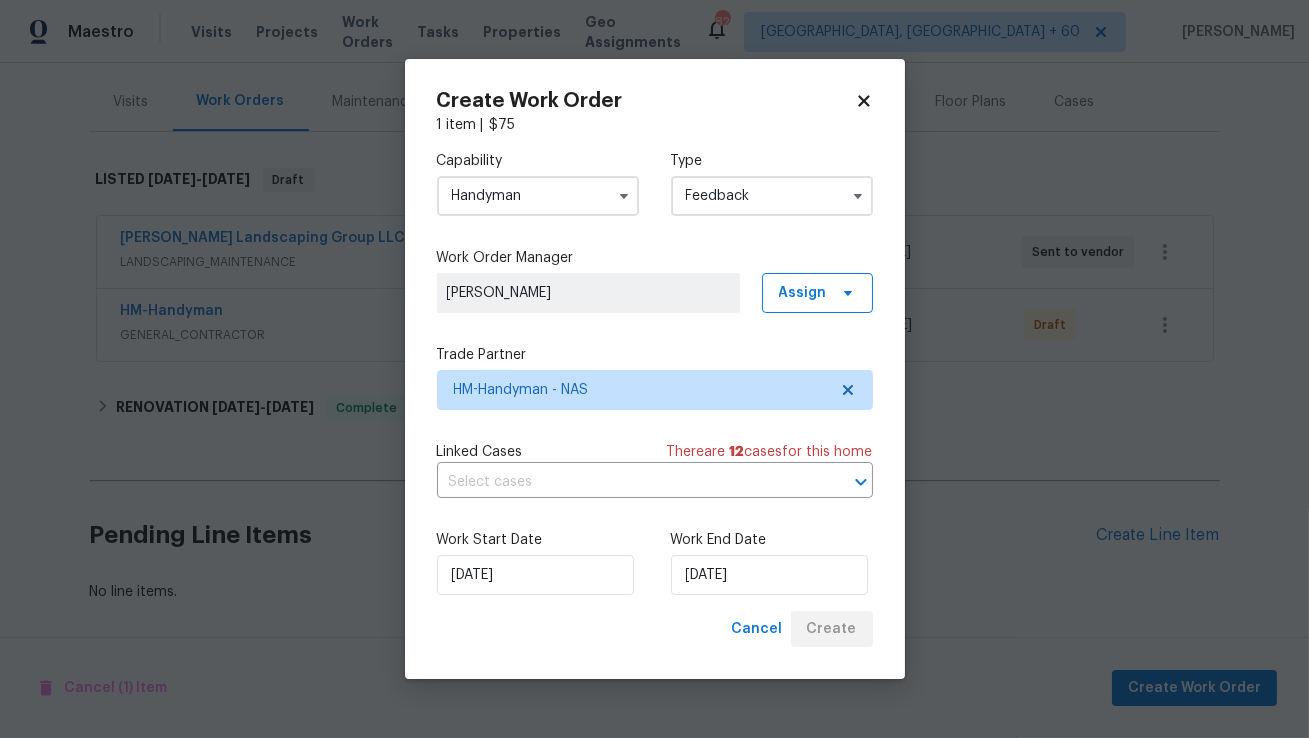 scroll, scrollTop: 229, scrollLeft: 0, axis: vertical 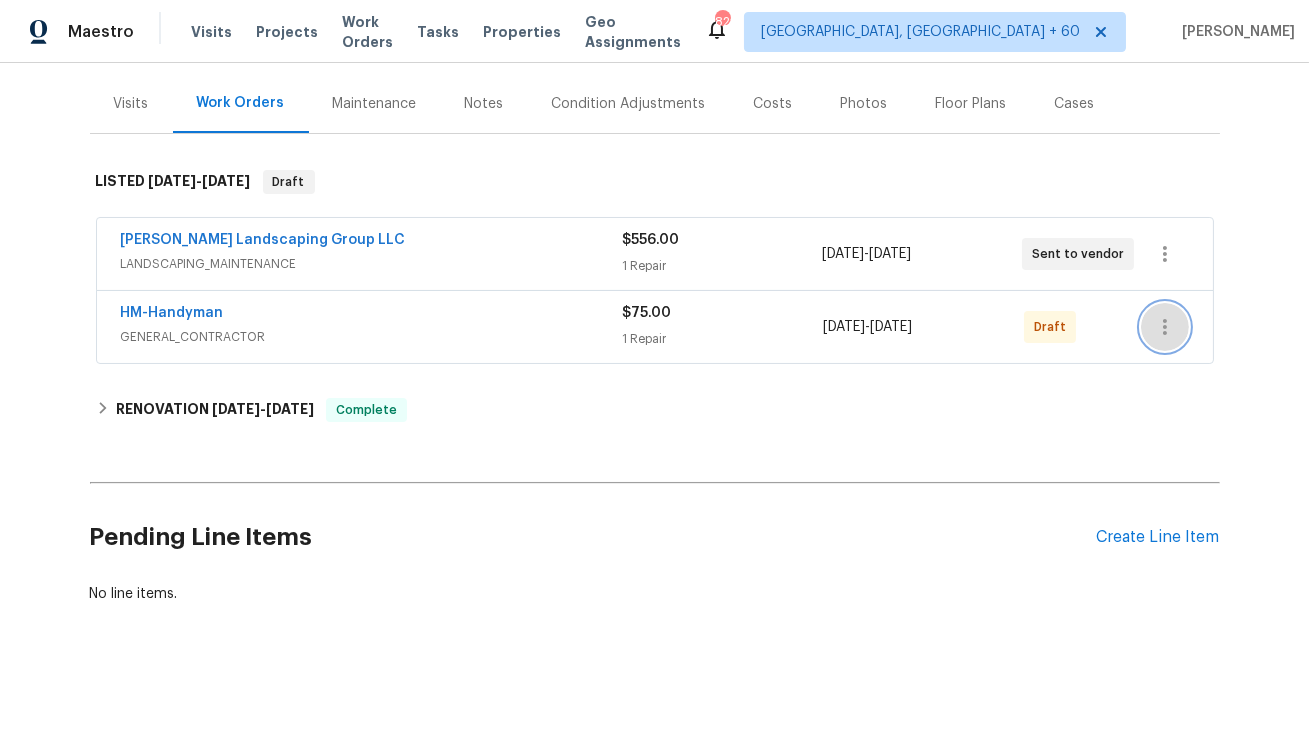 click 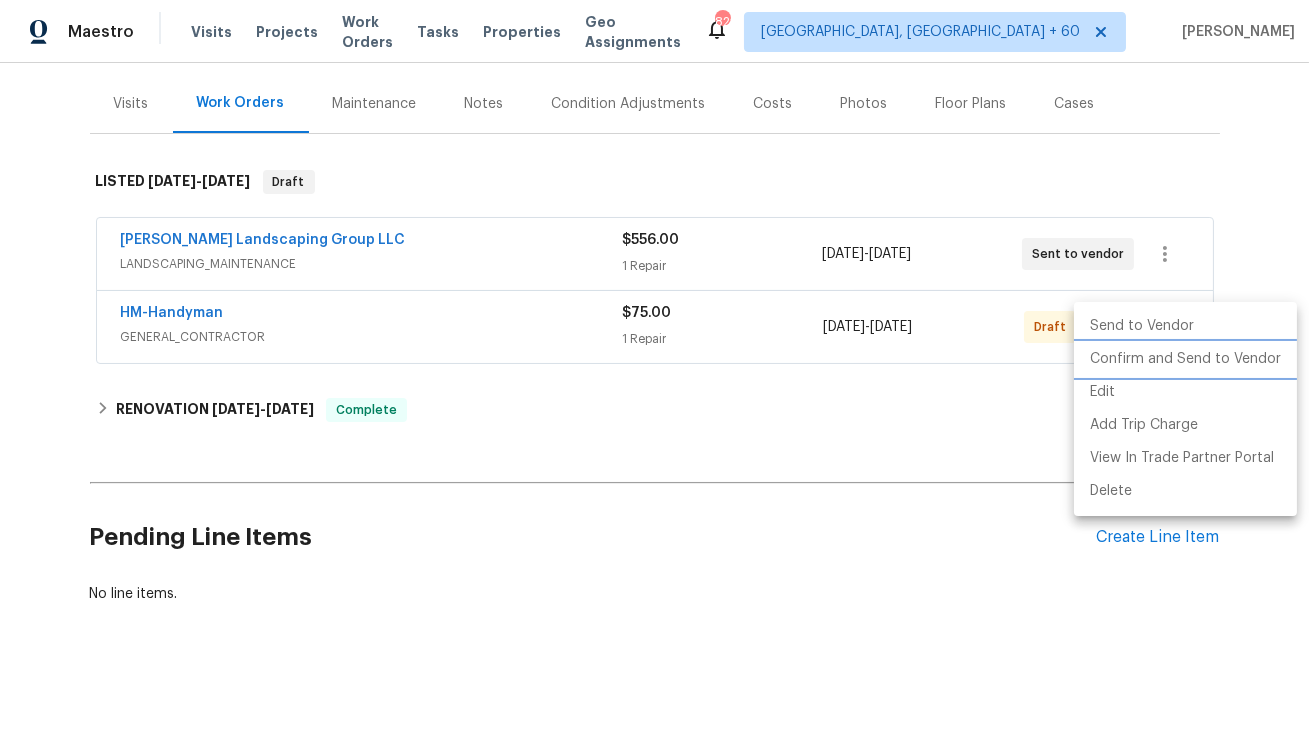 click on "Confirm and Send to Vendor" at bounding box center (1185, 359) 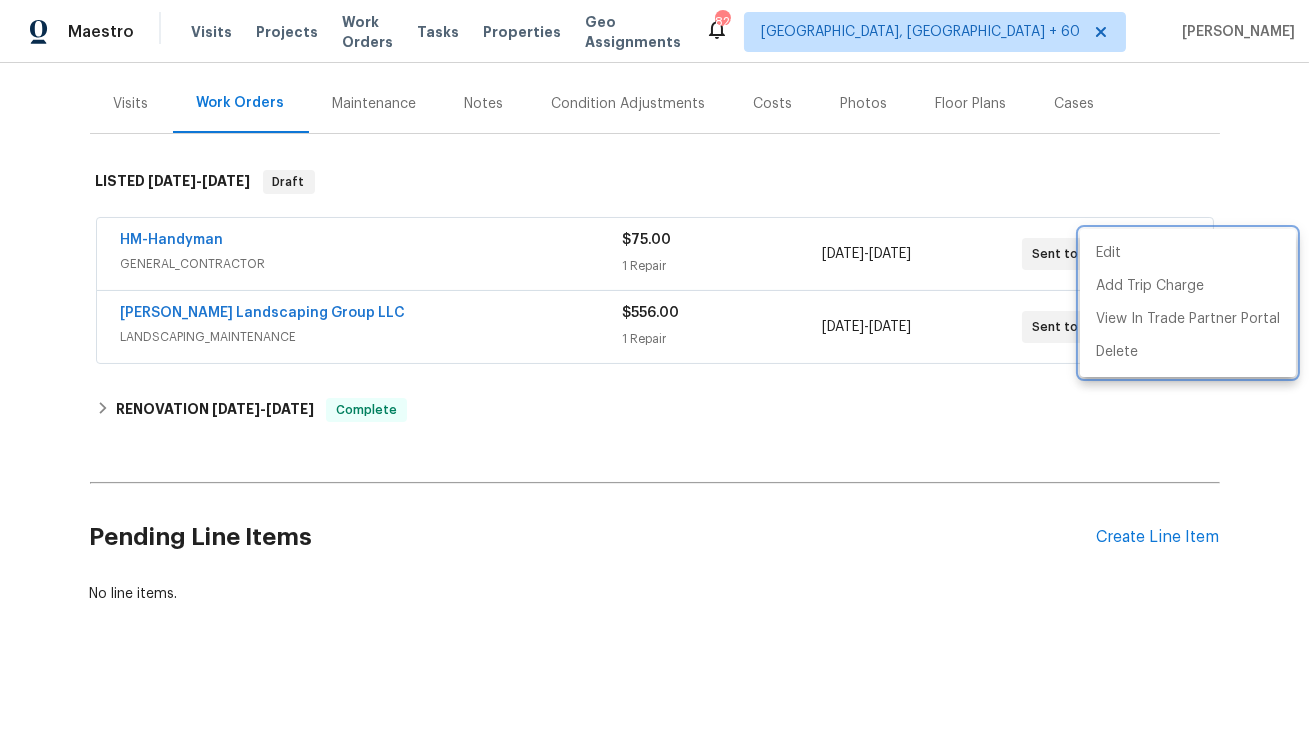 click at bounding box center (654, 369) 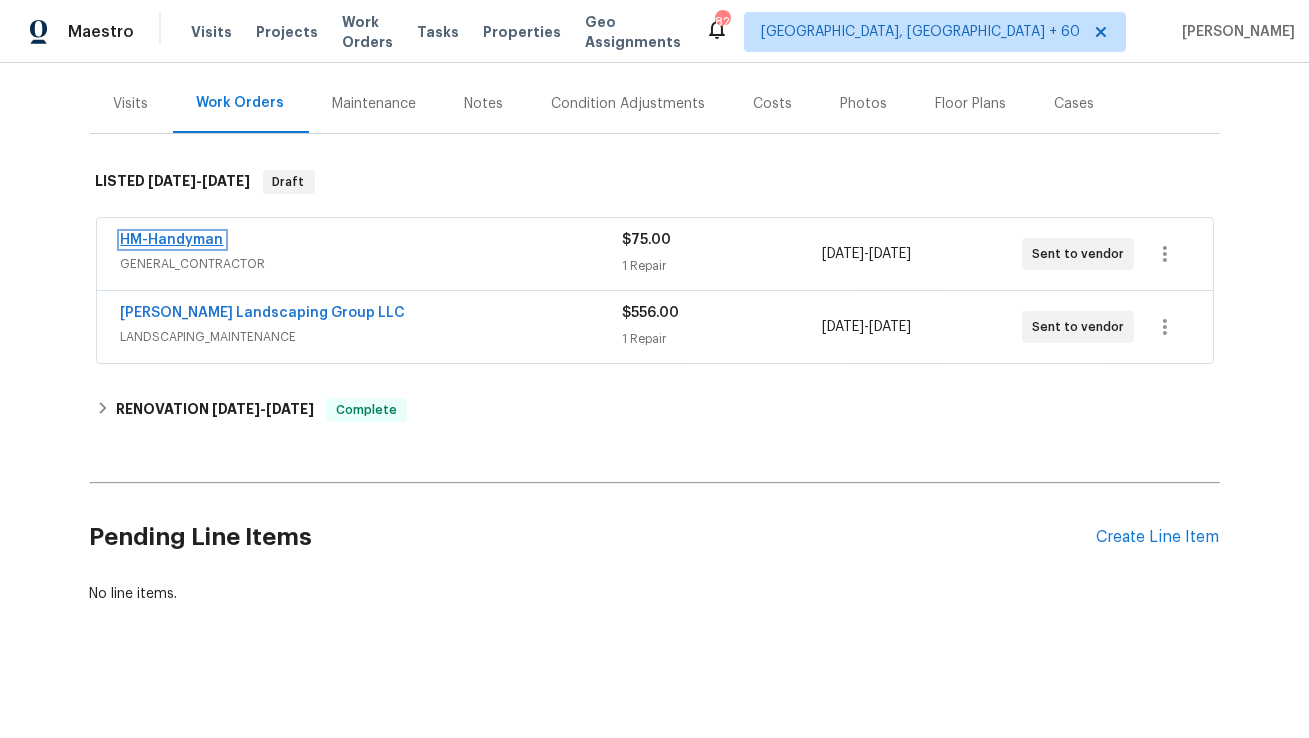 click on "HM-Handyman" at bounding box center [172, 240] 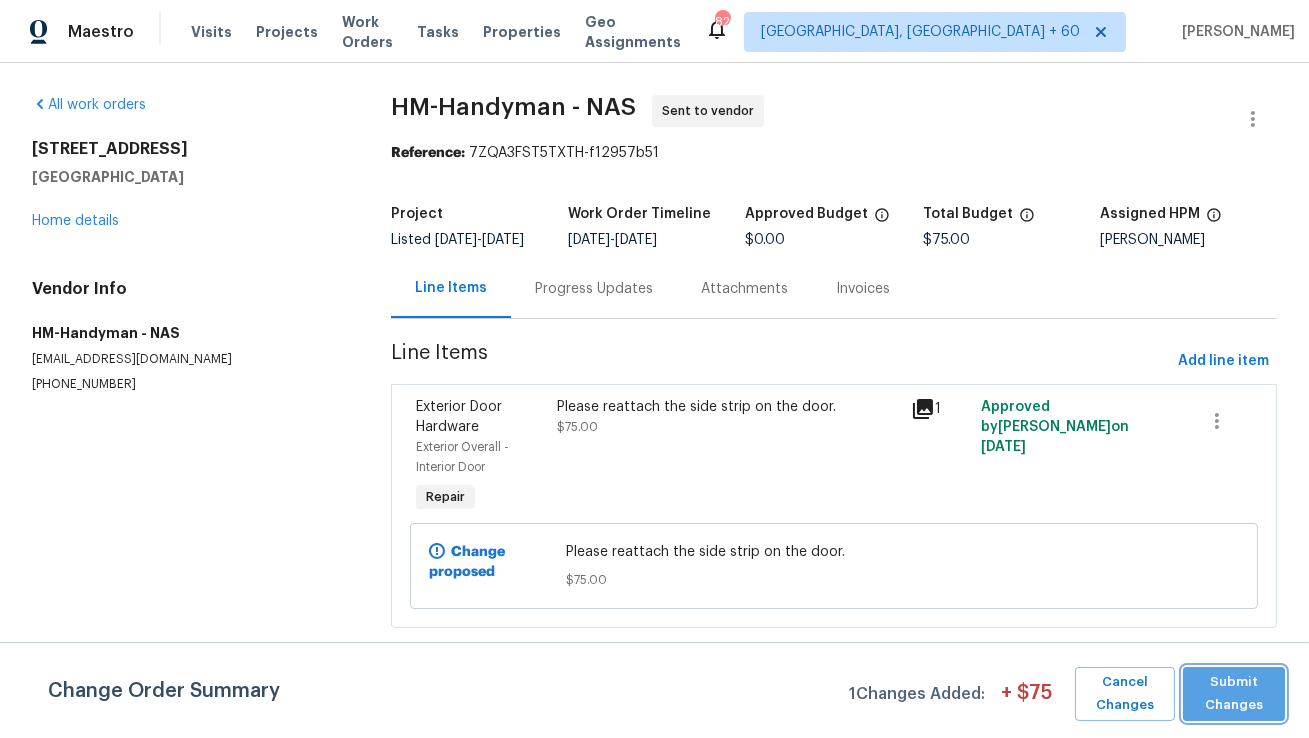 click on "Submit Changes" at bounding box center (1234, 694) 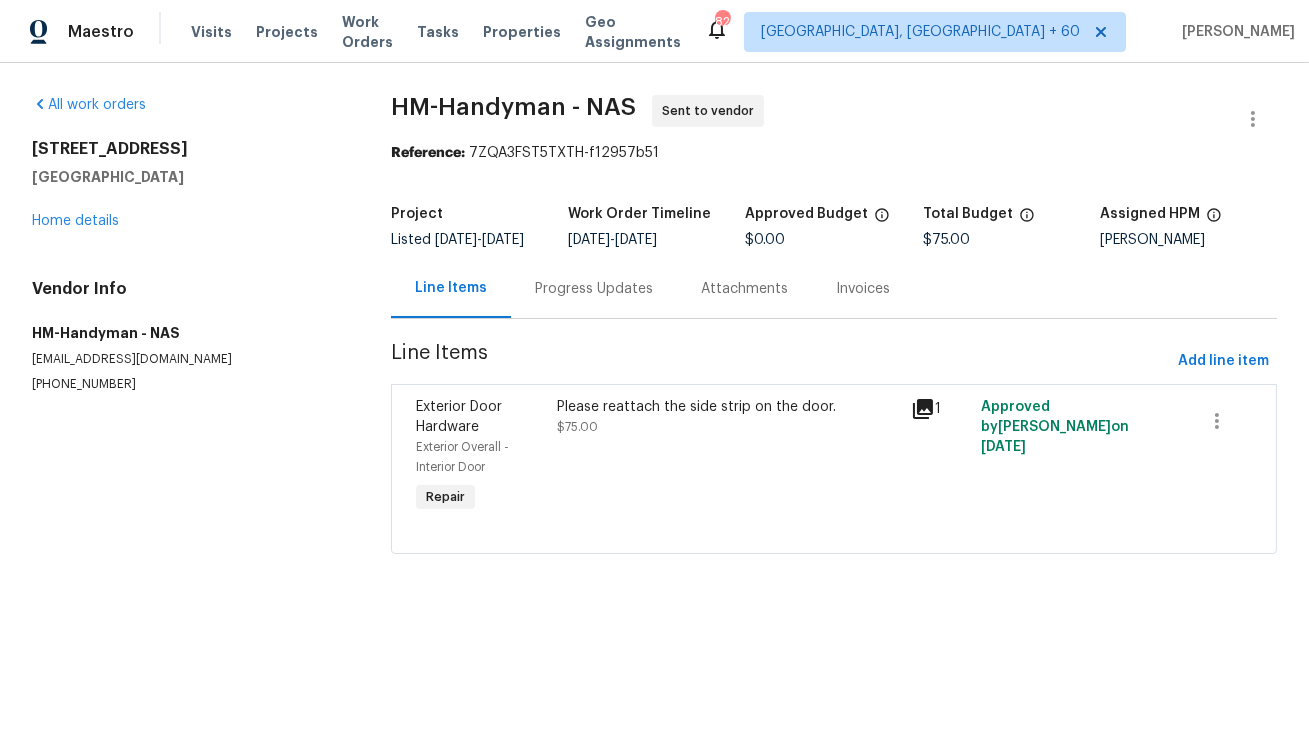 click on "Progress Updates" at bounding box center (594, 288) 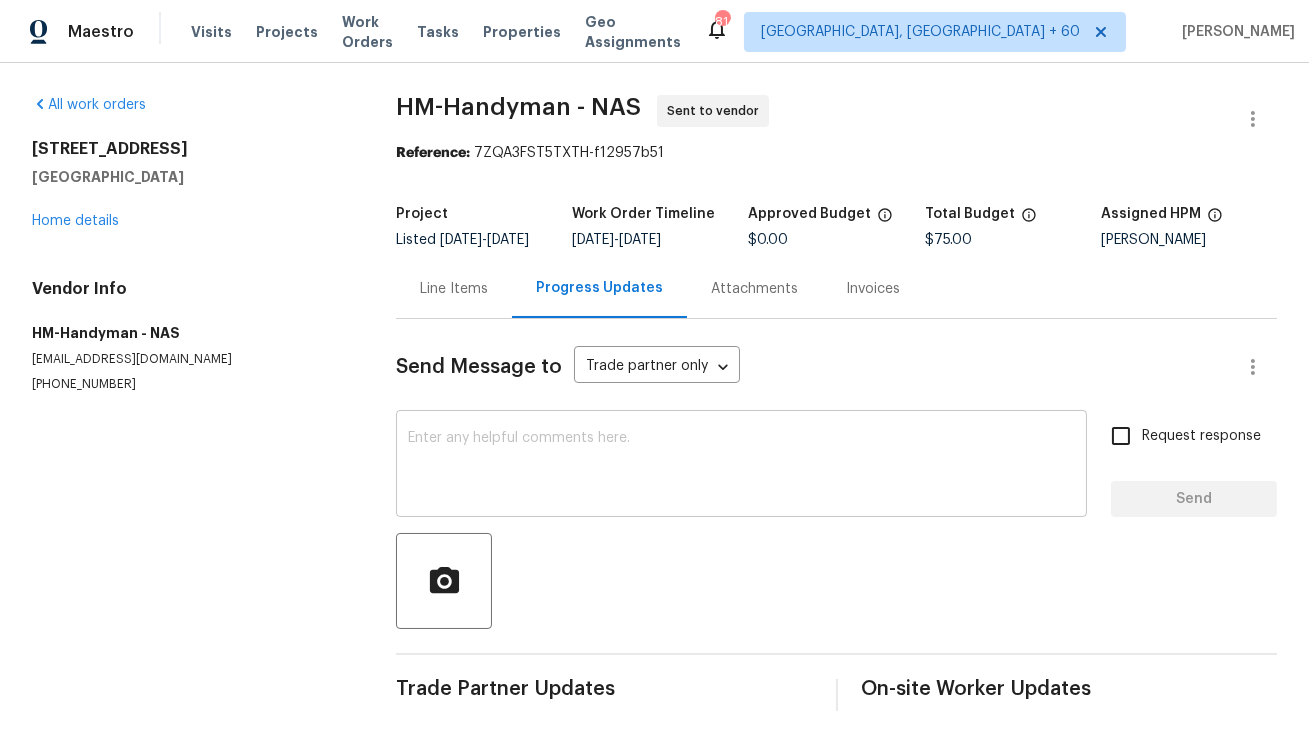 click at bounding box center (741, 466) 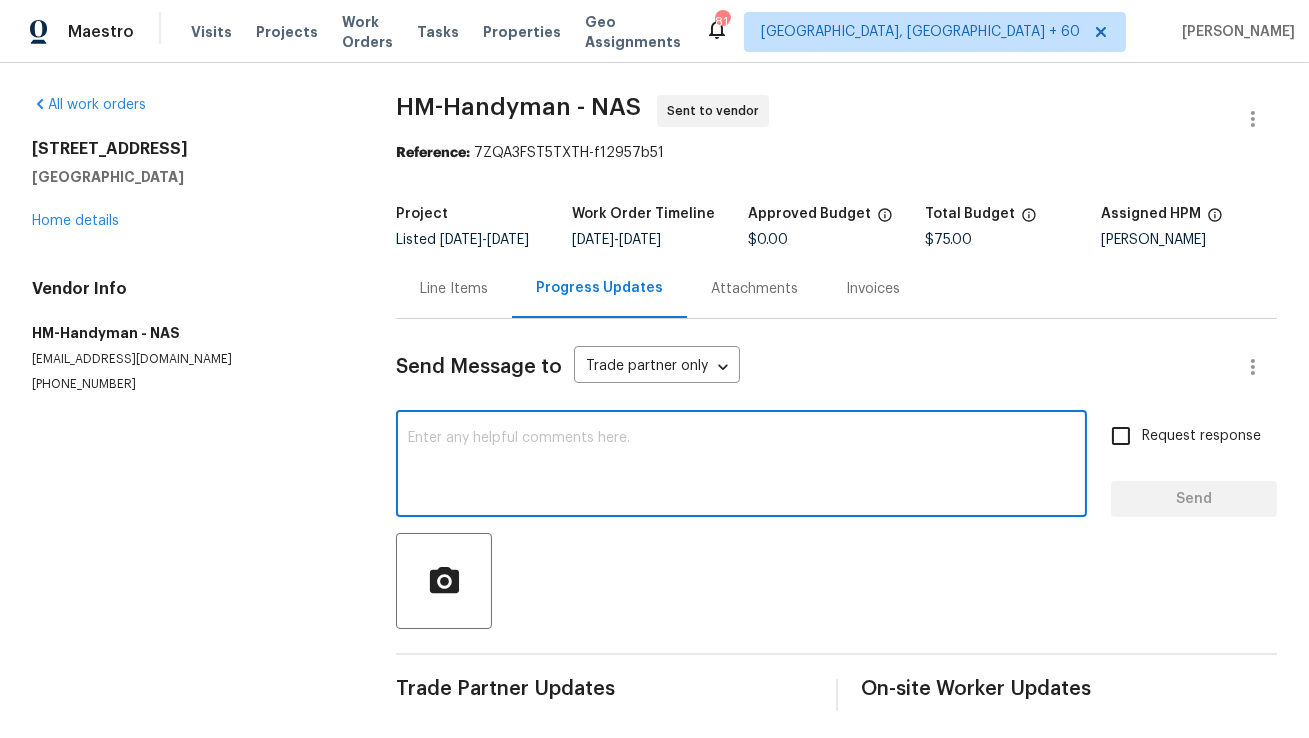 paste on "Hi, this is [PERSON_NAME] with Opendoor. I’m confirming you received the WO for the property at (Address). Please review and accept the WO within 24 hours and provide a schedule date. Please disregard the contact information for the HPM included in the WO. Our Centralised LWO Team is responsible for Listed WOs. The team can be reached through the portal or by phone at [PHONE_NUMBER]." 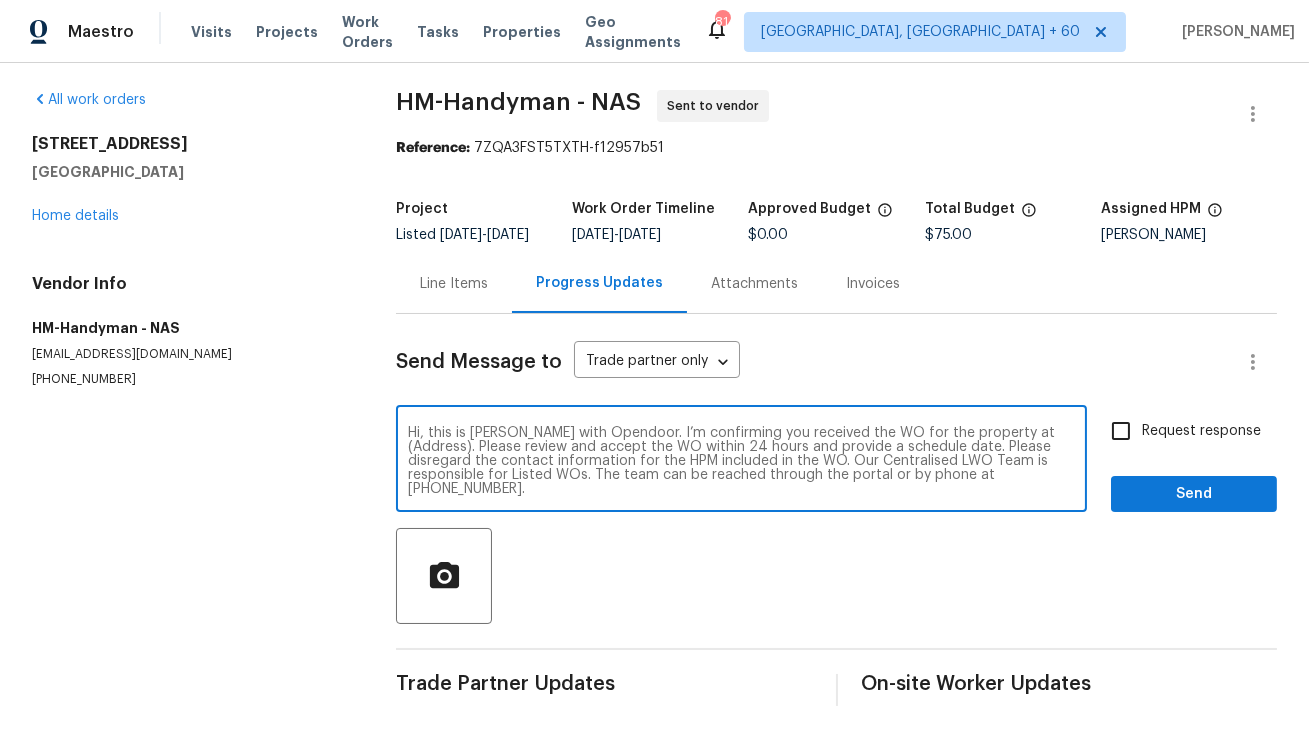 scroll, scrollTop: 0, scrollLeft: 0, axis: both 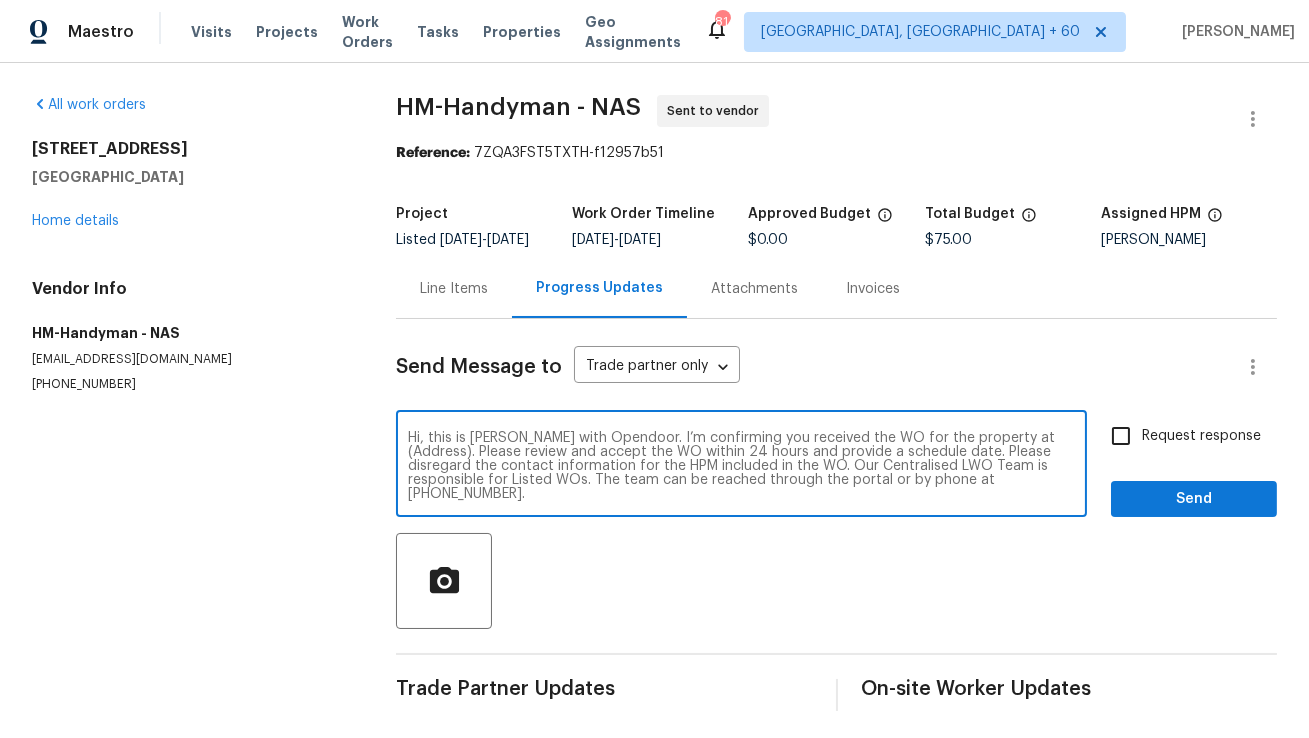 click on "Hi, this is [PERSON_NAME] with Opendoor. I’m confirming you received the WO for the property at (Address). Please review and accept the WO within 24 hours and provide a schedule date. Please disregard the contact information for the HPM included in the WO. Our Centralised LWO Team is responsible for Listed WOs. The team can be reached through the portal or by phone at [PHONE_NUMBER]." at bounding box center (741, 466) 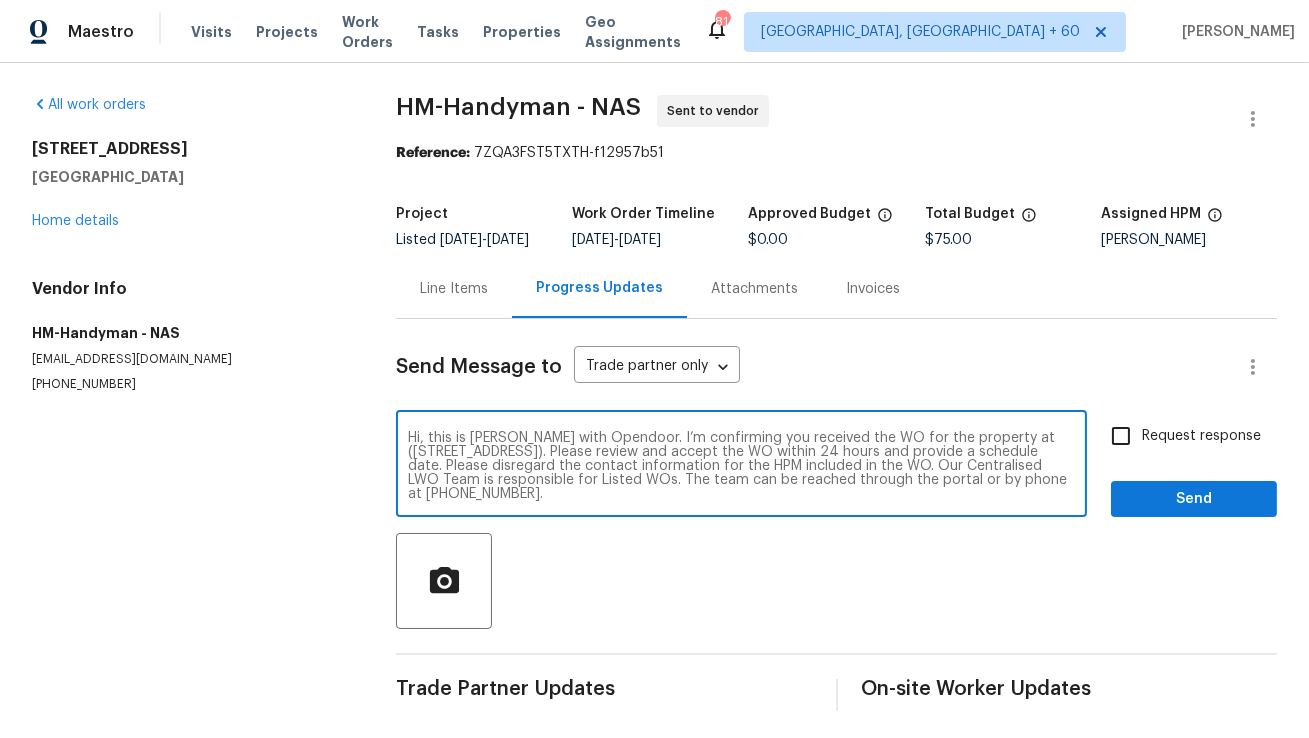 type on "Hi, this is [PERSON_NAME] with Opendoor. I’m confirming you received the WO for the property at ([STREET_ADDRESS]). Please review and accept the WO within 24 hours and provide a schedule date. Please disregard the contact information for the HPM included in the WO. Our Centralised LWO Team is responsible for Listed WOs. The team can be reached through the portal or by phone at [PHONE_NUMBER]." 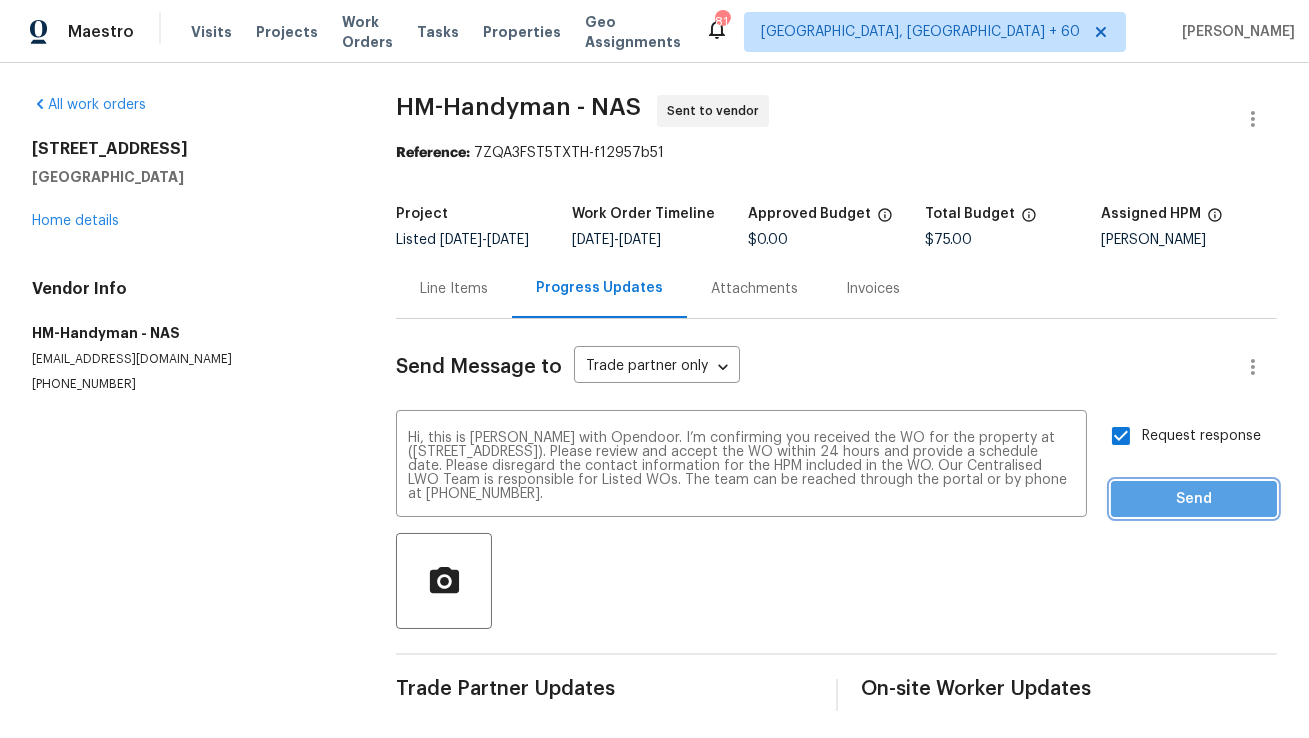 click on "Send" at bounding box center [1194, 499] 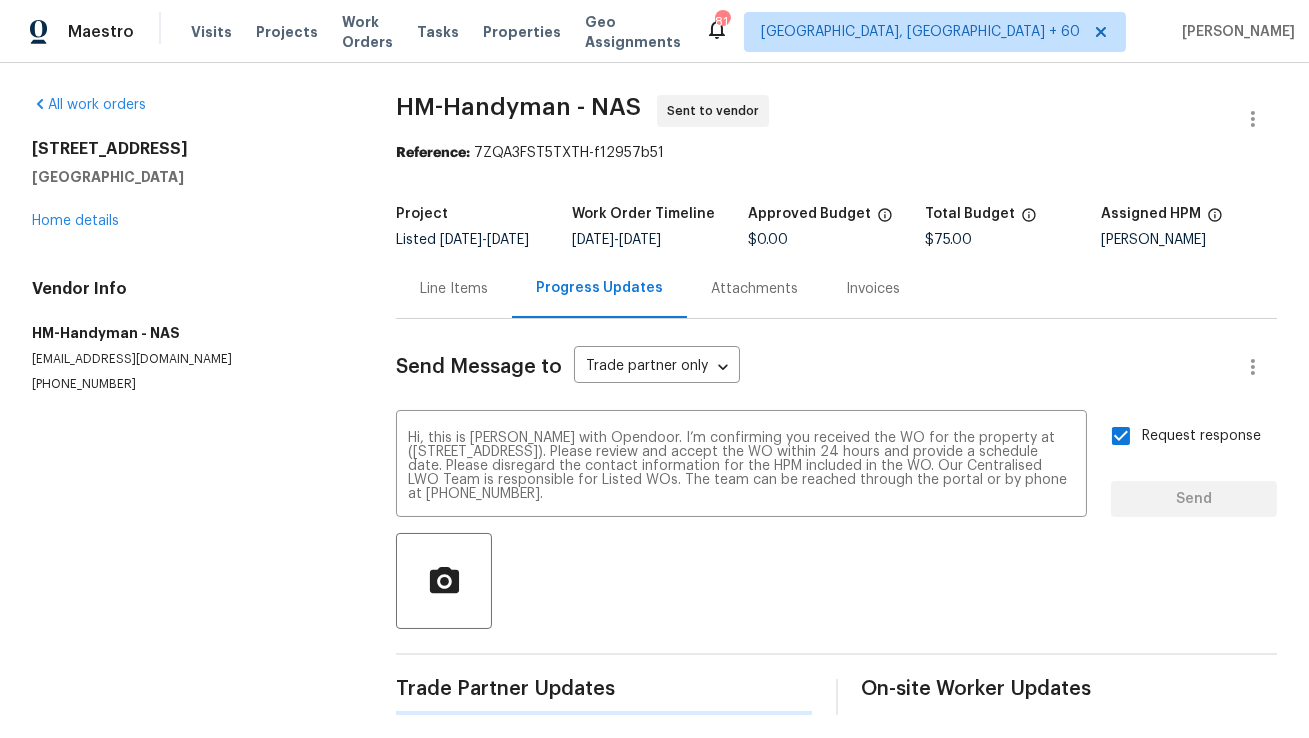 type 